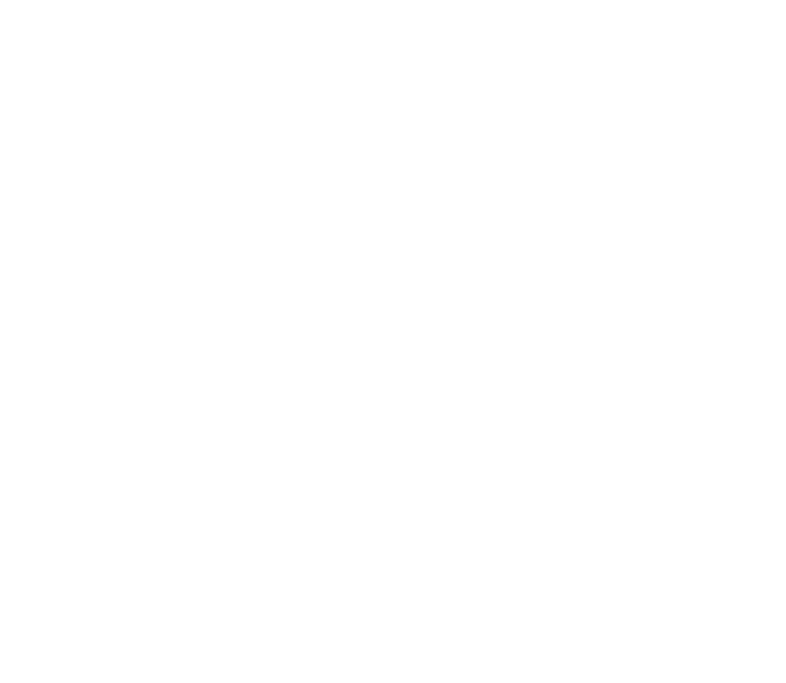 scroll, scrollTop: 0, scrollLeft: 0, axis: both 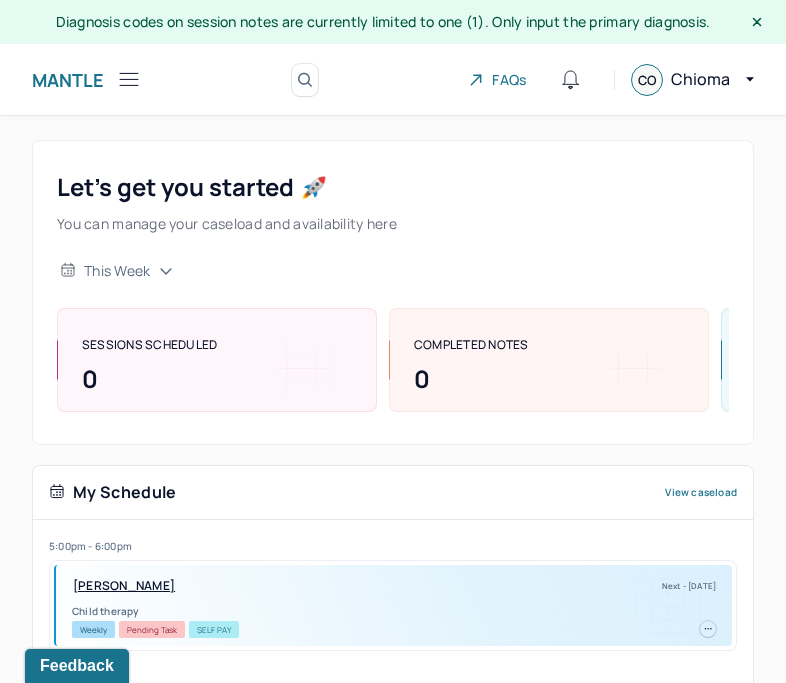 click 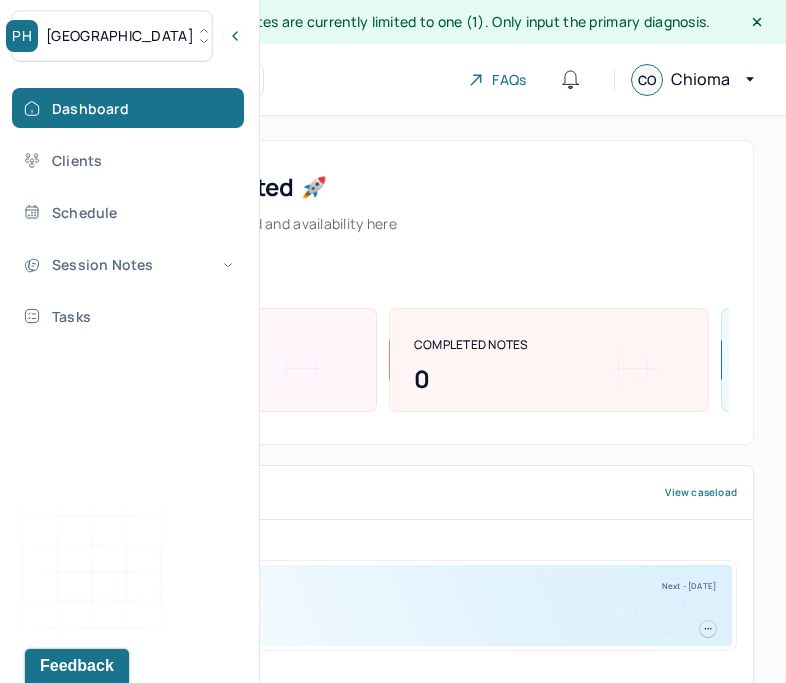 click on "[GEOGRAPHIC_DATA]" at bounding box center [112, 36] 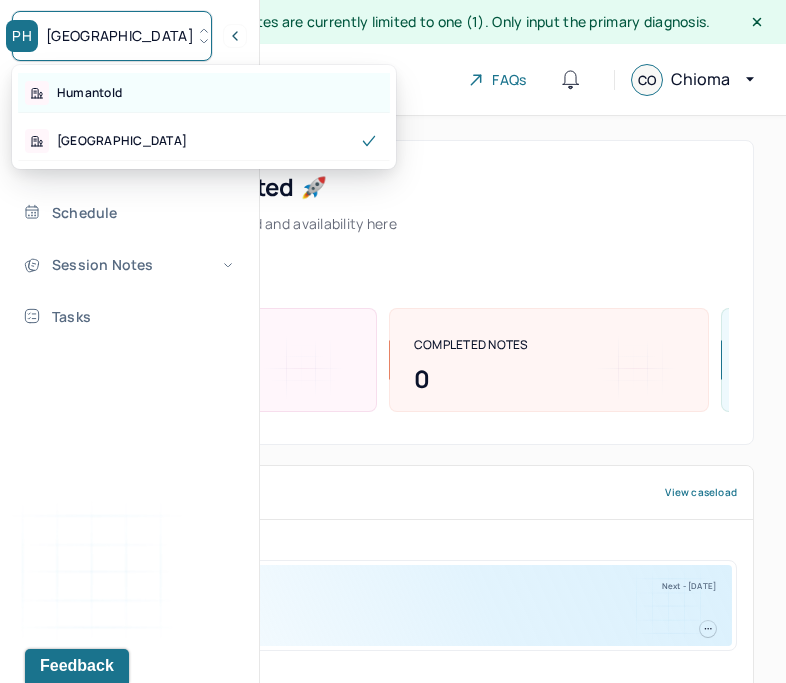 click on "Humantold" at bounding box center (204, 93) 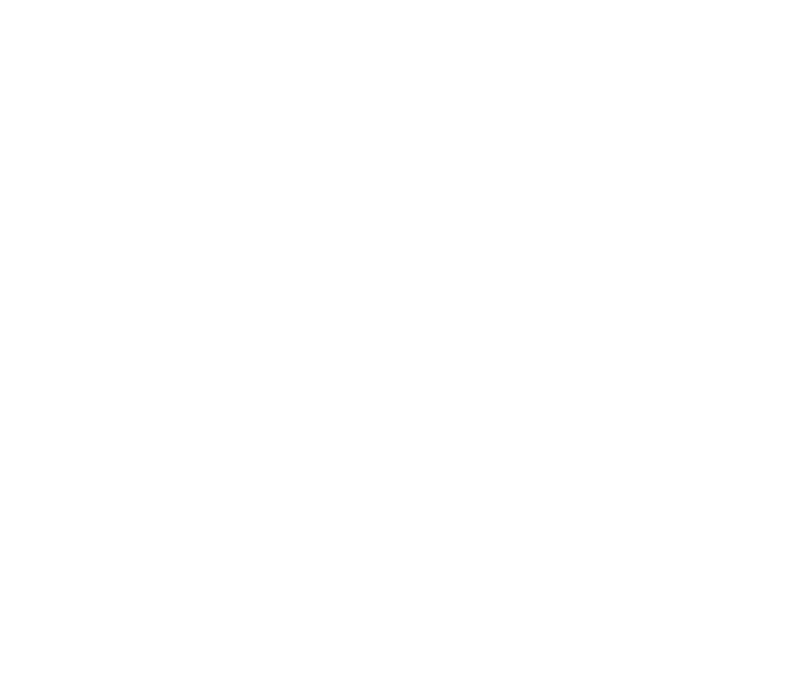 scroll, scrollTop: 0, scrollLeft: 0, axis: both 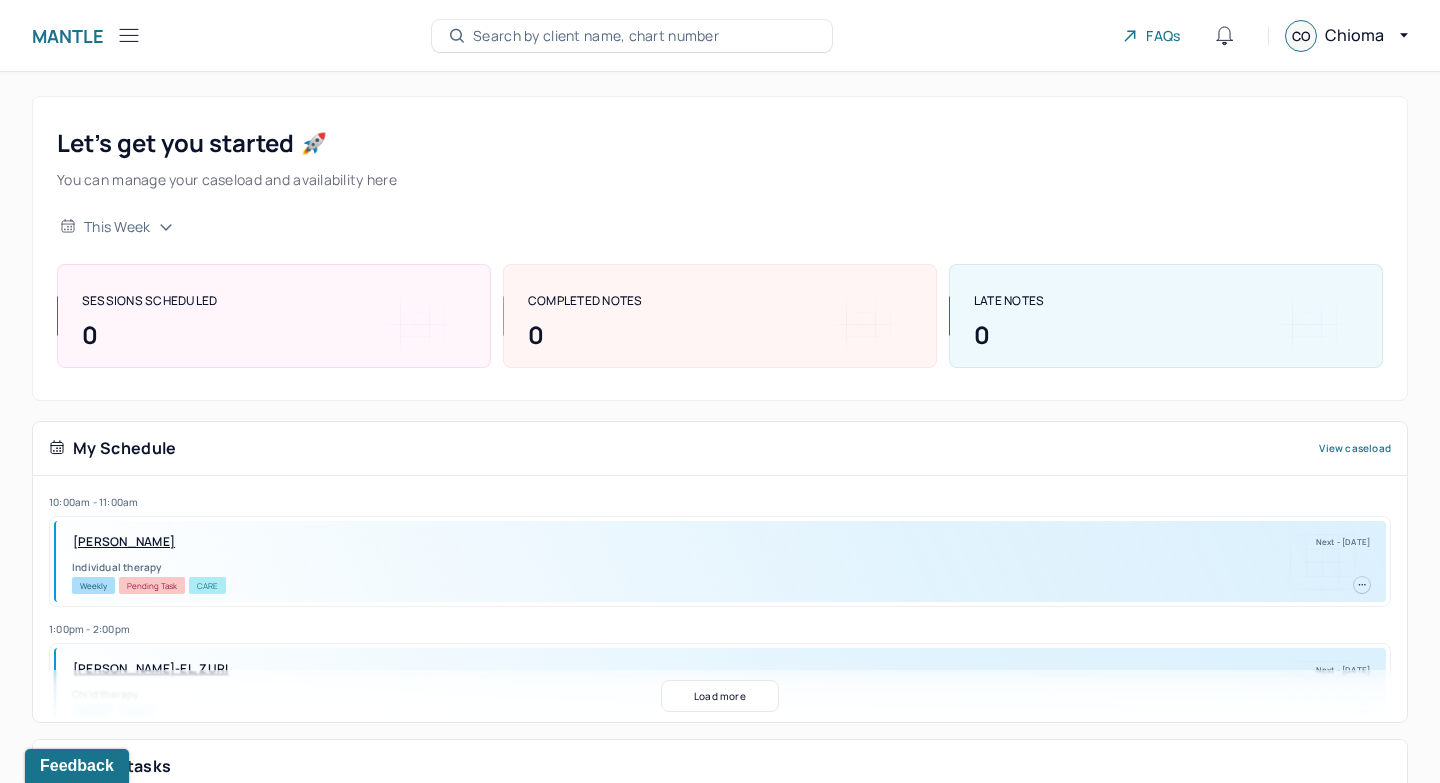 click on "Load more" at bounding box center (720, 696) 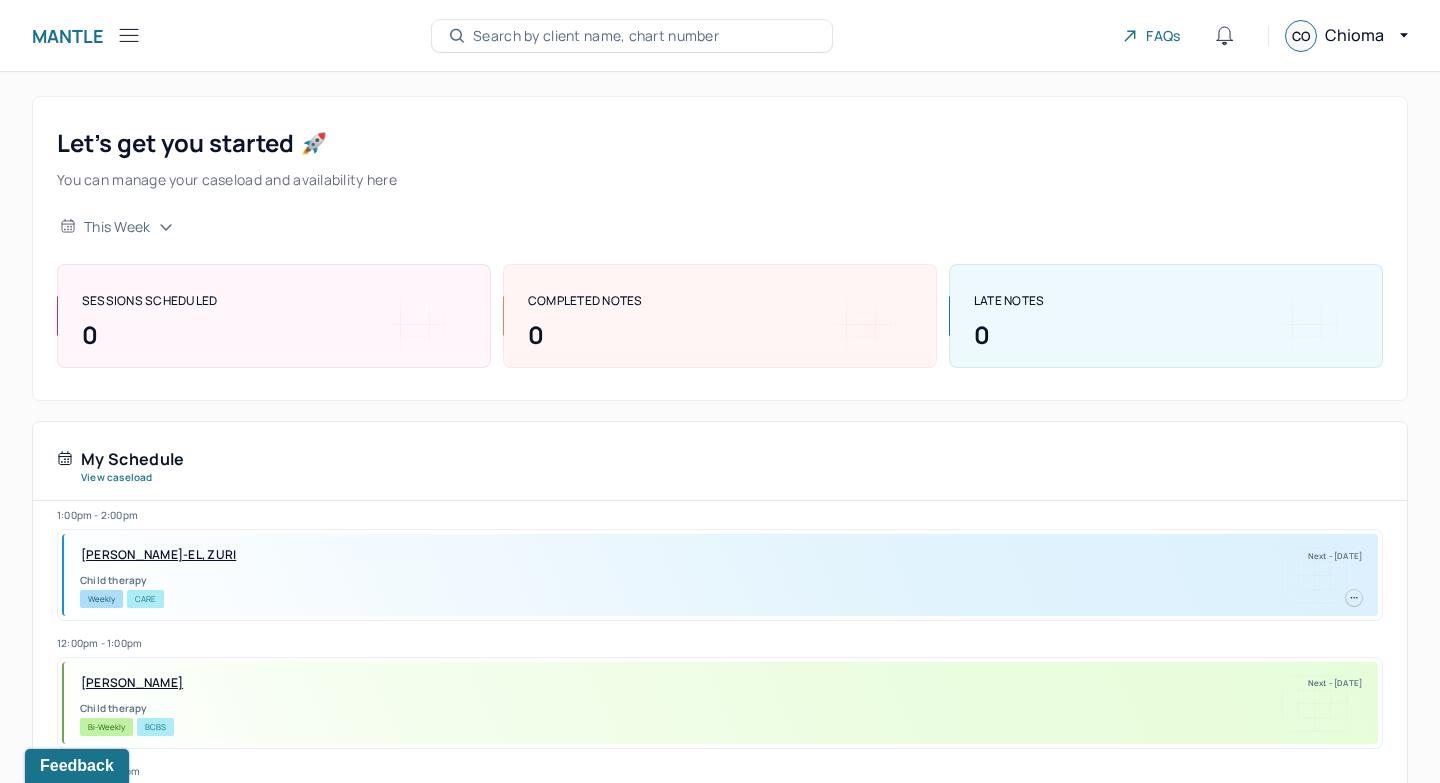 scroll, scrollTop: 0, scrollLeft: 0, axis: both 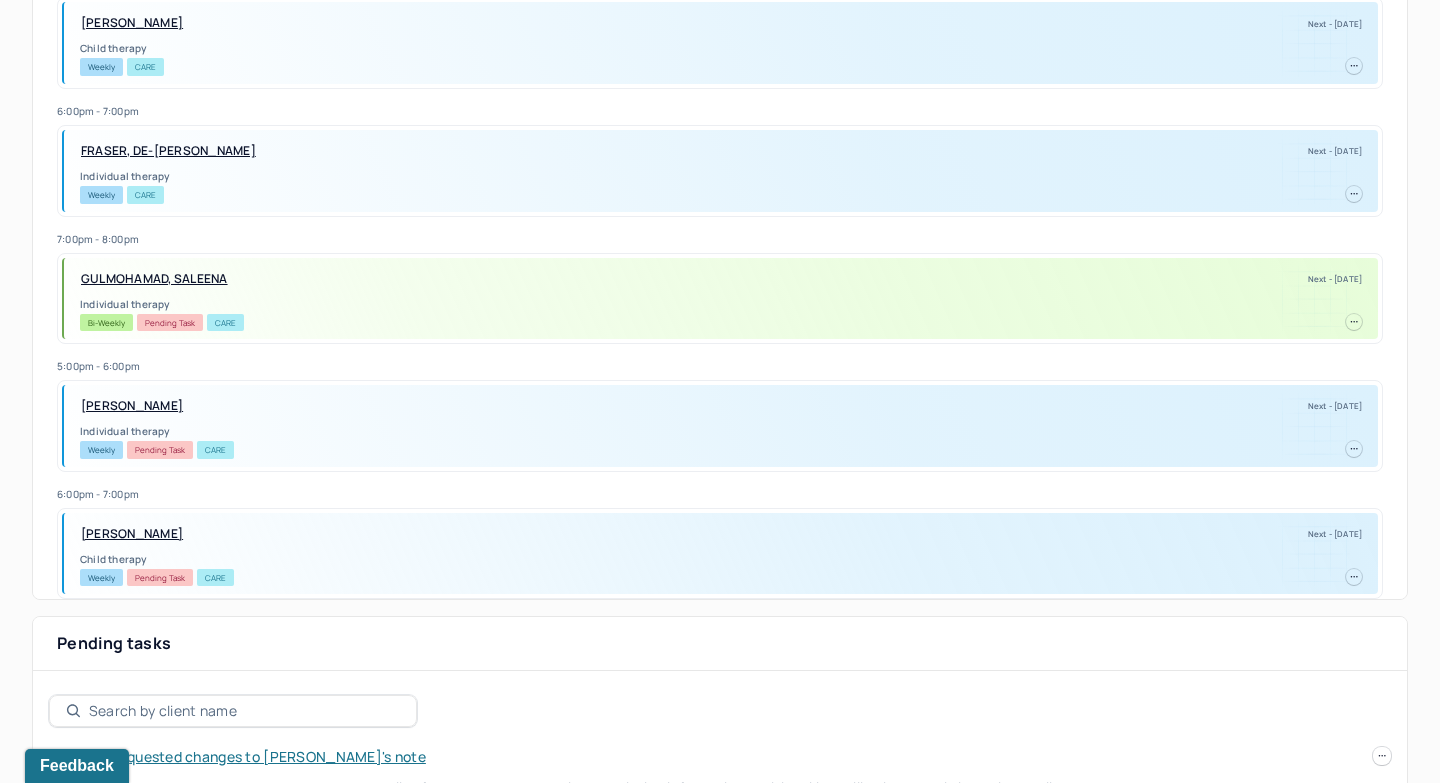 click on "[PERSON_NAME]" at bounding box center (132, 534) 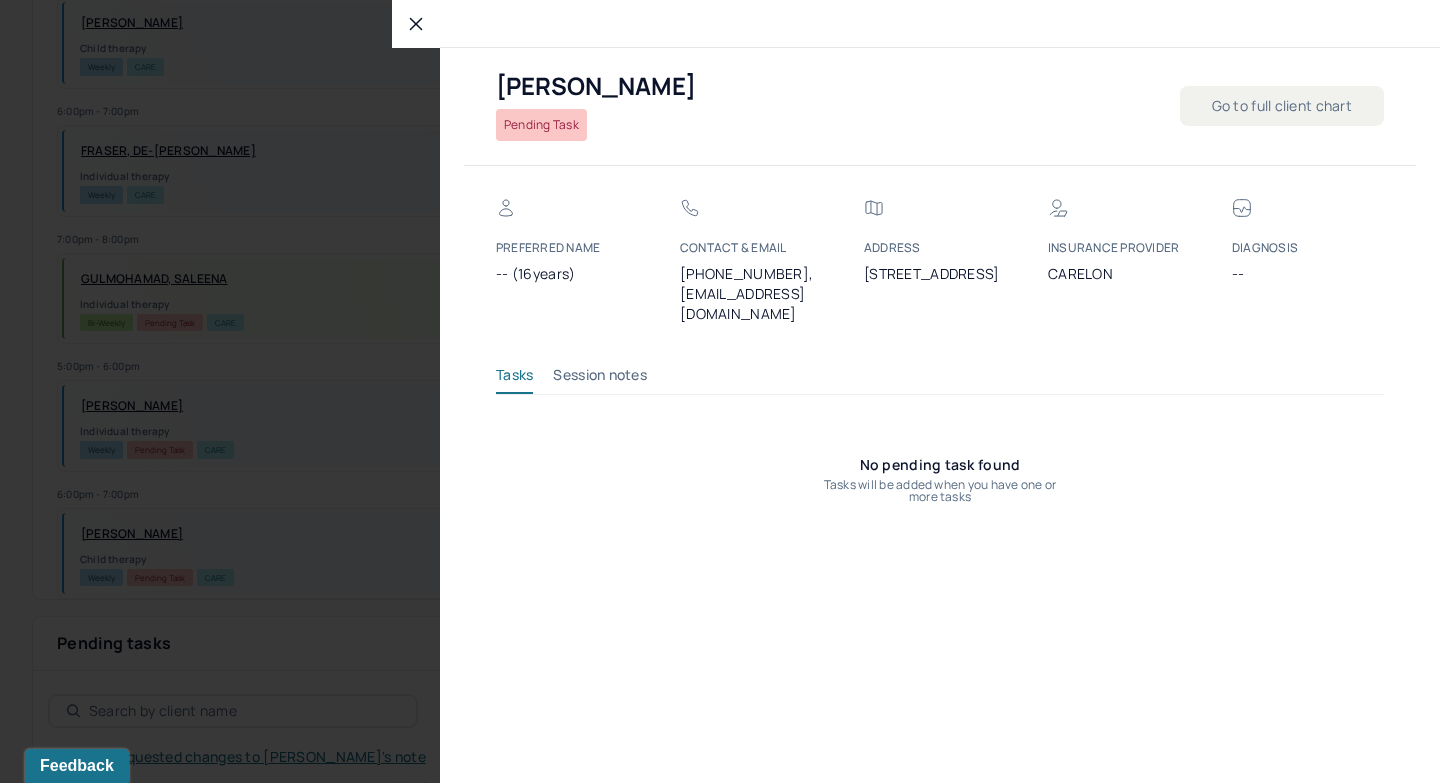 click on "Go to full client chart" at bounding box center (1282, 106) 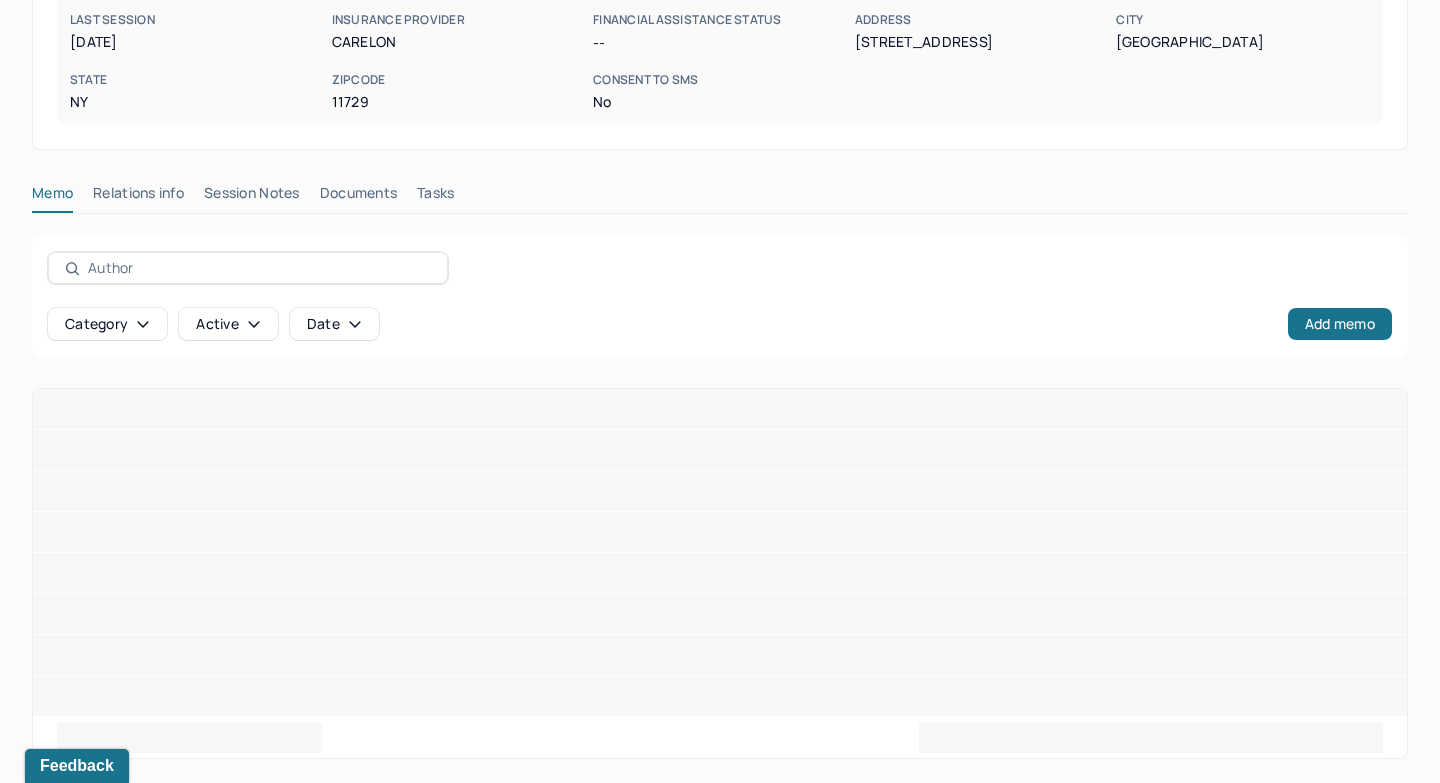 scroll, scrollTop: 53, scrollLeft: 0, axis: vertical 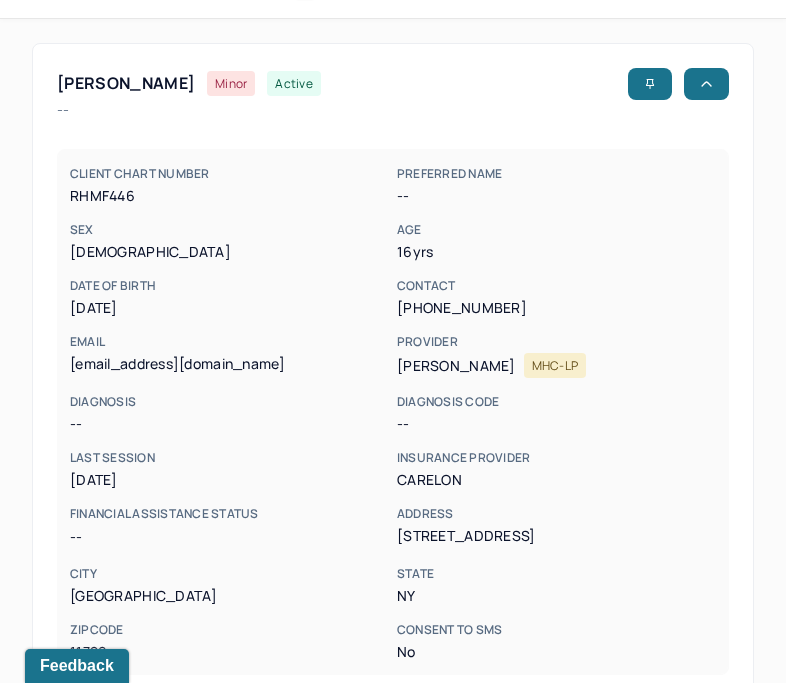 click on "EMAIL" at bounding box center [229, 342] 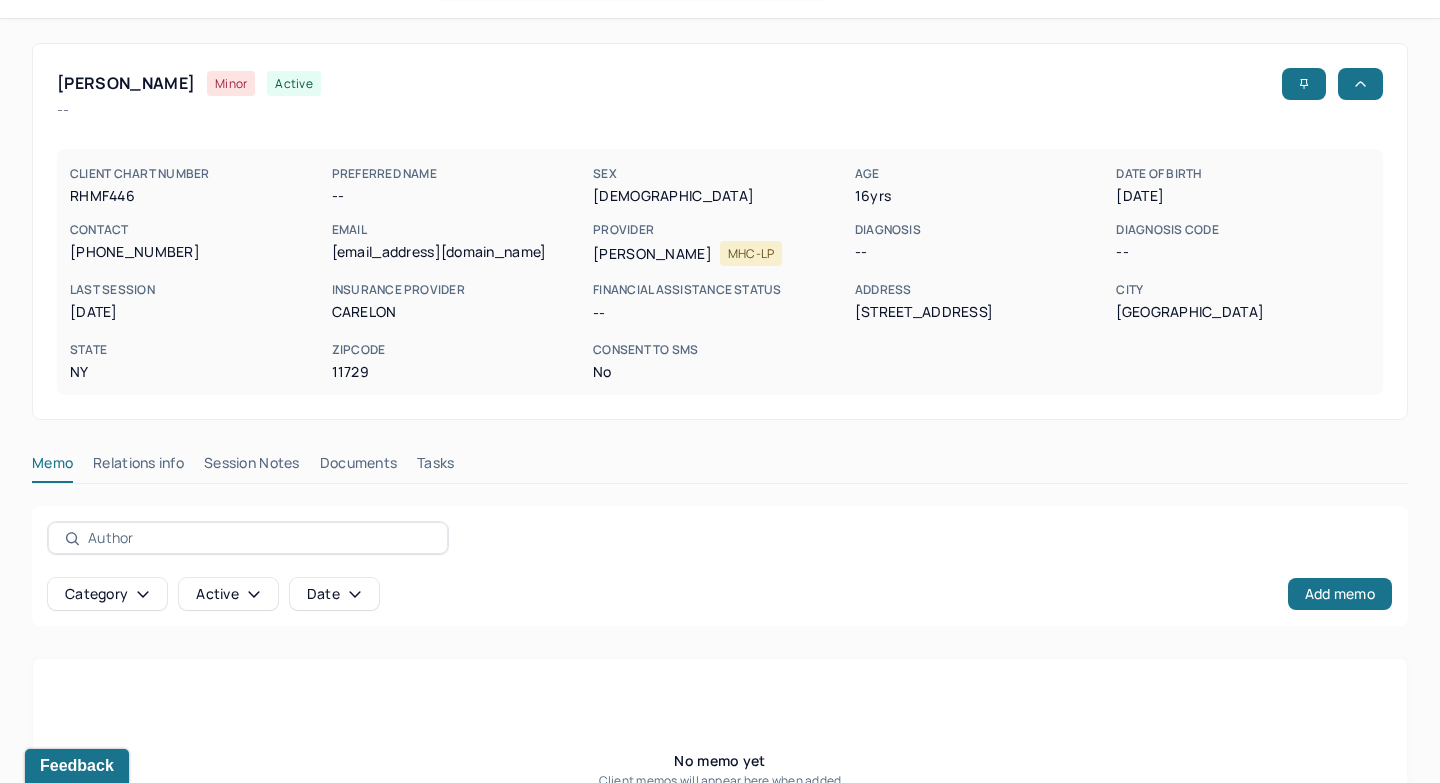 click on "Session Notes" at bounding box center (252, 467) 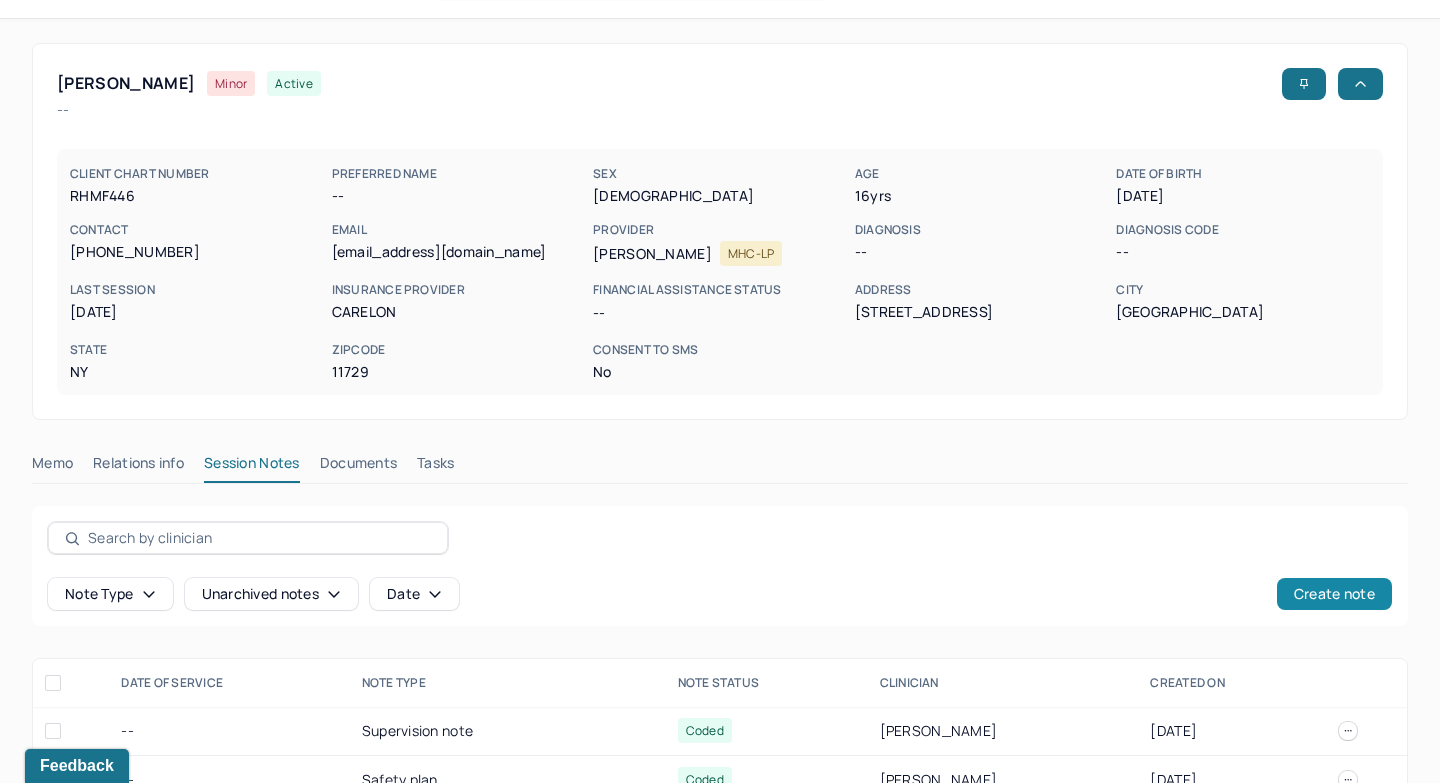 click on "Create note" at bounding box center (1334, 594) 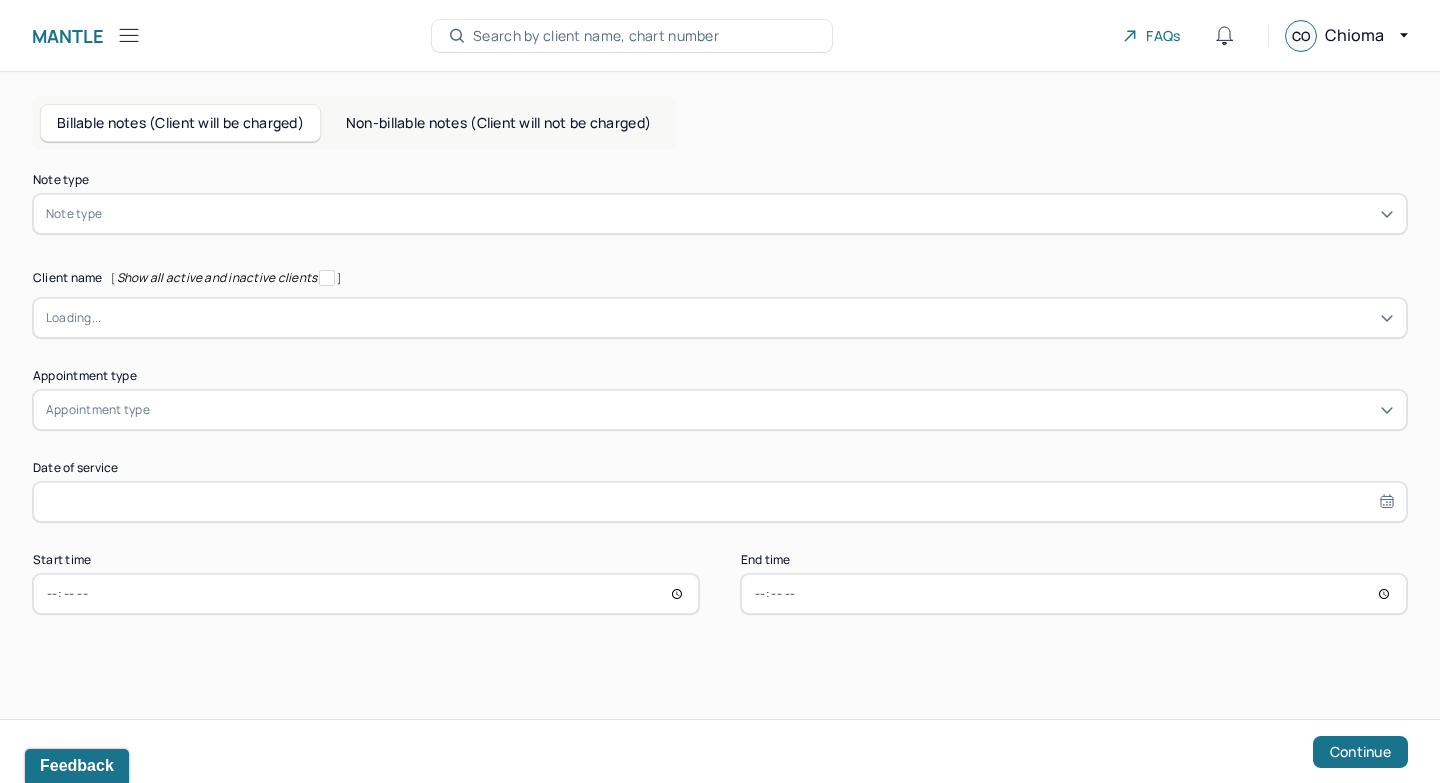 scroll, scrollTop: 0, scrollLeft: 0, axis: both 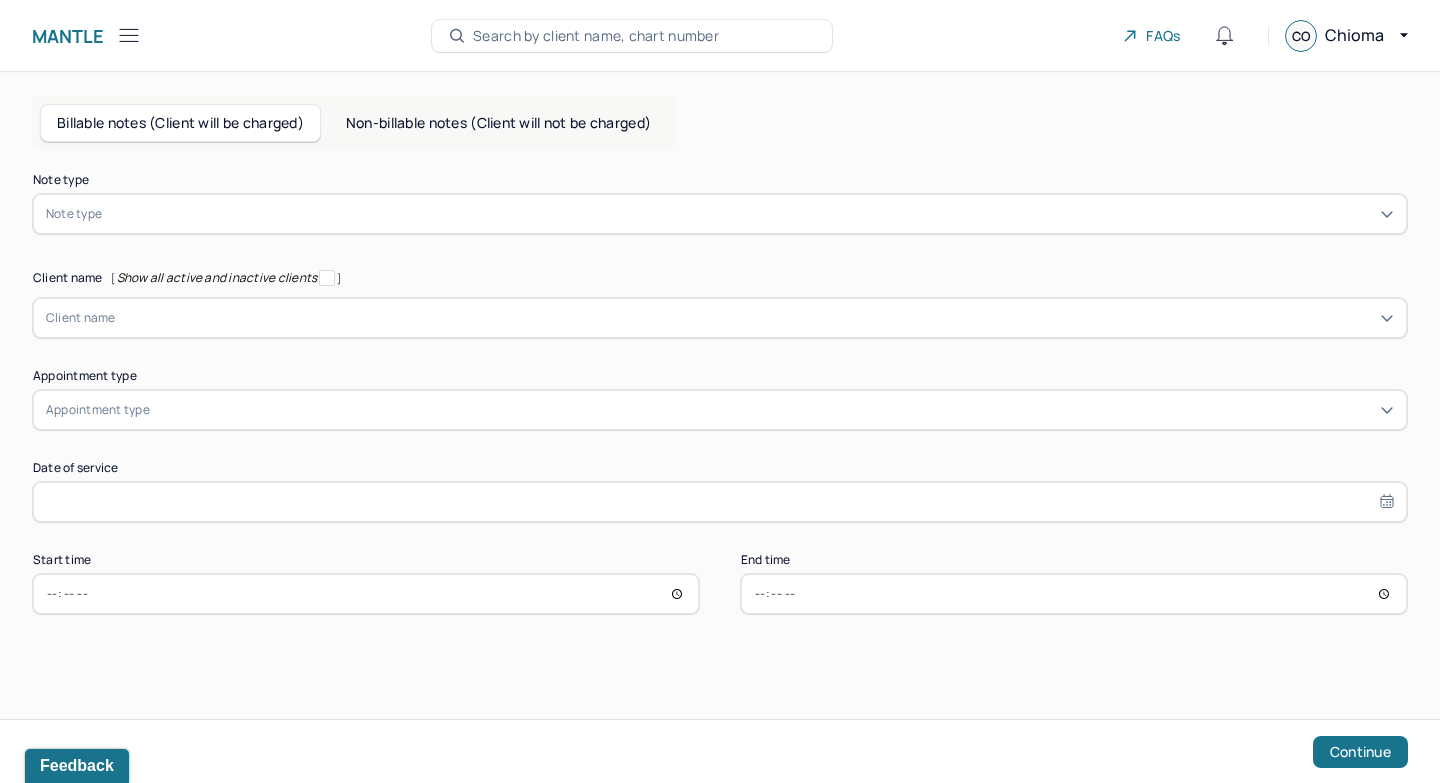 click at bounding box center [720, 502] 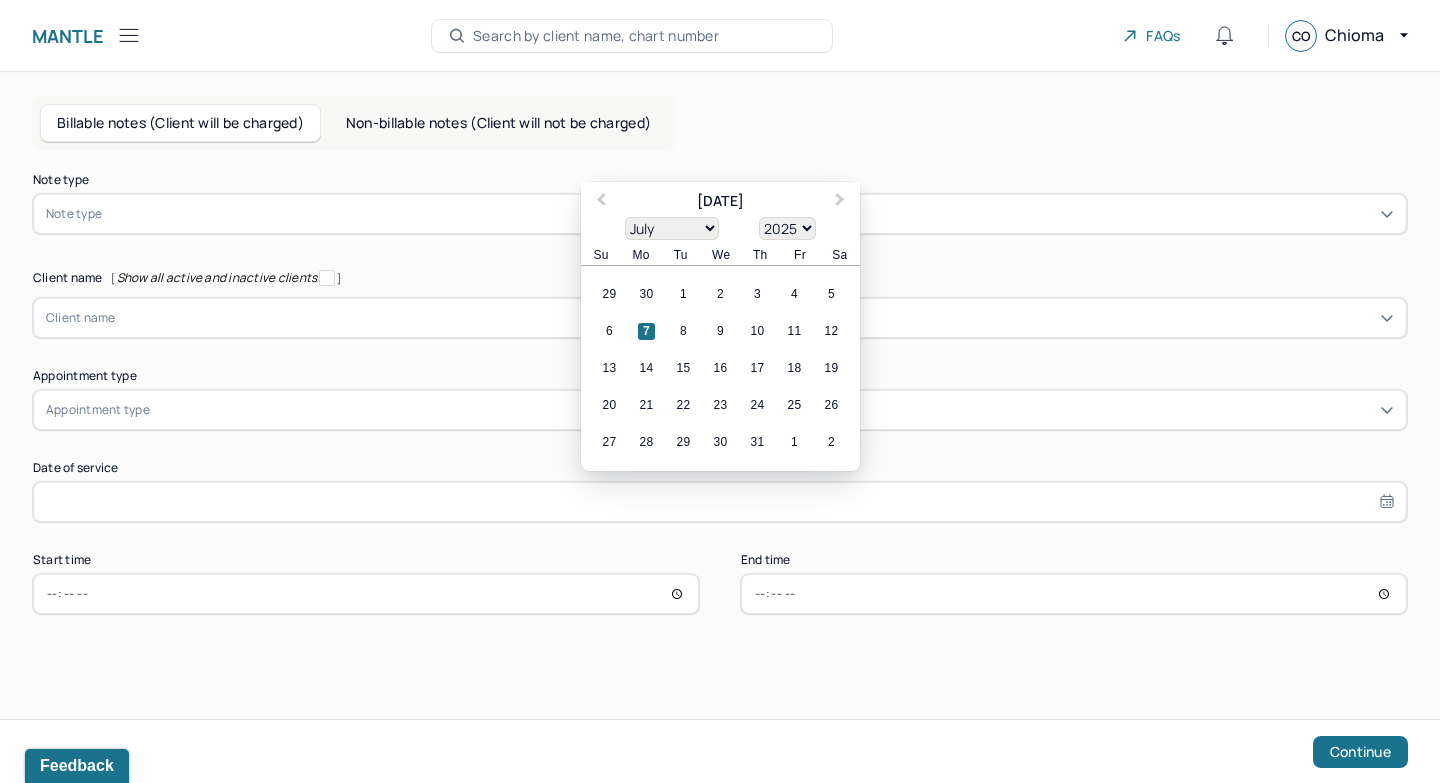 click on "7" at bounding box center (646, 331) 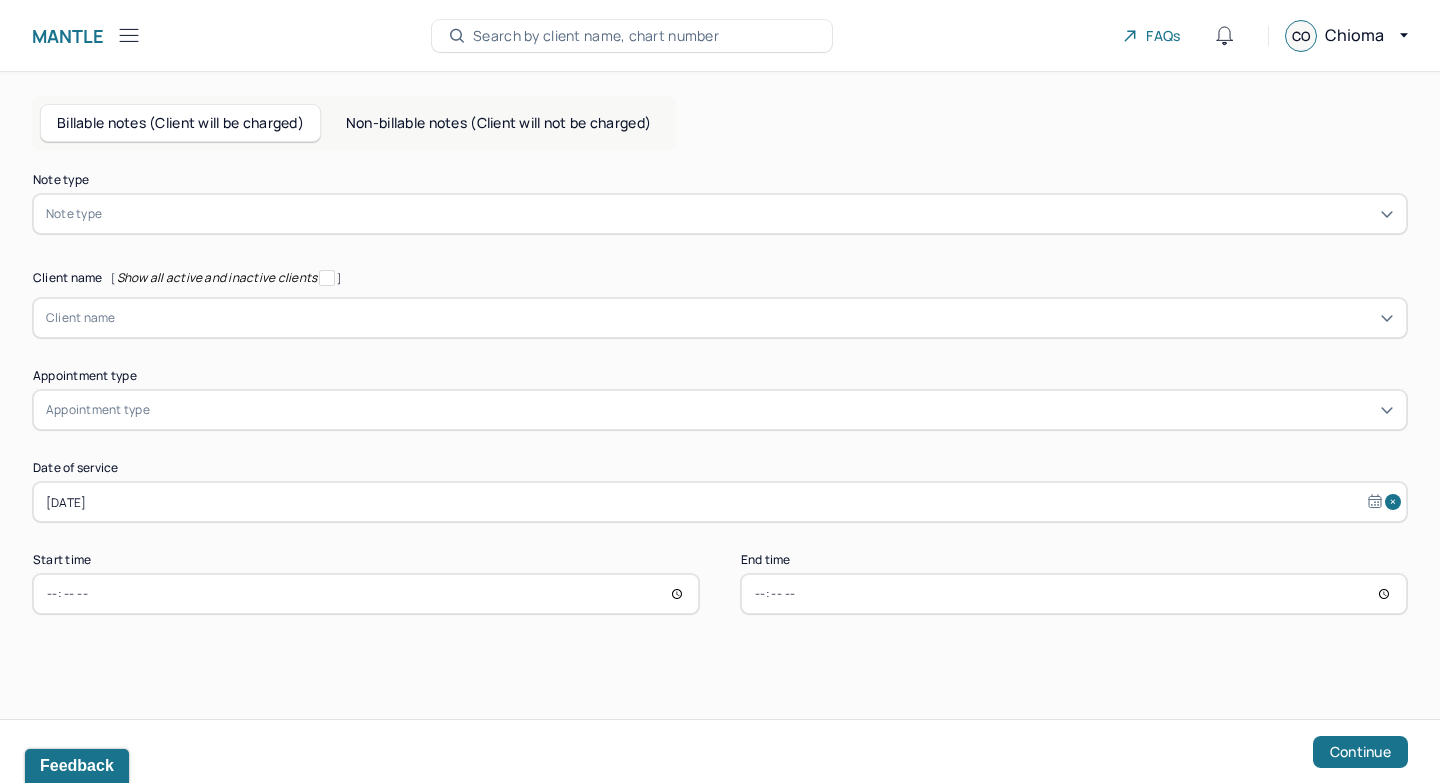 type on "Jul 7, 2025" 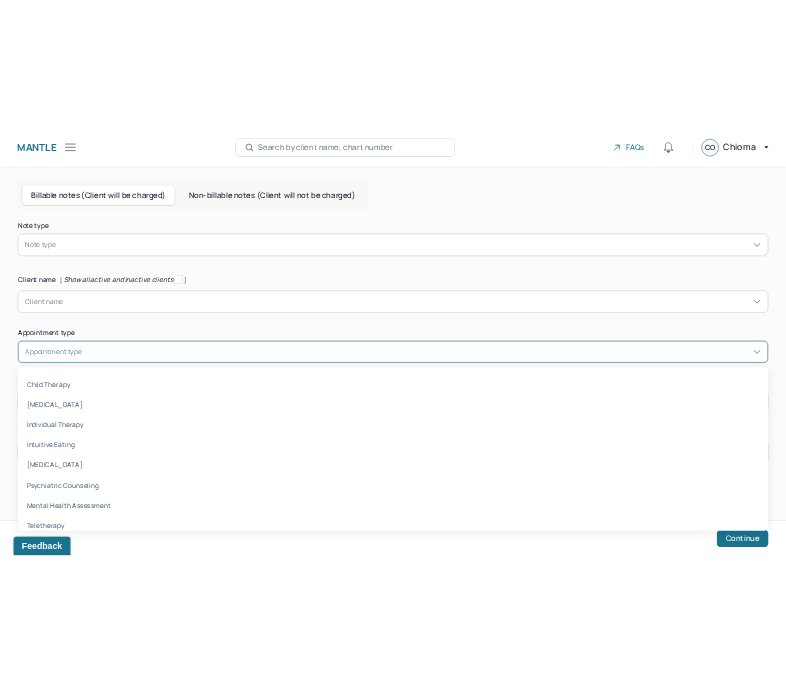 scroll, scrollTop: 22, scrollLeft: 0, axis: vertical 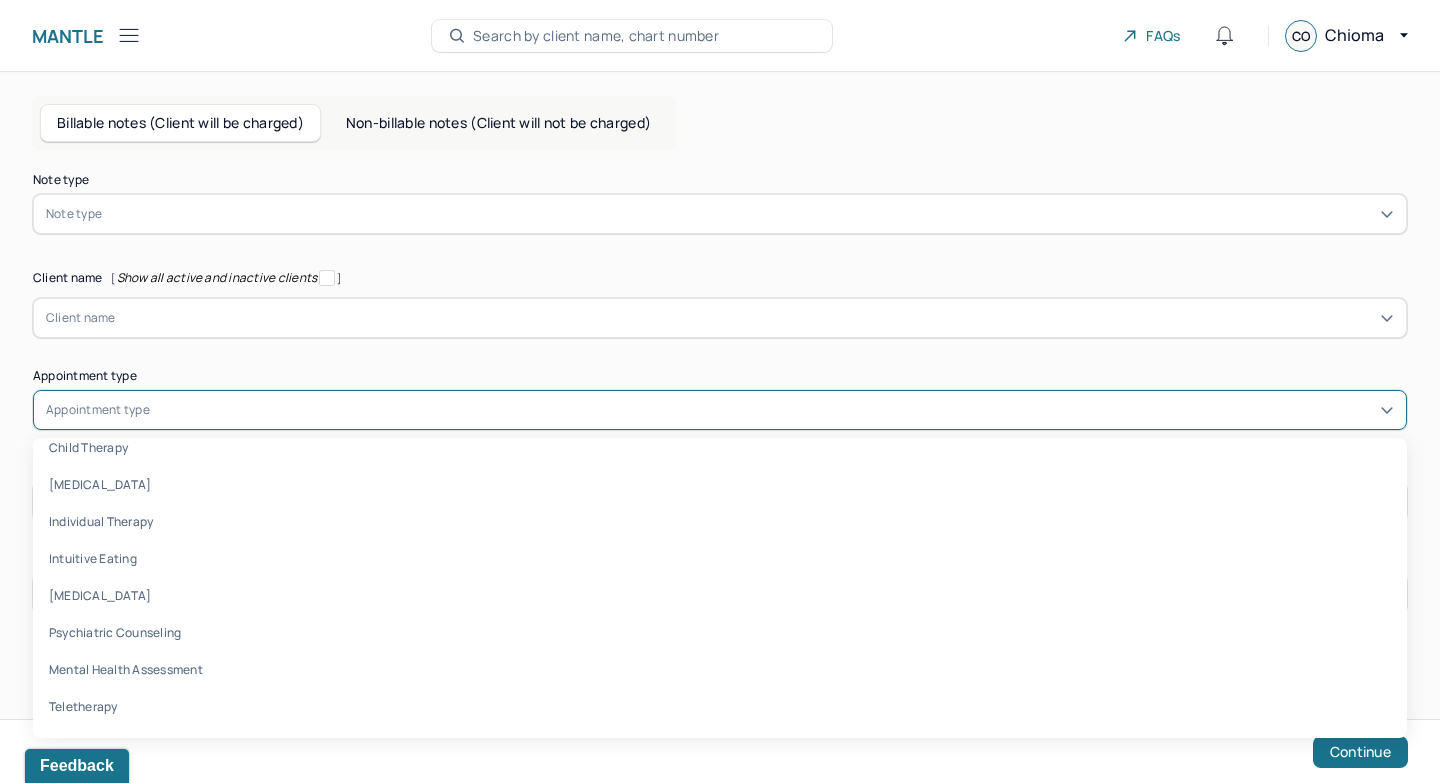 click at bounding box center (750, 214) 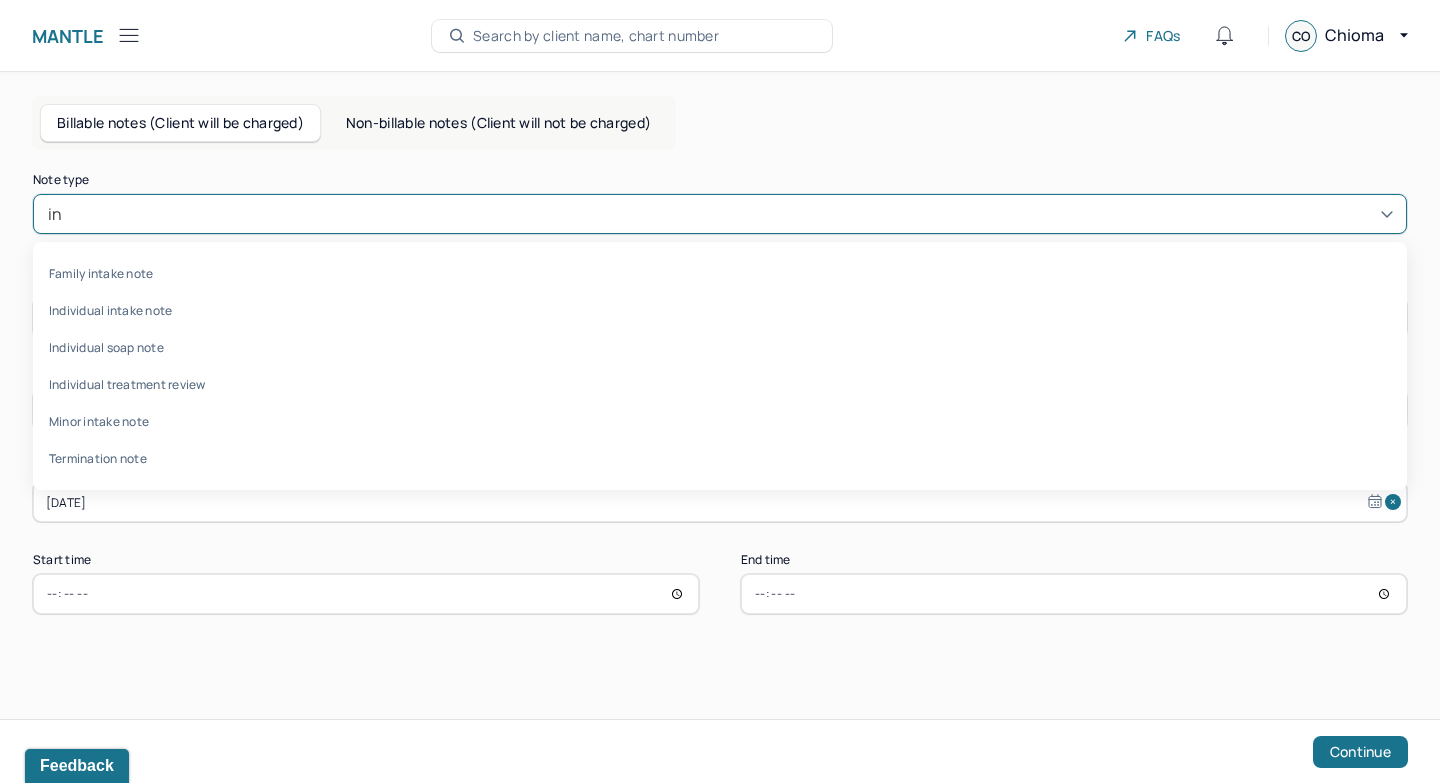 type on "ind" 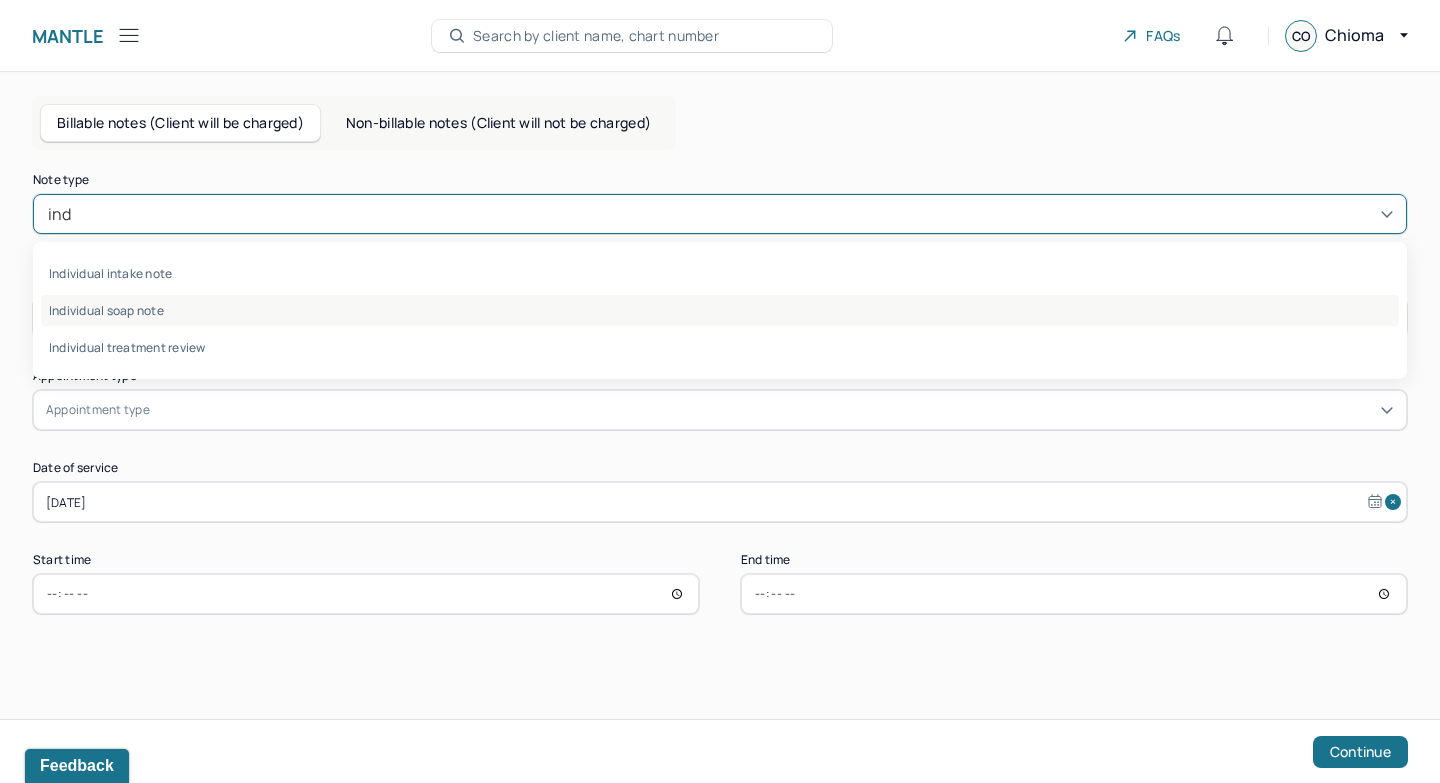 click on "Individual soap note" at bounding box center [720, 310] 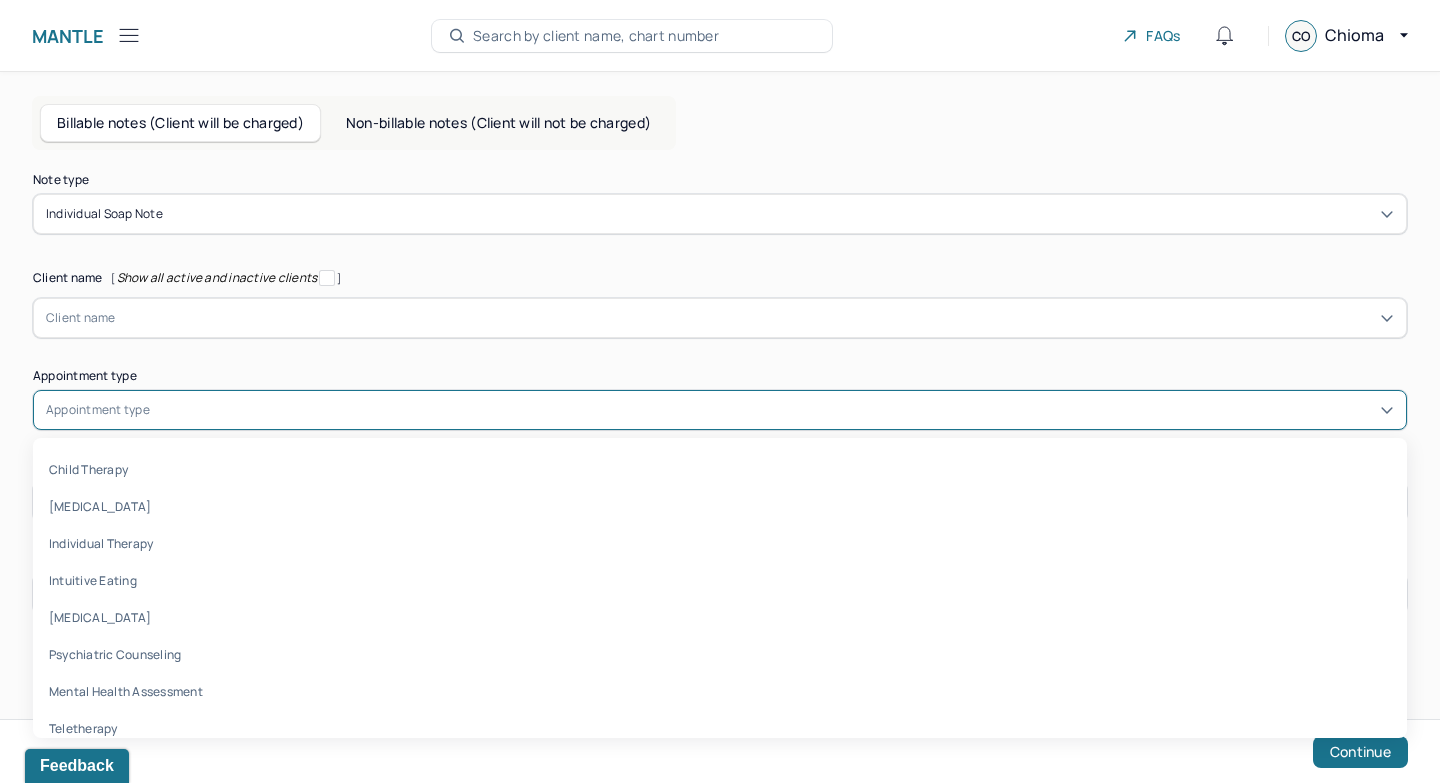 click at bounding box center (774, 410) 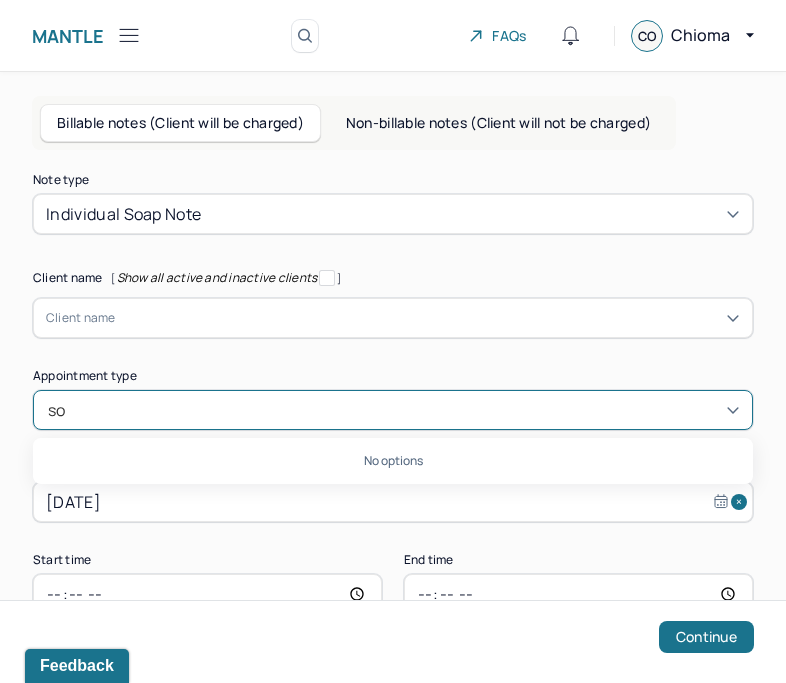 type on "s" 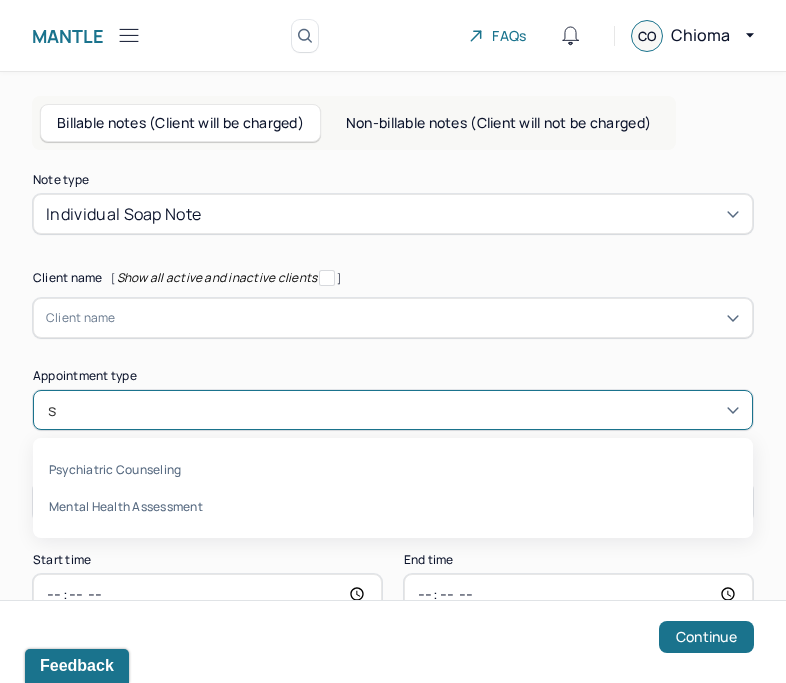 type 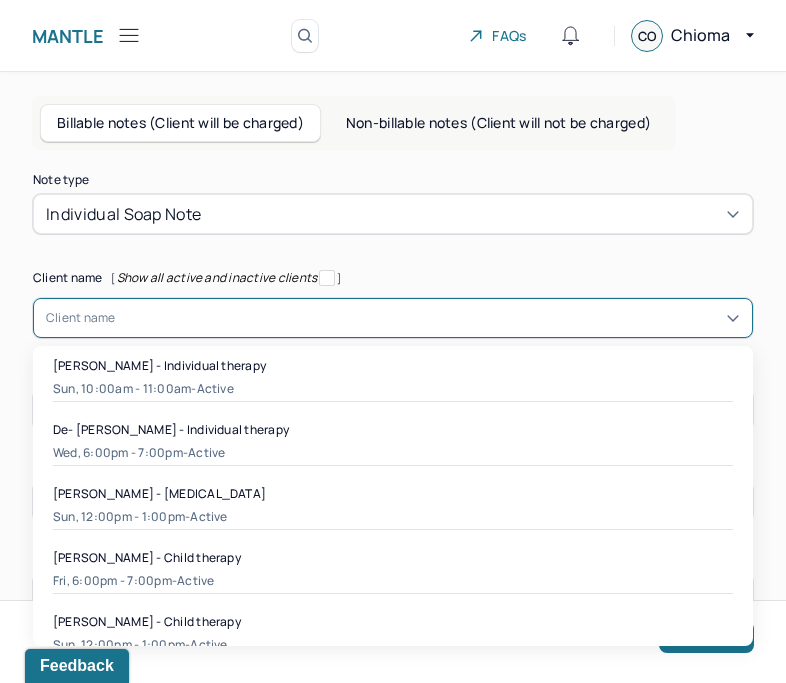 click at bounding box center [428, 318] 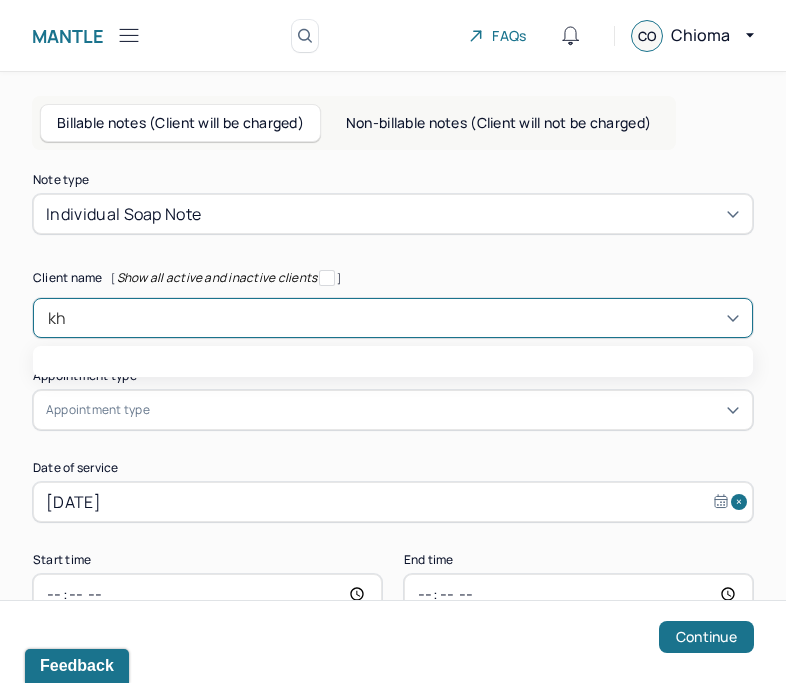 type on "khi" 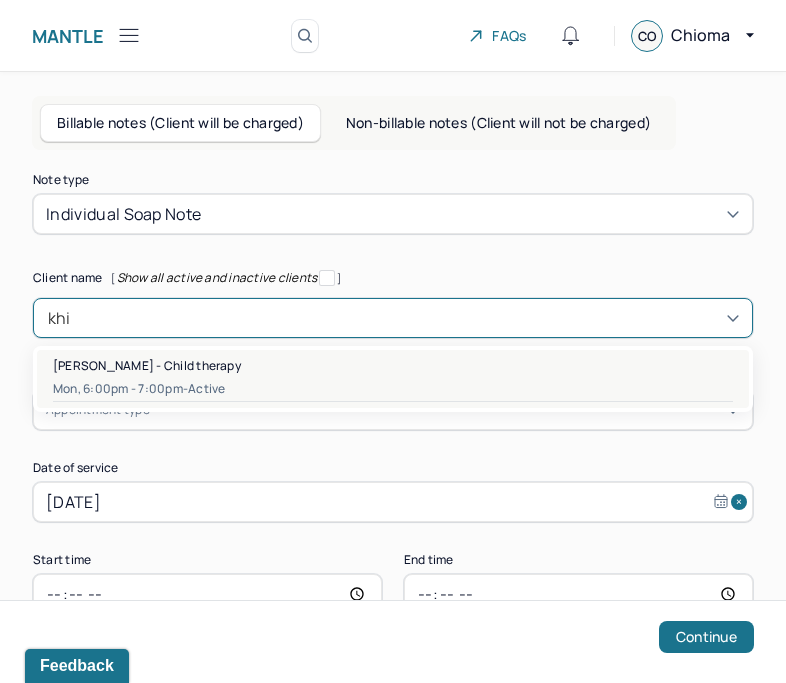 click on "Khira Russell - Child therapy" at bounding box center (147, 365) 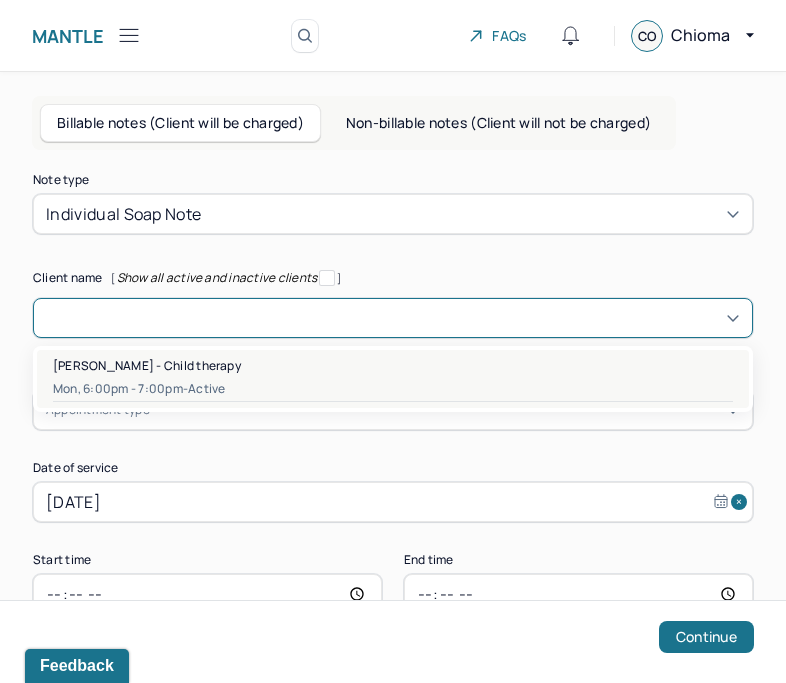 type on "18:00" 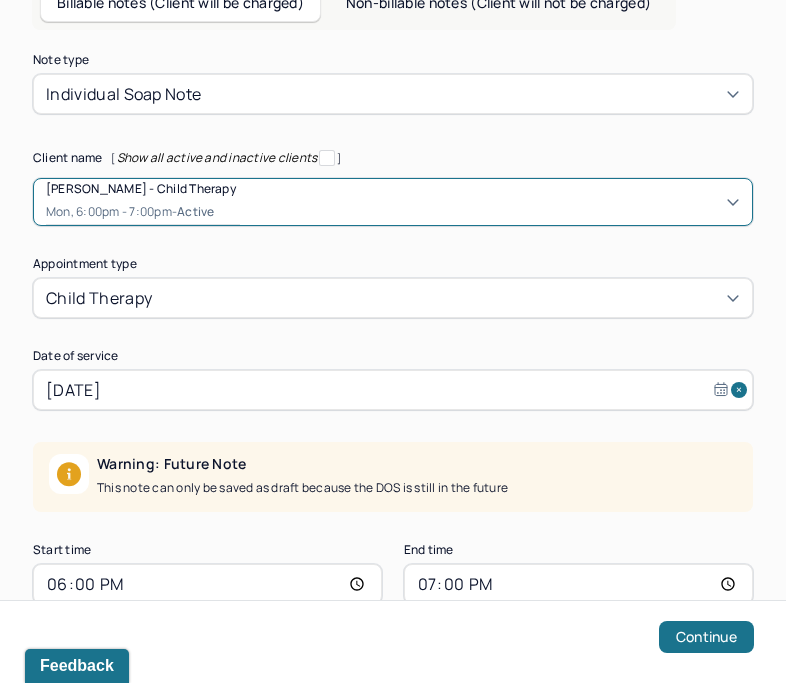 scroll, scrollTop: 197, scrollLeft: 0, axis: vertical 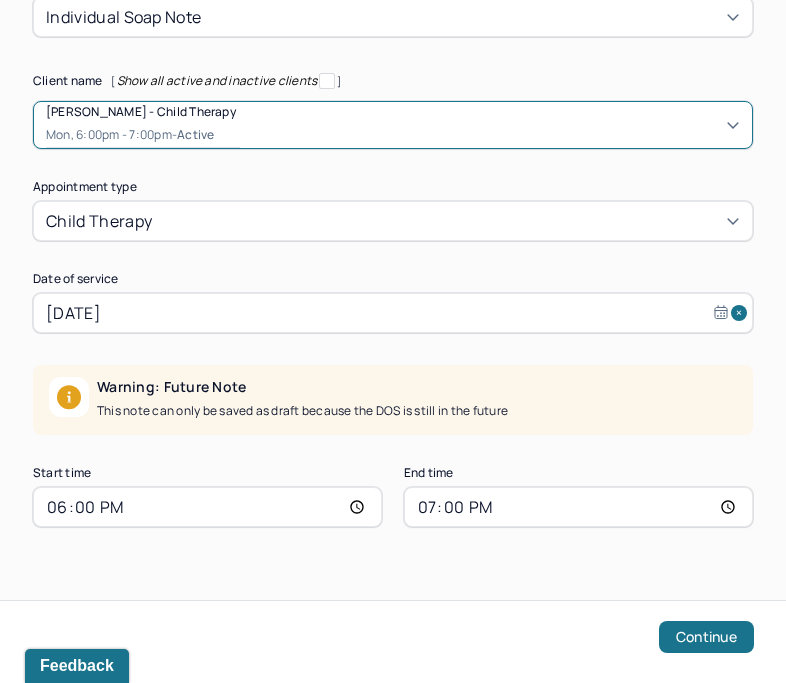 click on "Nov 29, 2025" at bounding box center (393, 313) 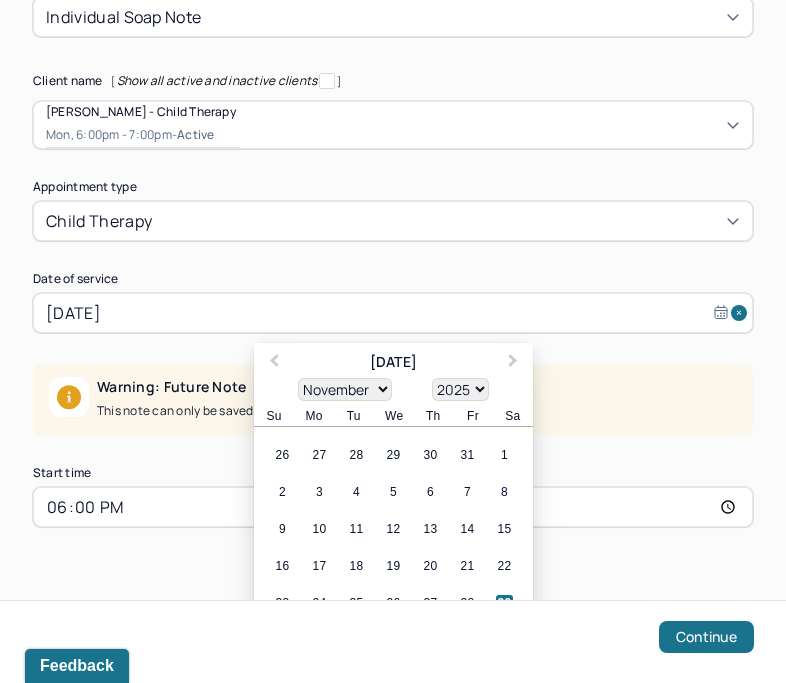 click on "January February March April May June July August September October November December" at bounding box center (345, 389) 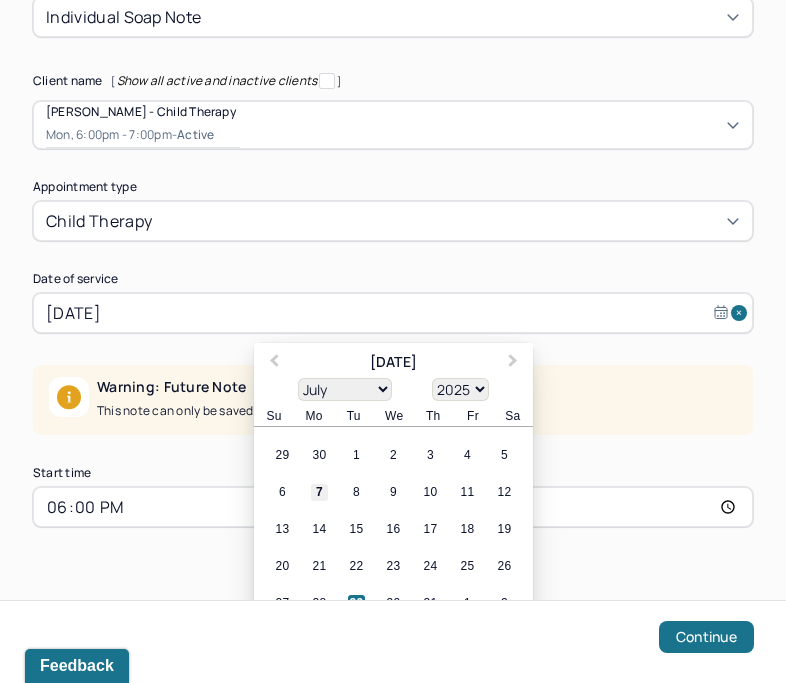click on "7" at bounding box center [319, 492] 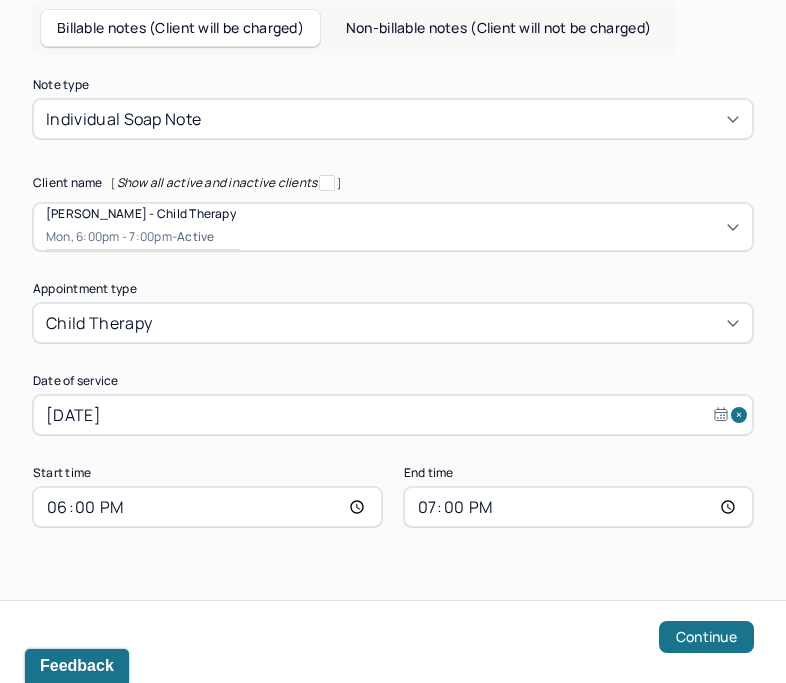 scroll, scrollTop: 95, scrollLeft: 0, axis: vertical 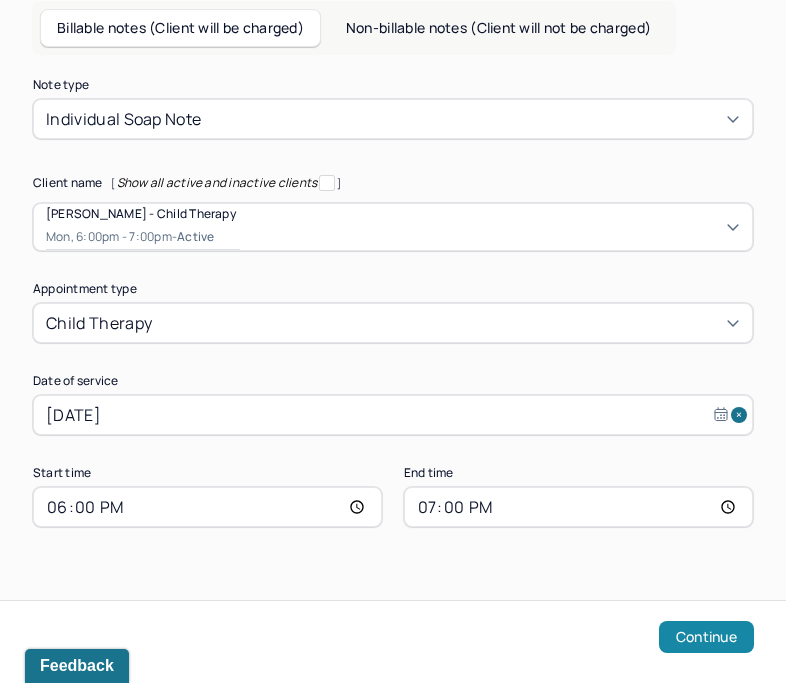 click on "Continue" at bounding box center [706, 637] 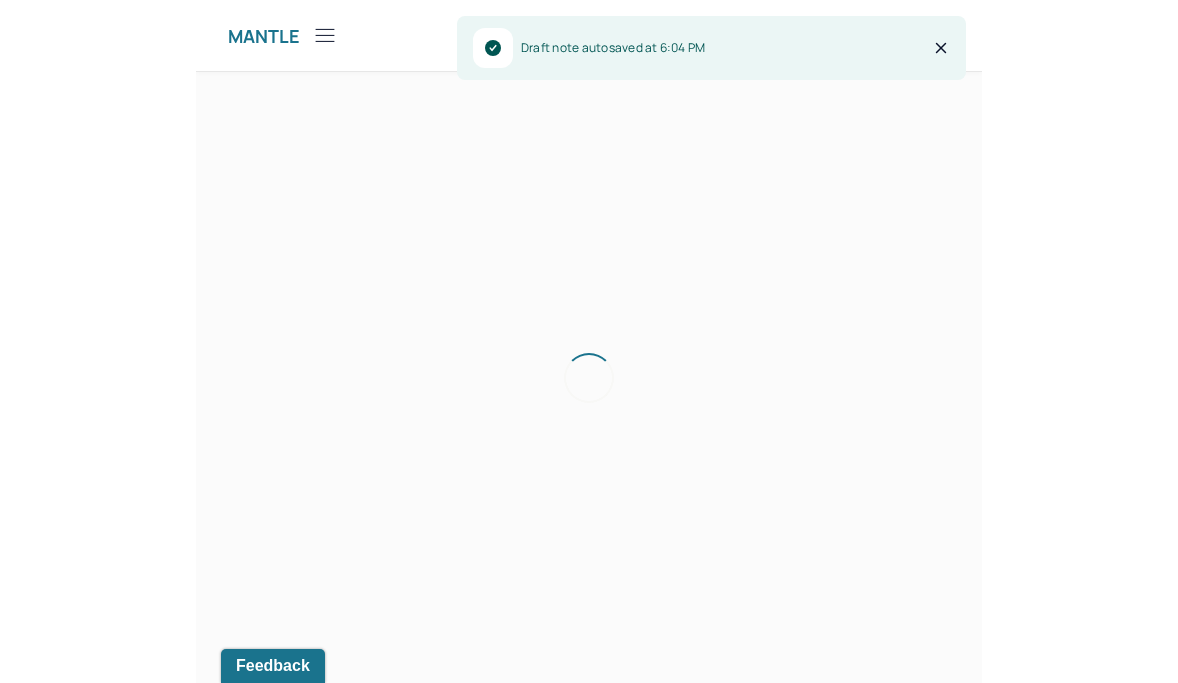 scroll, scrollTop: 0, scrollLeft: 0, axis: both 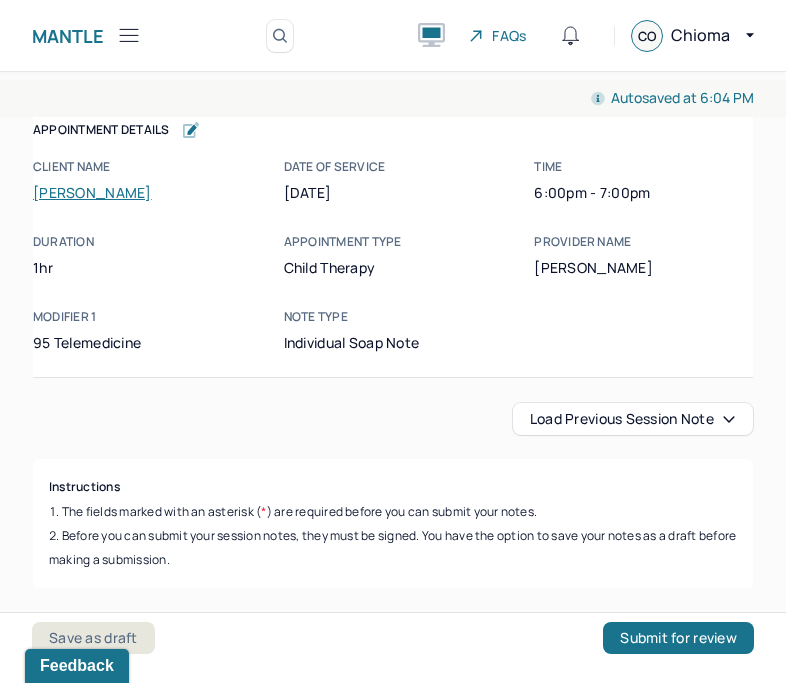 click on "Autosaved at 6:04 PM" at bounding box center (393, 98) 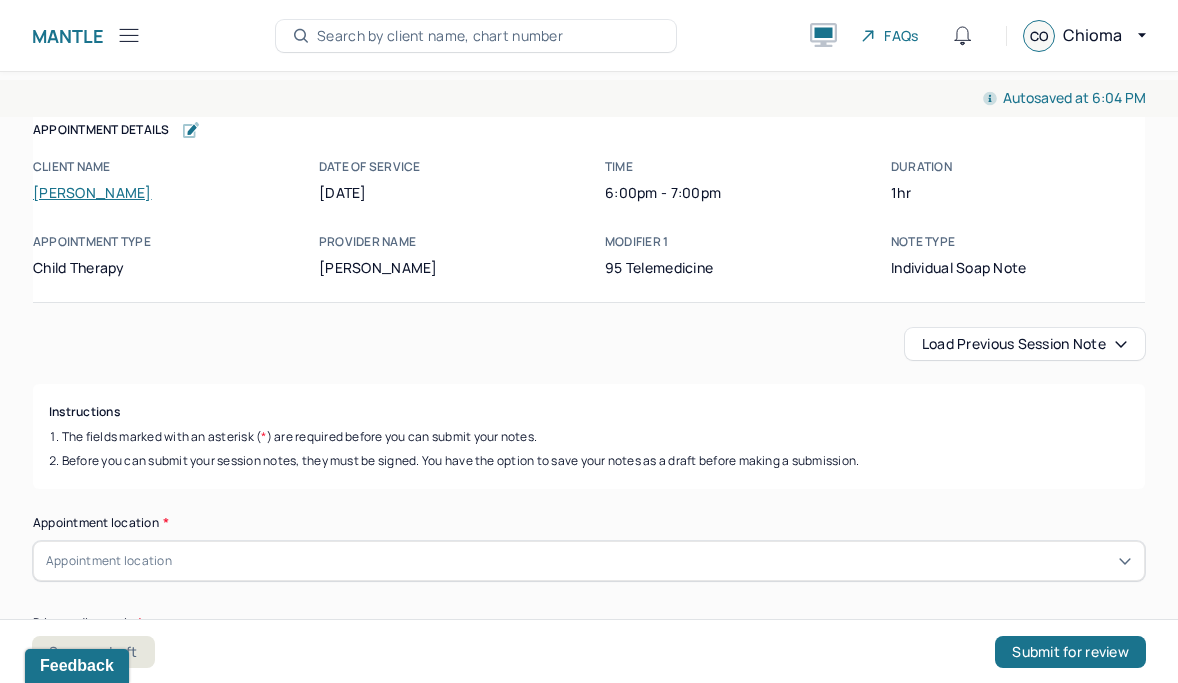 click on "Load previous session note" at bounding box center [1025, 344] 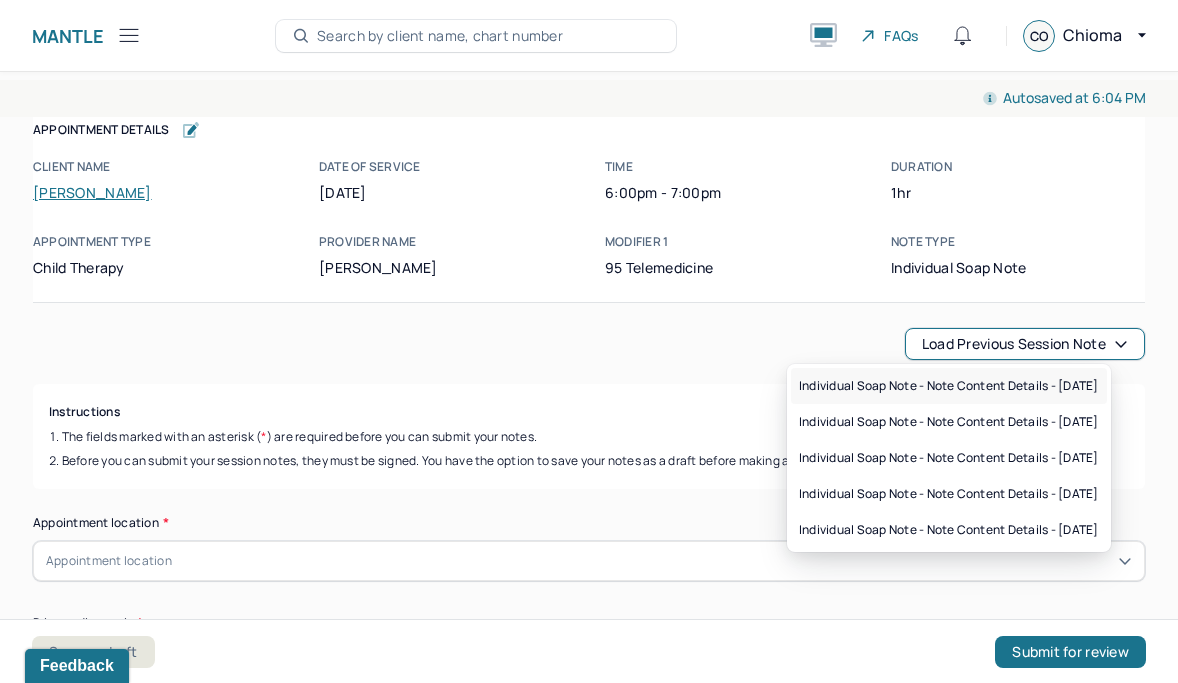 click on "Individual soap note   - Note content Details -   06/30/2025" at bounding box center [949, 386] 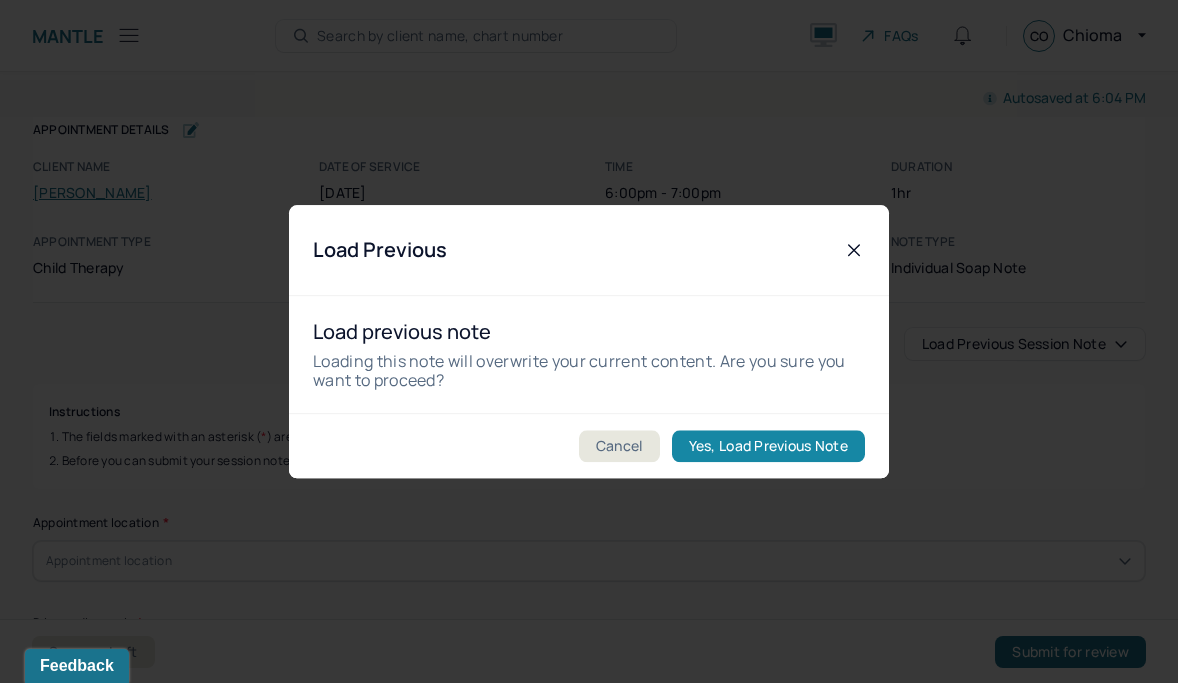 click on "Yes, Load Previous Note" at bounding box center (768, 446) 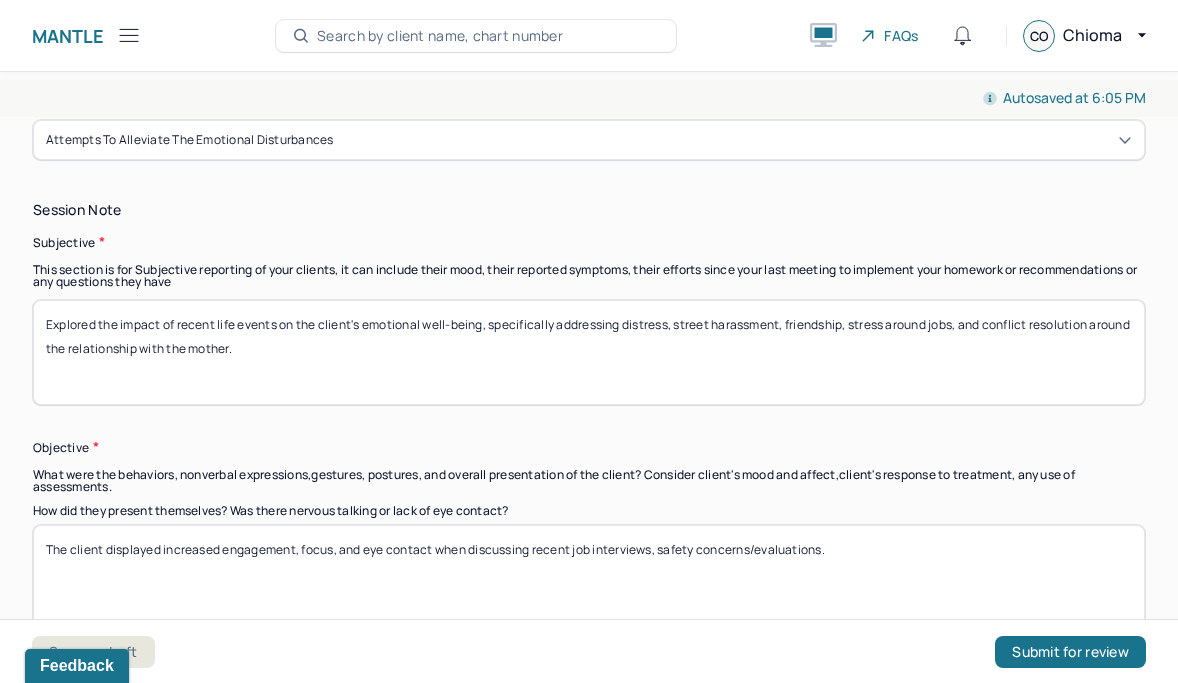 scroll, scrollTop: 1330, scrollLeft: 0, axis: vertical 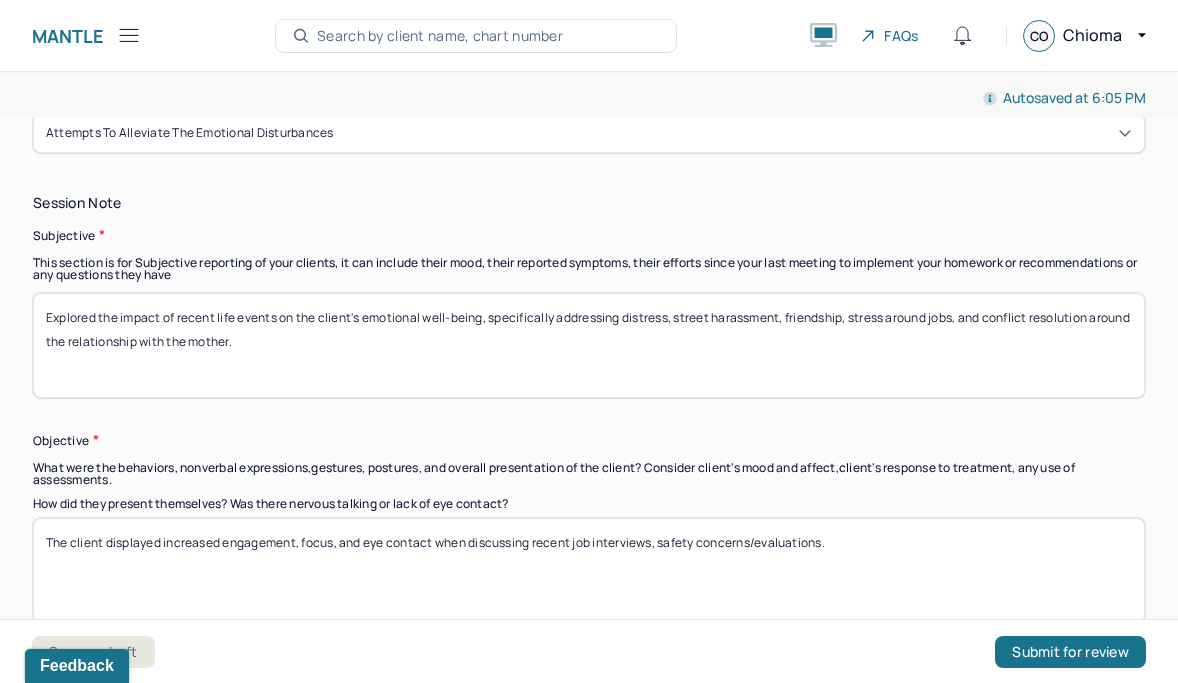 drag, startPoint x: 711, startPoint y: 337, endPoint x: 716, endPoint y: 371, distance: 34.36568 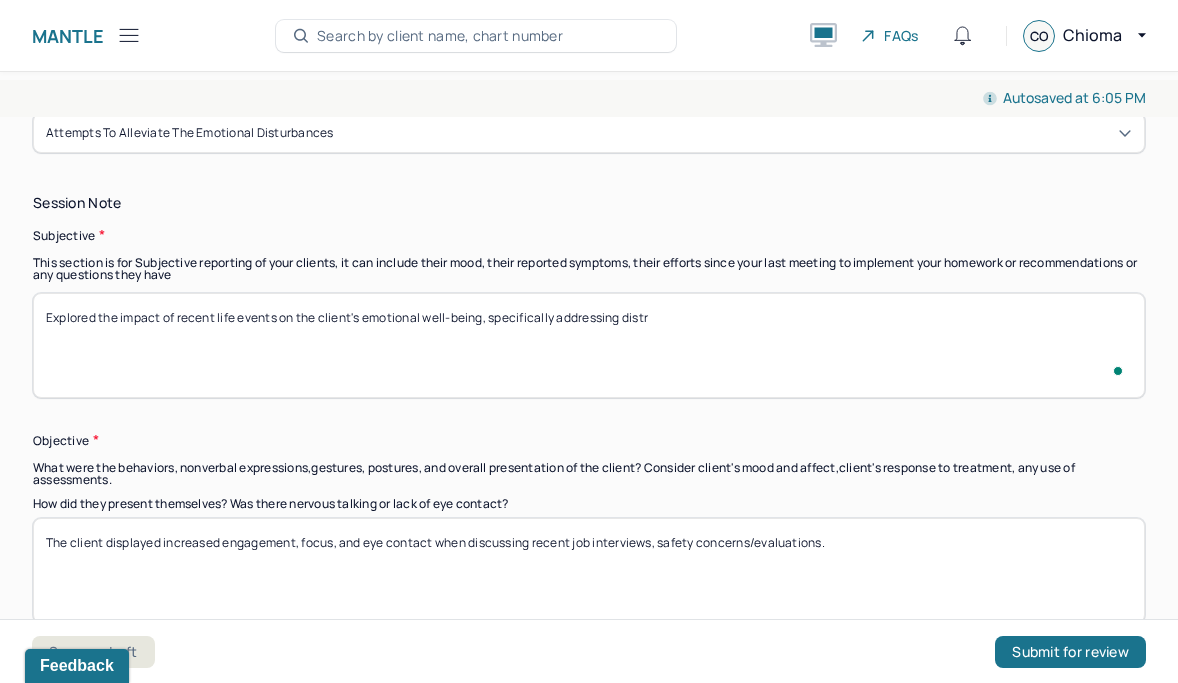 scroll, scrollTop: 1330, scrollLeft: 0, axis: vertical 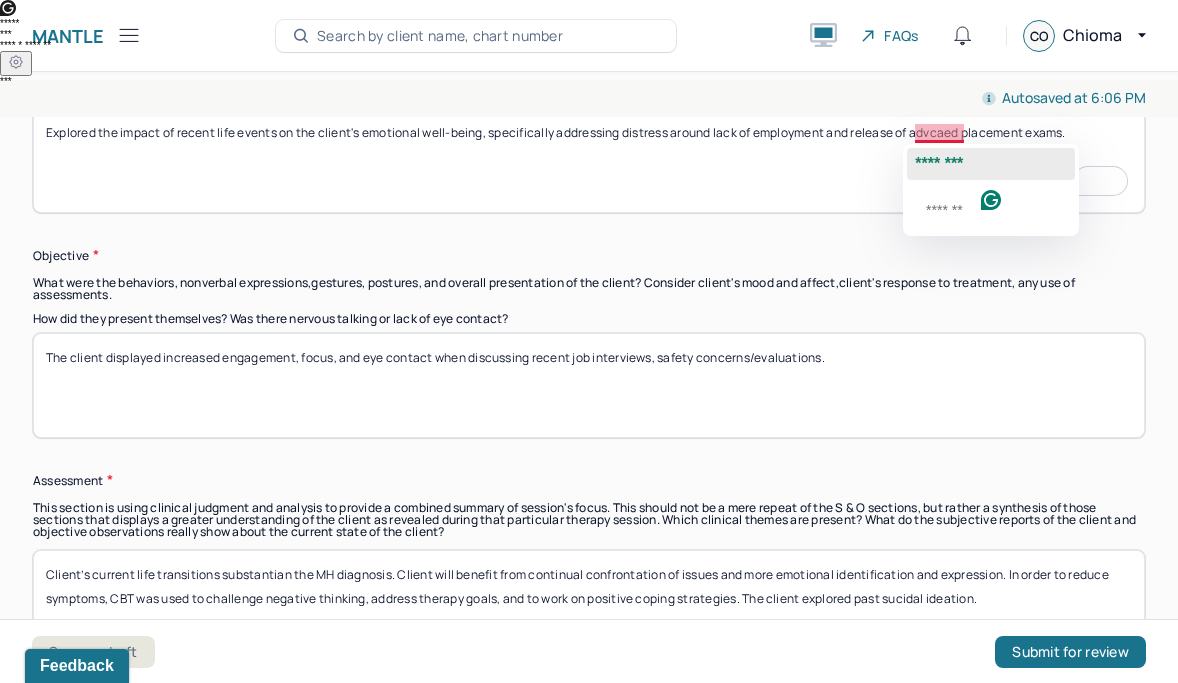 click on "********" 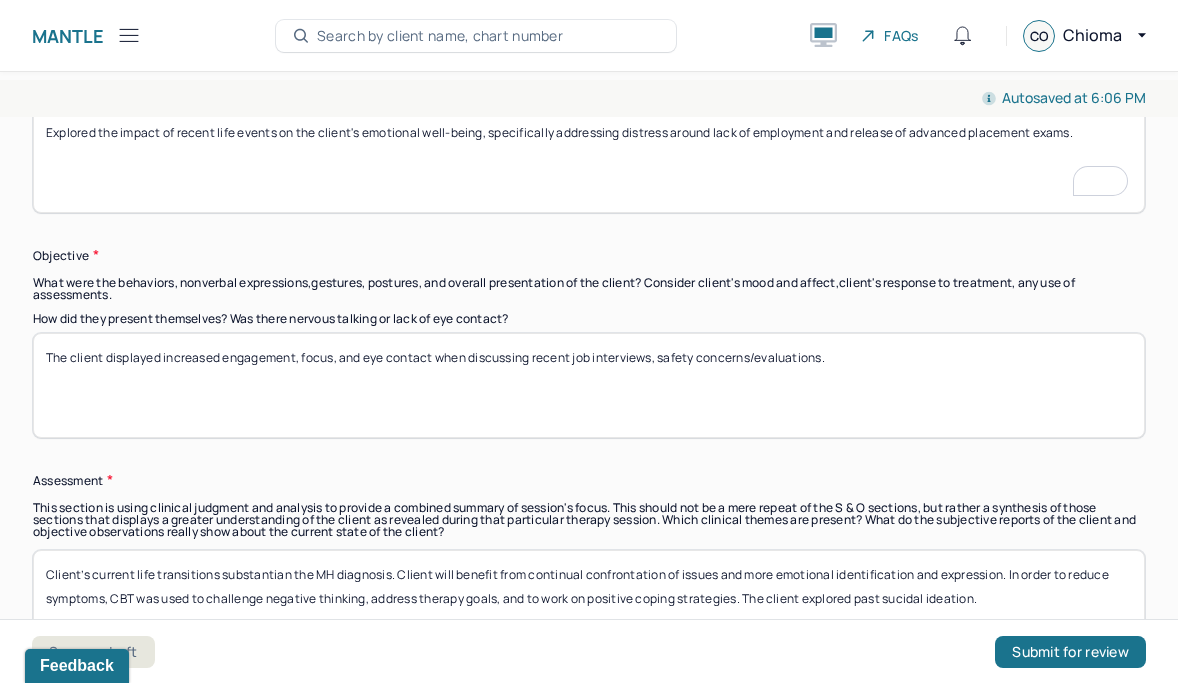 type on "Explored the impact of recent life events on the client's emotional well-being, specifically addressing distress around lack of employment and release of advanced placement exams." 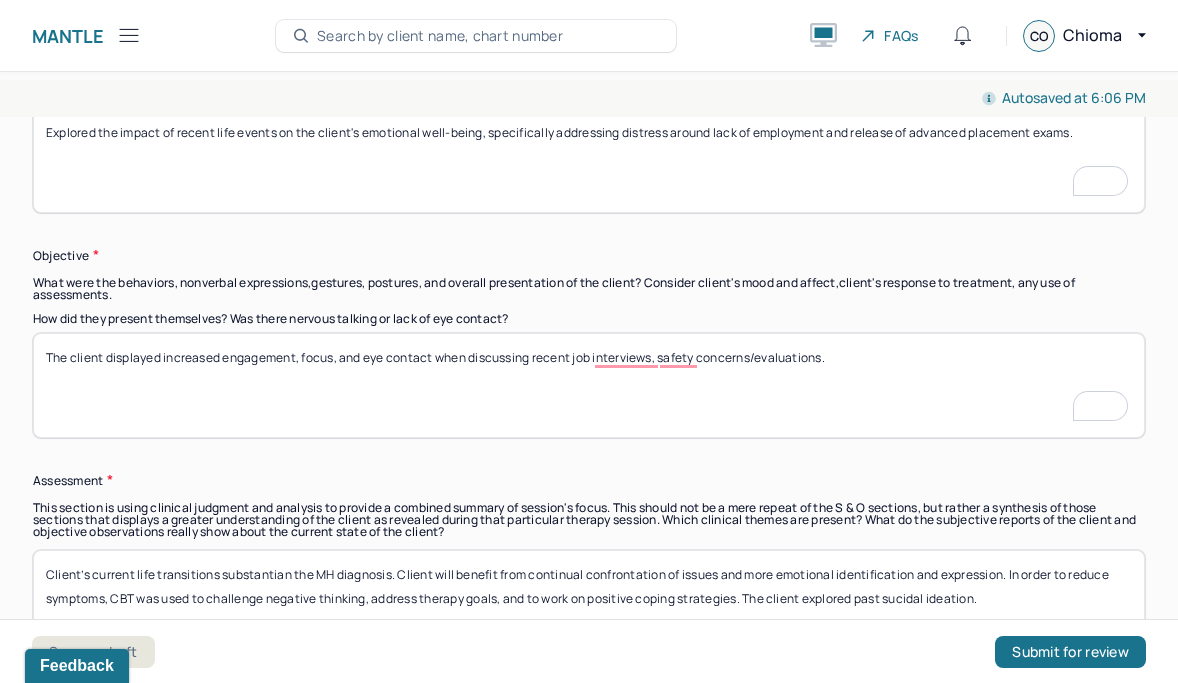 scroll, scrollTop: 1515, scrollLeft: 0, axis: vertical 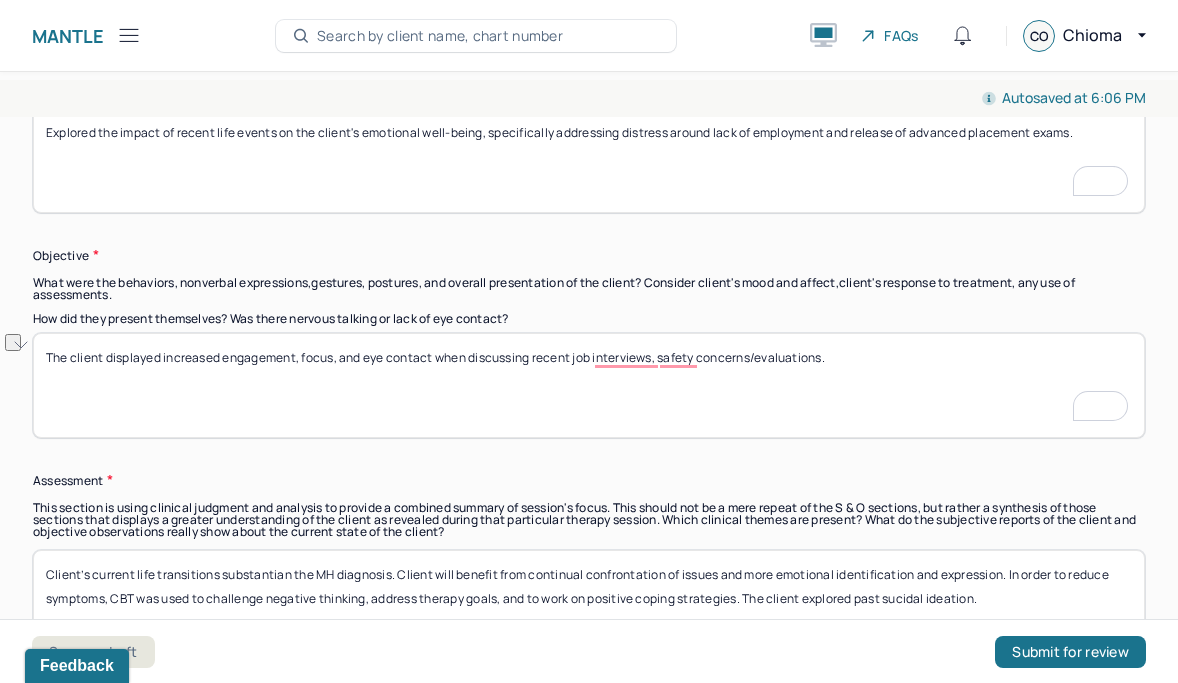 drag, startPoint x: 833, startPoint y: 359, endPoint x: 225, endPoint y: 360, distance: 608.0008 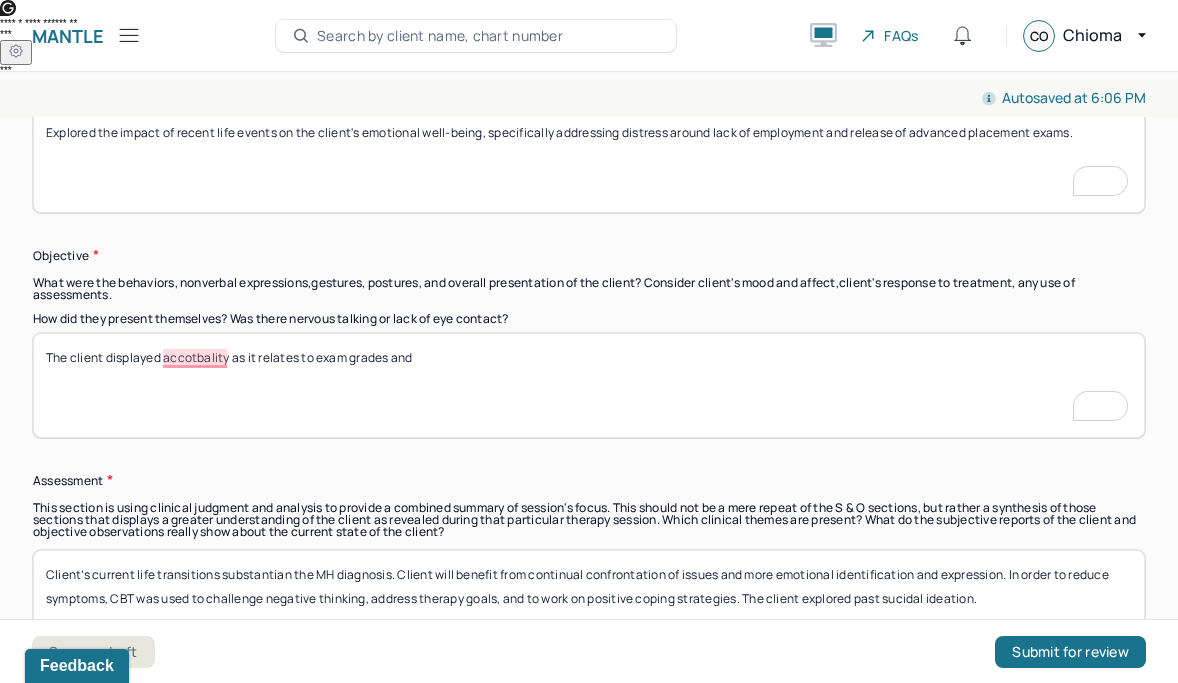 click on "The client displayed increased" at bounding box center [589, 385] 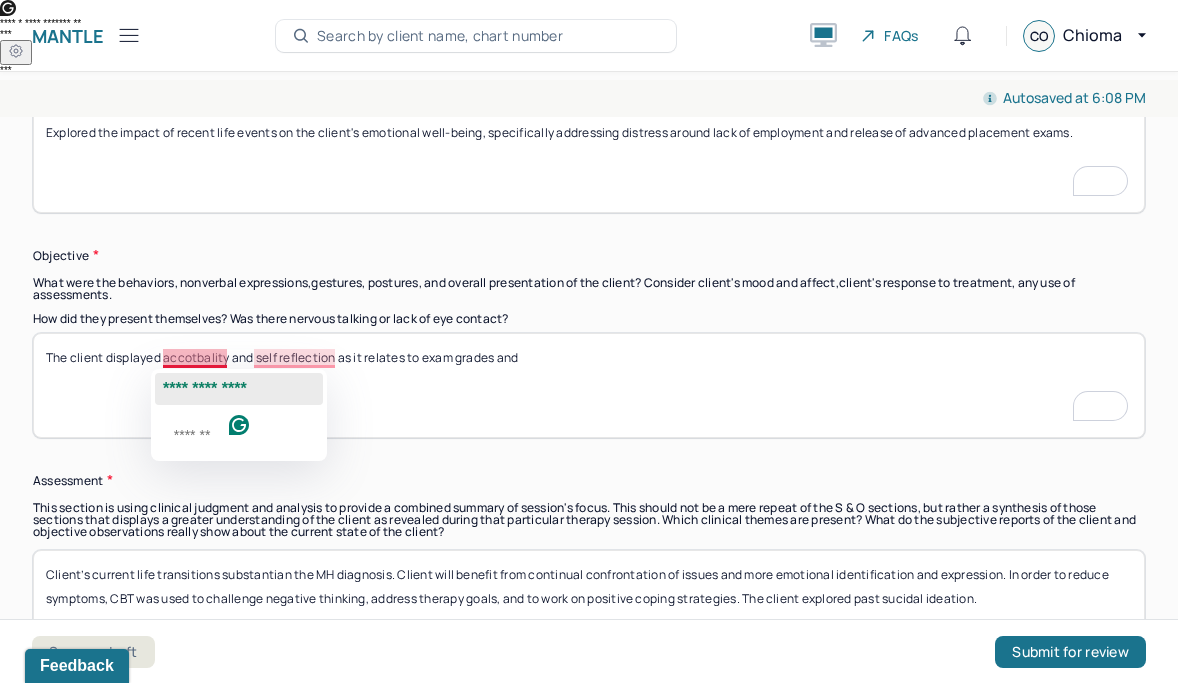 click on "**********" 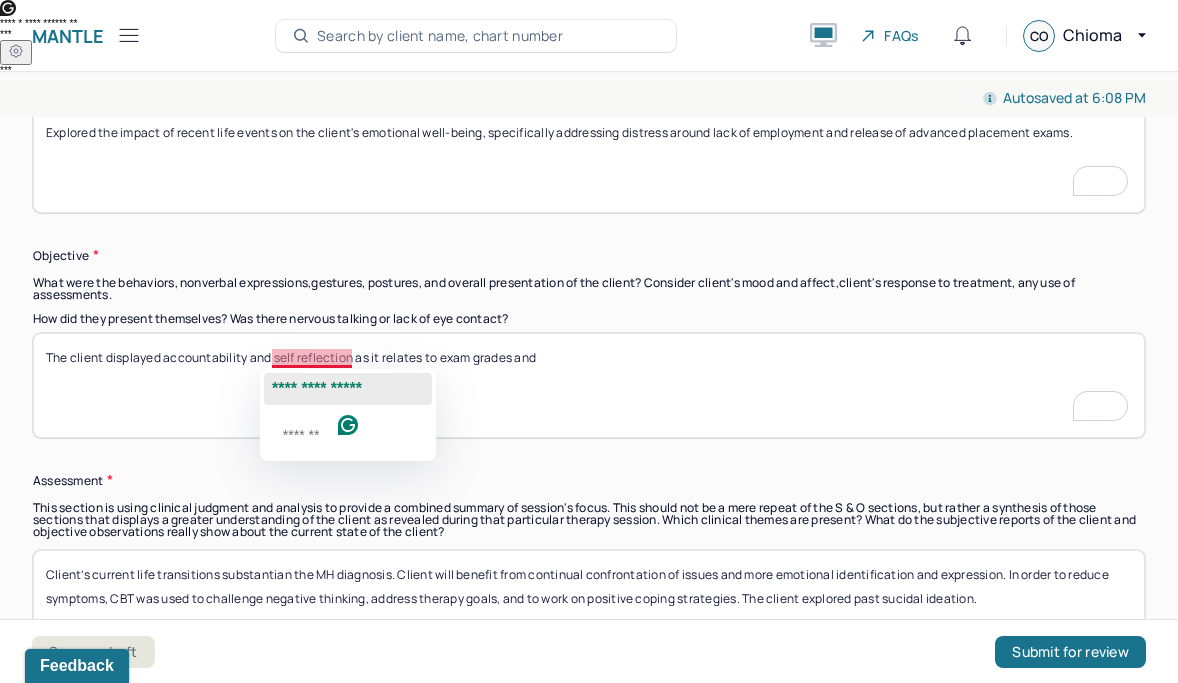 click on "**********" 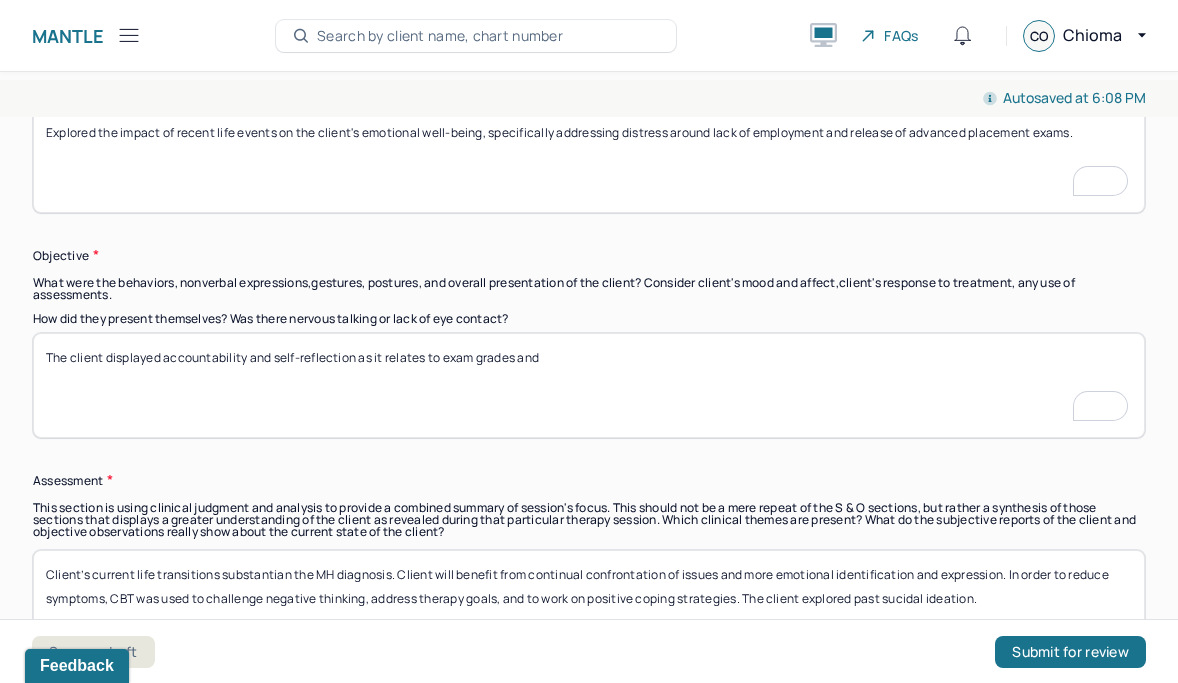 click on "The client displayed accountability and self reflection as it relates to exam grades and" at bounding box center [589, 385] 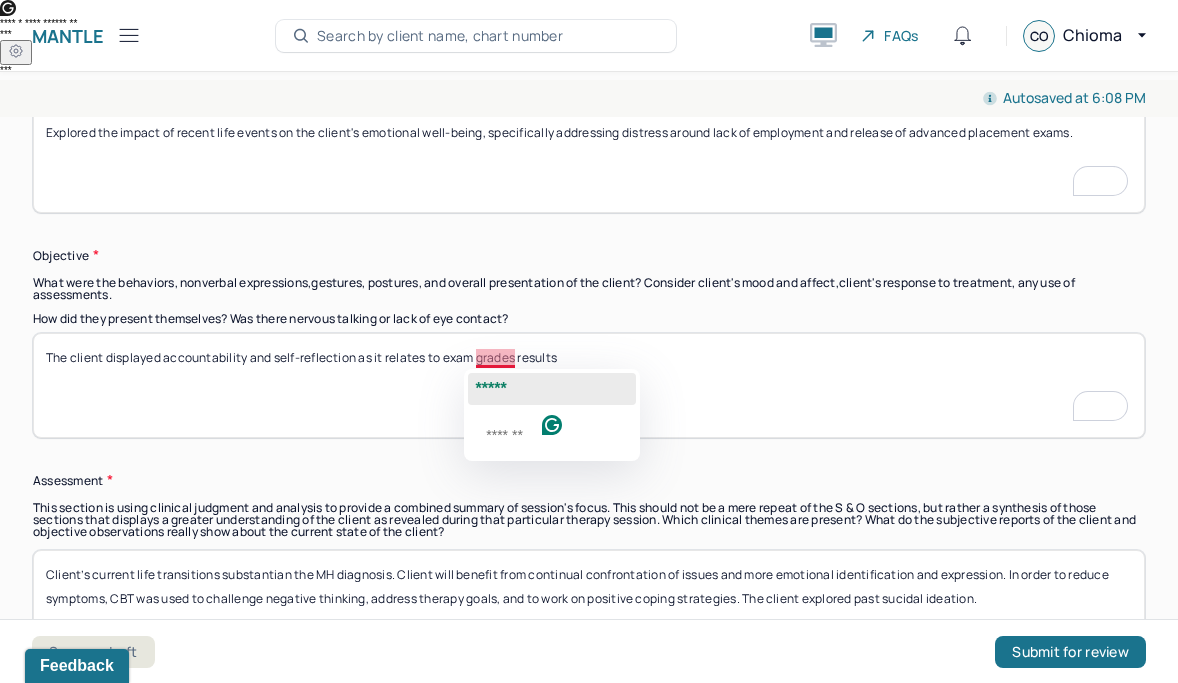 click on "*****" 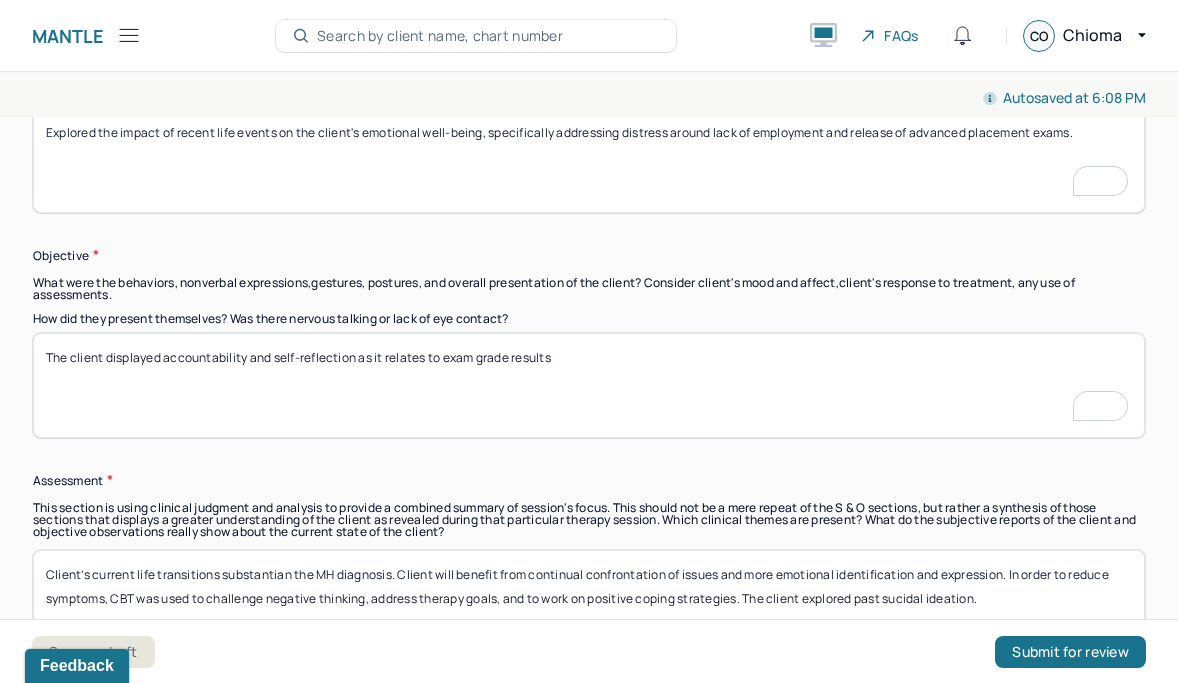 click on "The client displayed accountability and self-reflection as it relates to exam grades results" at bounding box center [589, 385] 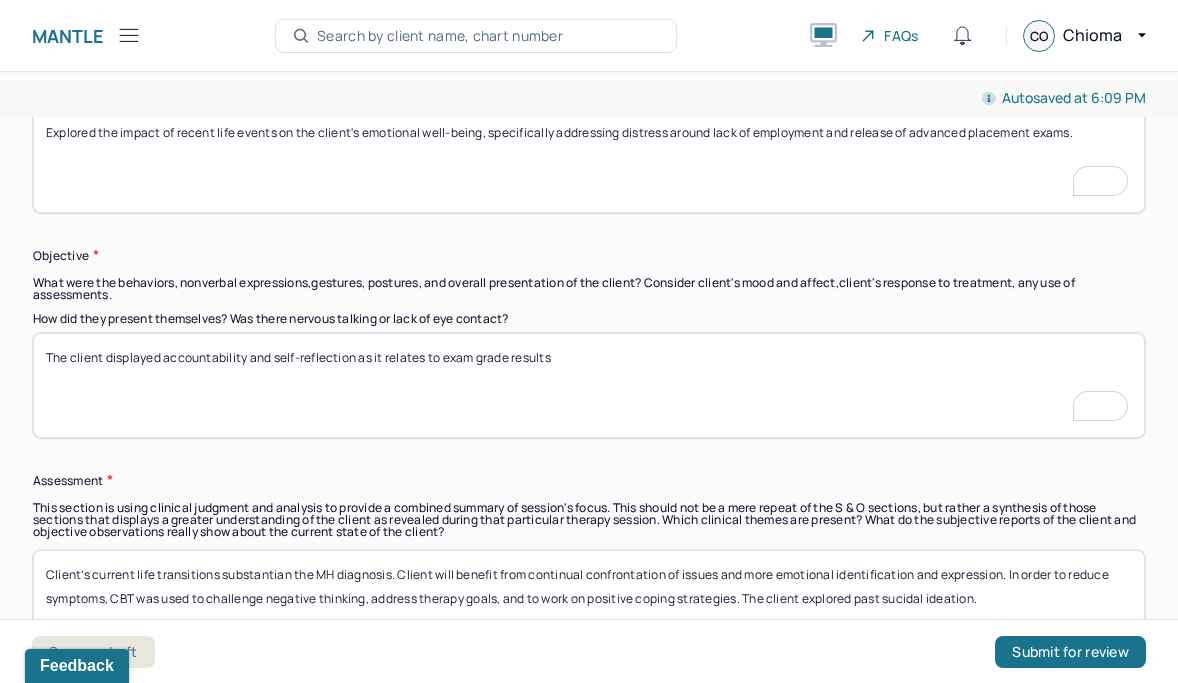 scroll, scrollTop: 1582, scrollLeft: 0, axis: vertical 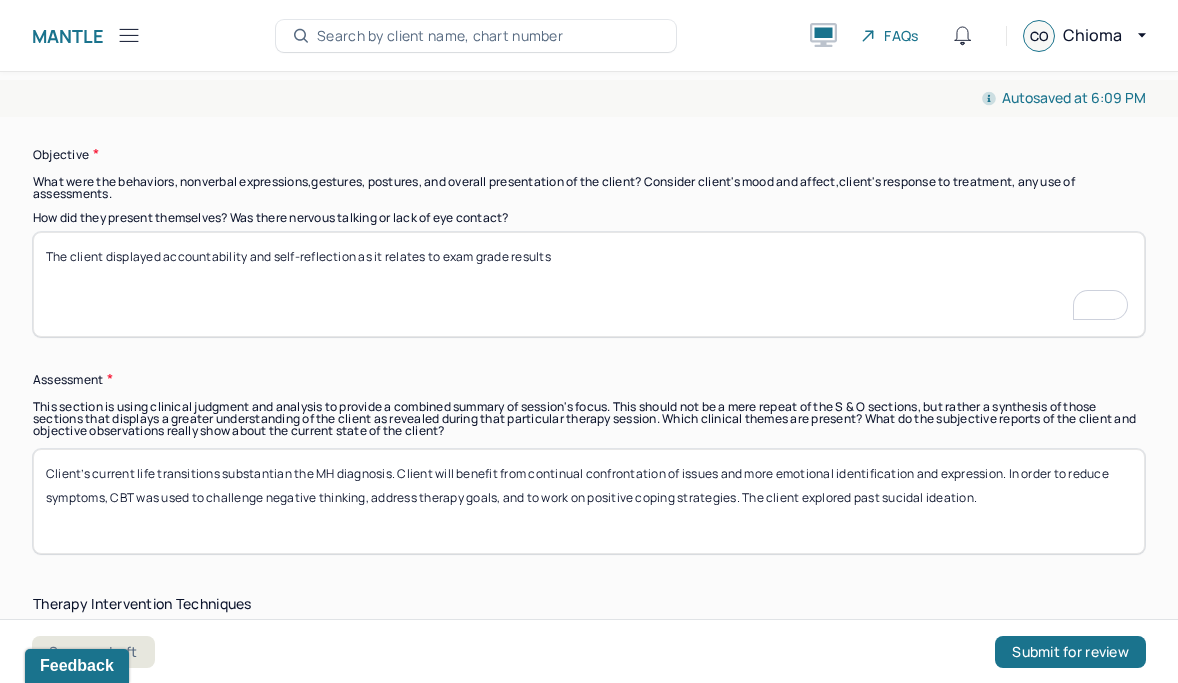 type on "The client displayed accountability and self-reflection as it relates to exam grade results" 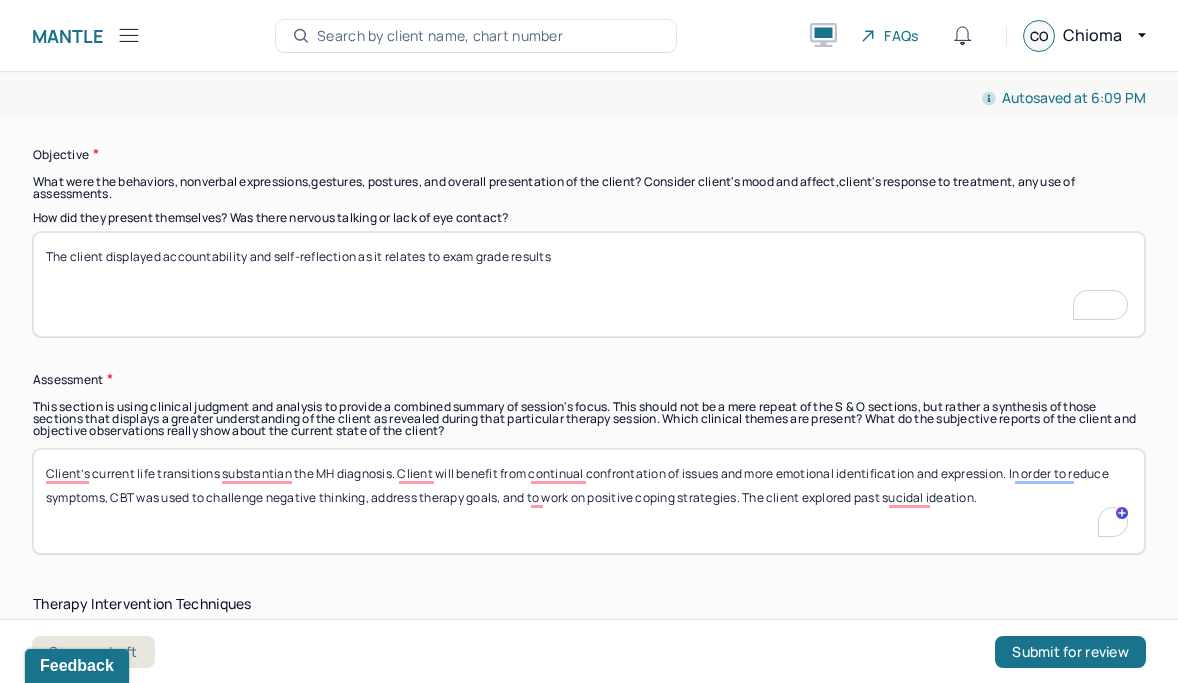 scroll, scrollTop: 3715, scrollLeft: 0, axis: vertical 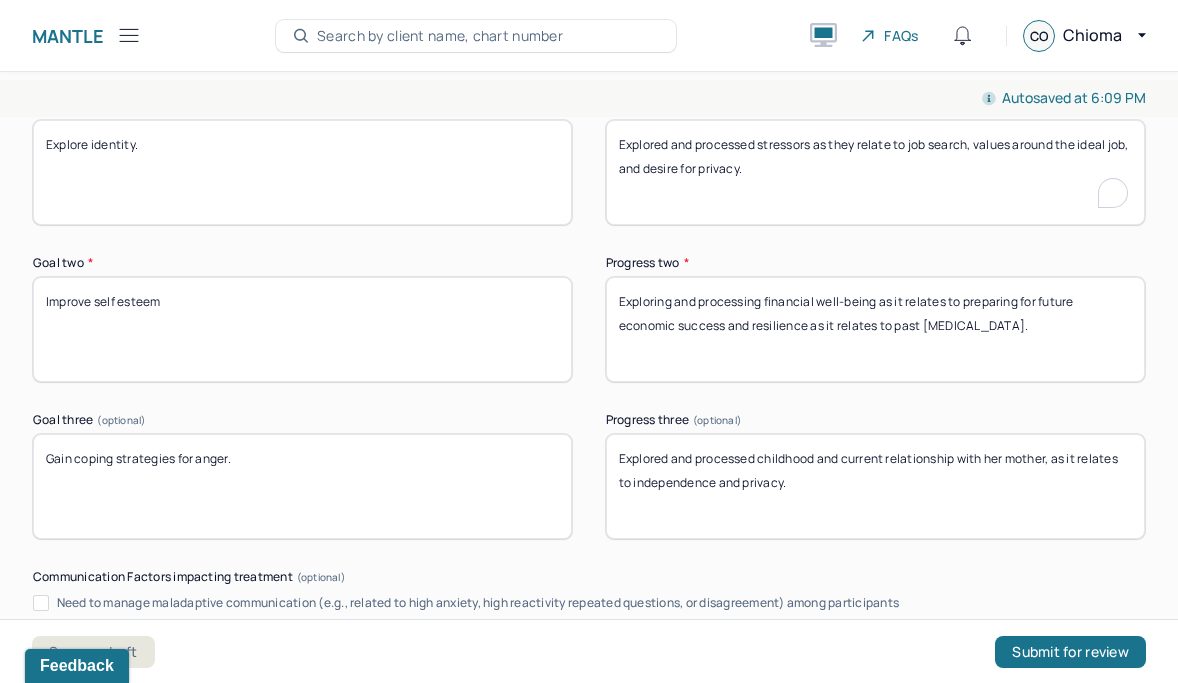 drag, startPoint x: 761, startPoint y: 146, endPoint x: 798, endPoint y: 181, distance: 50.931328 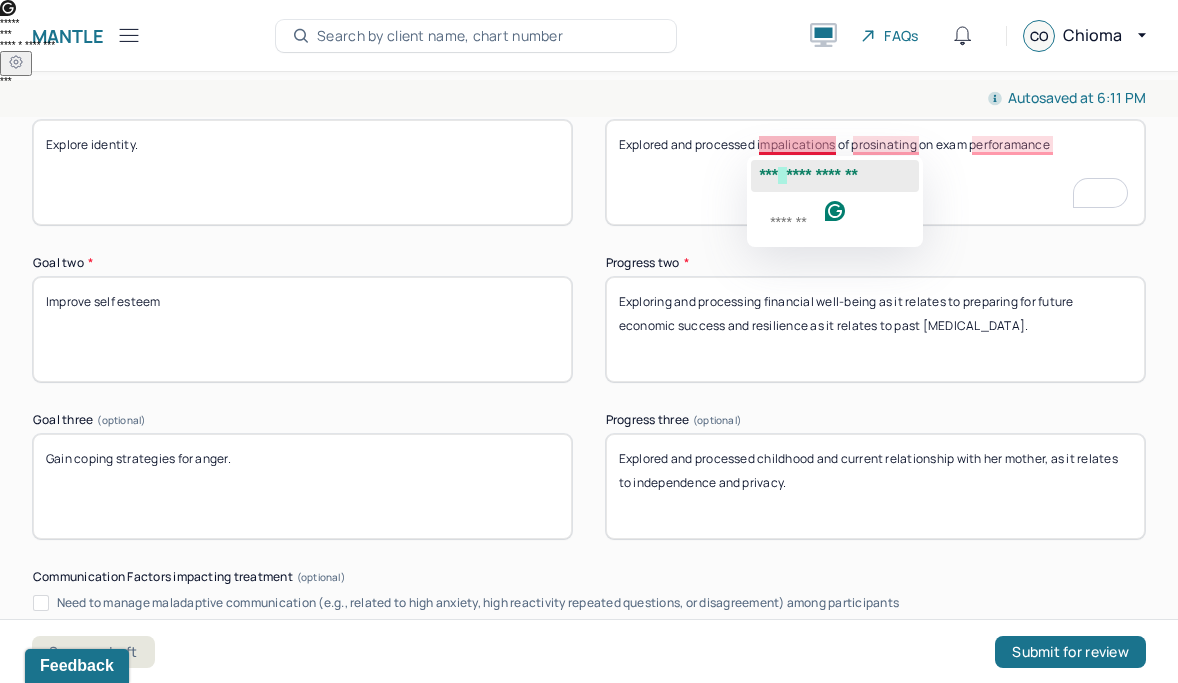 click 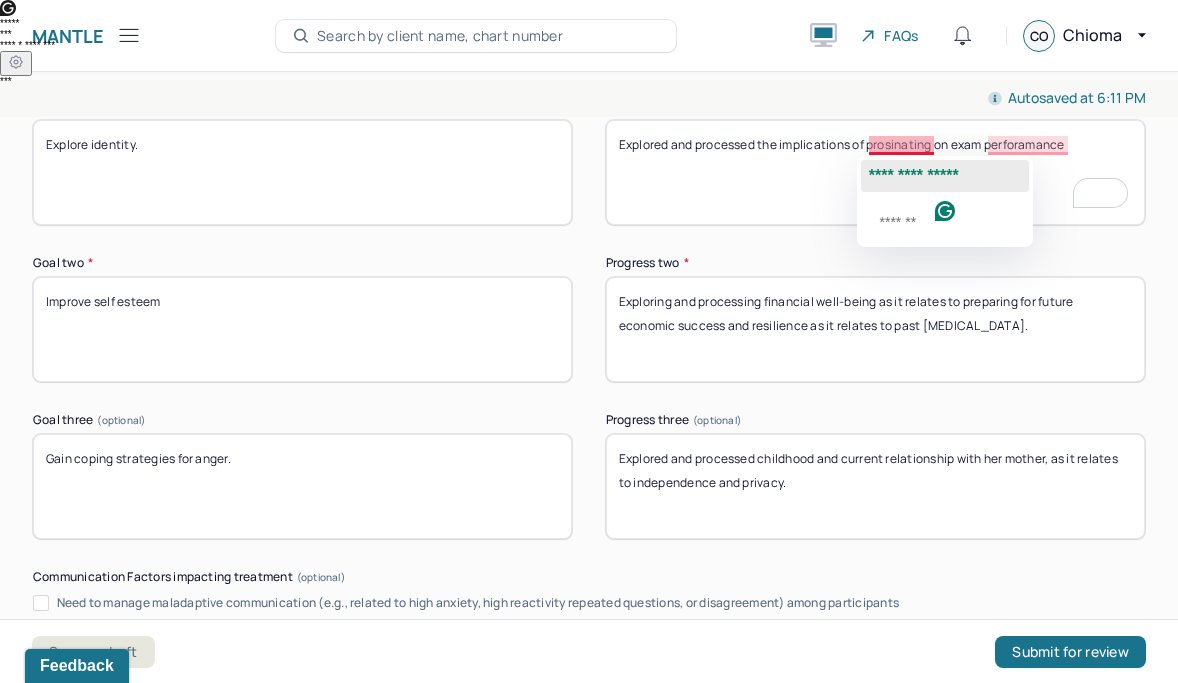 click on "**********" 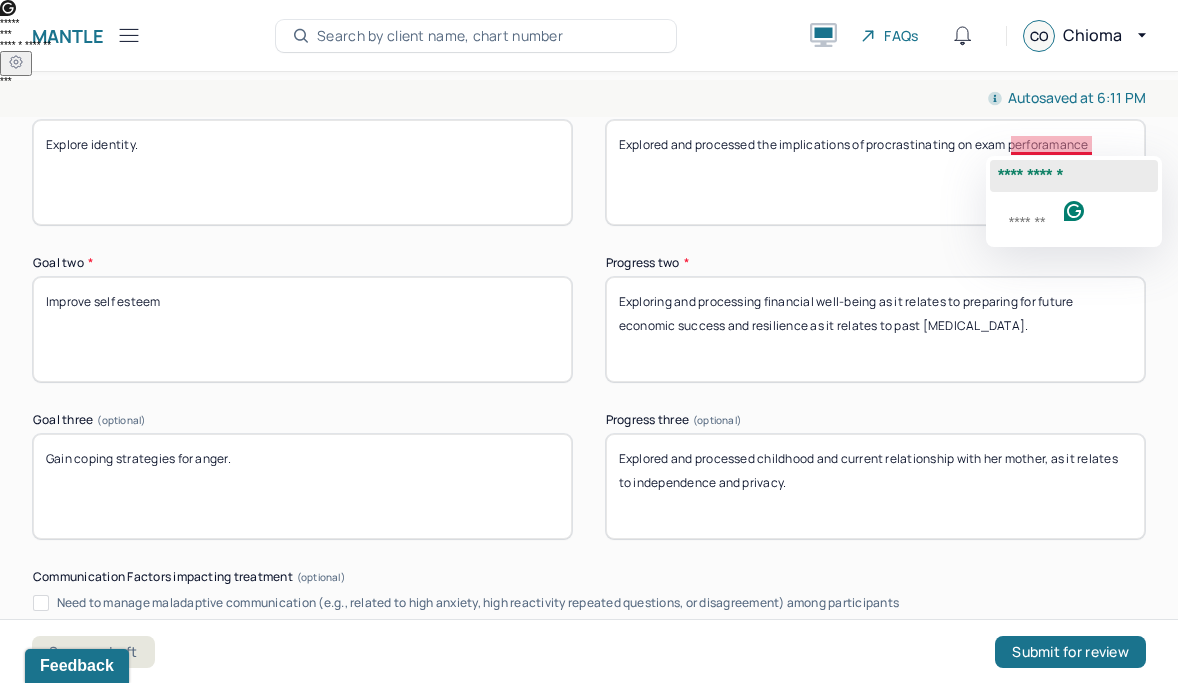 click on "**********" 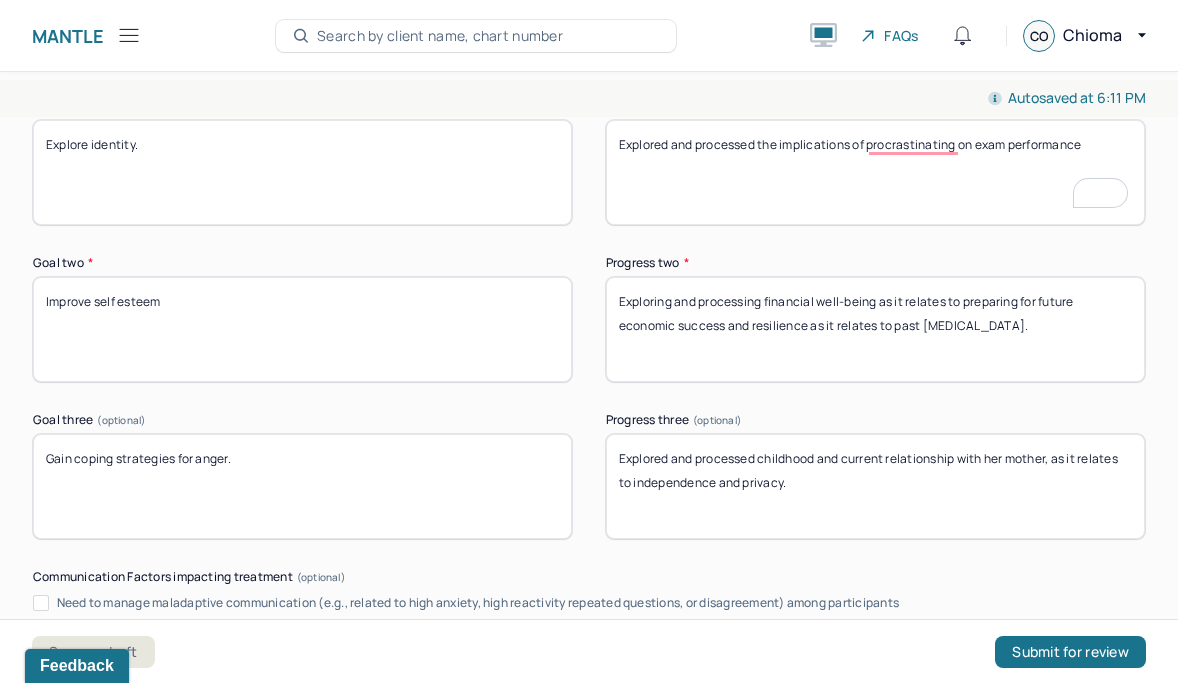 click on "Explored and processed the implications of procrastinating on exam performance" at bounding box center [875, 172] 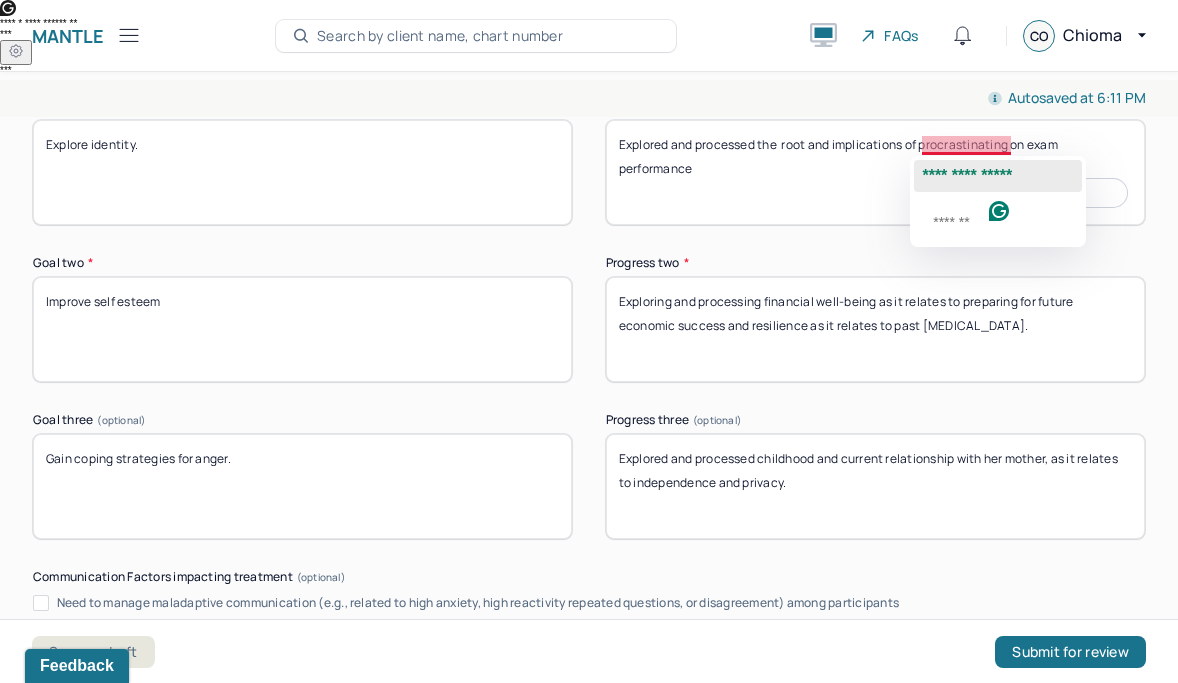 click on "**********" 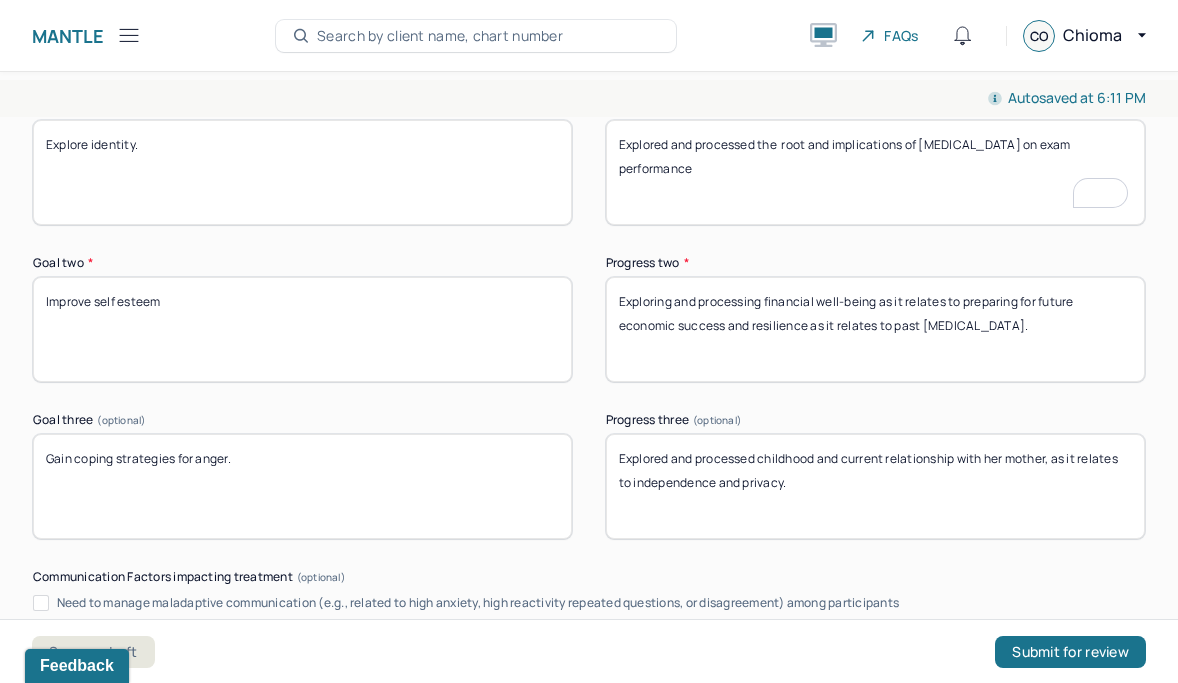 click on "Explored and processed the  root and implications of procrastinating on exam performance" at bounding box center (875, 172) 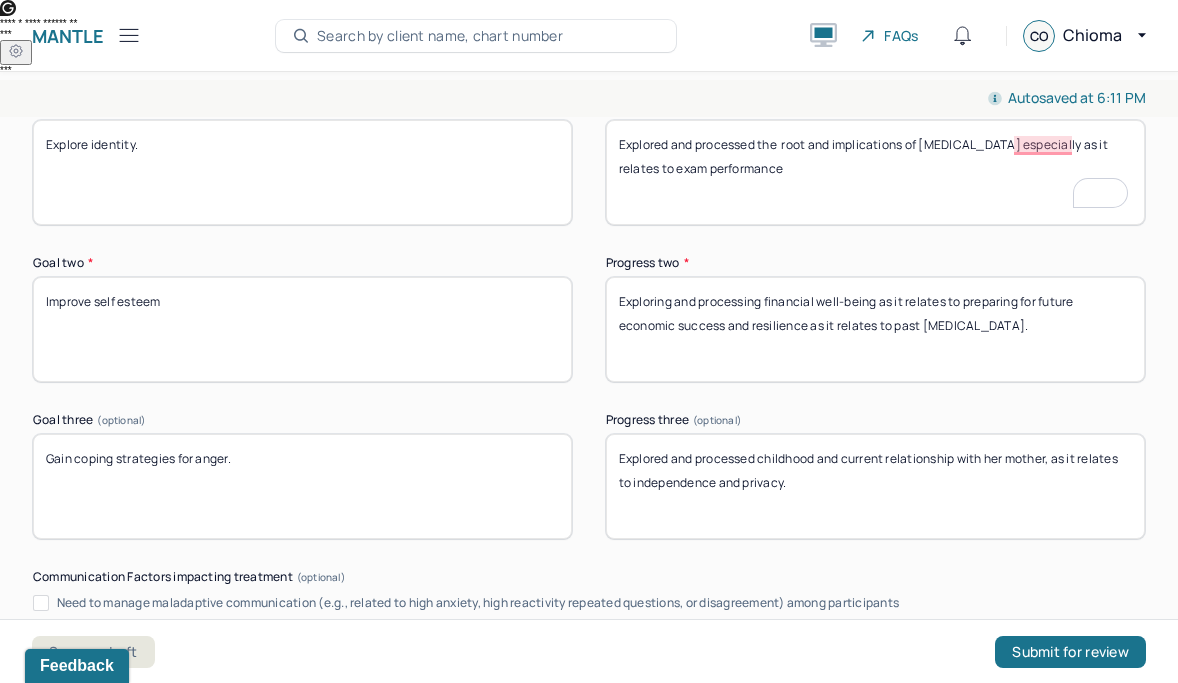 click on "Explored and processed the  root and implications of procrastinating on exam performance" at bounding box center (875, 172) 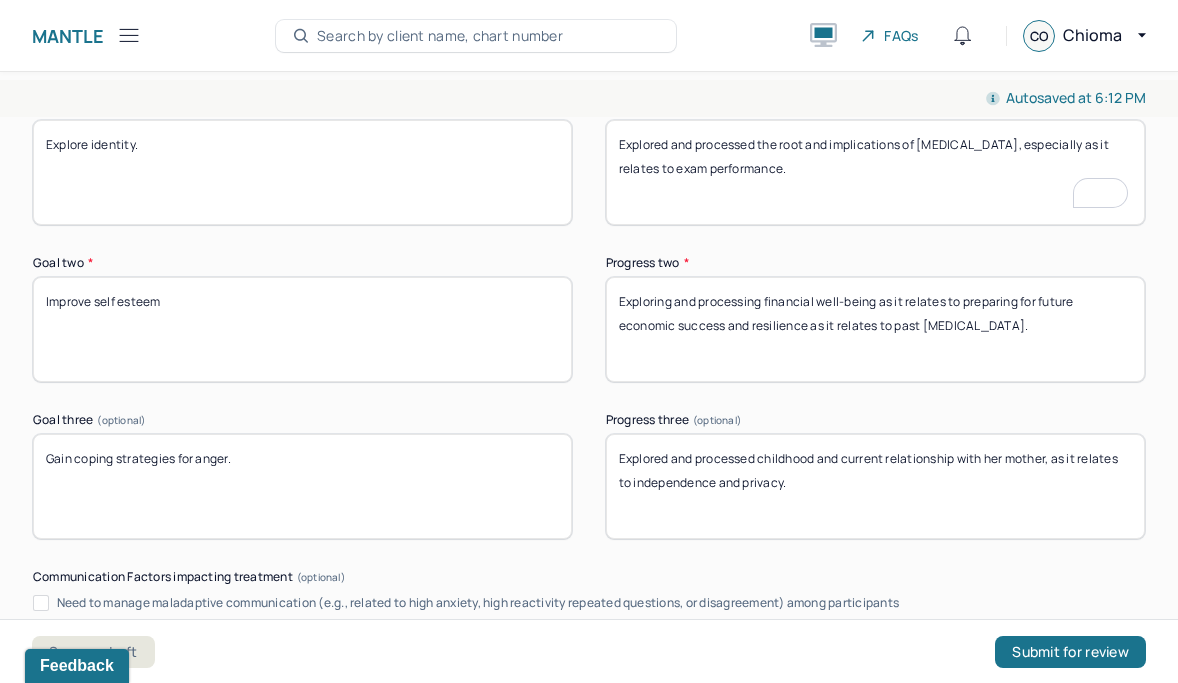 scroll, scrollTop: 3182, scrollLeft: 0, axis: vertical 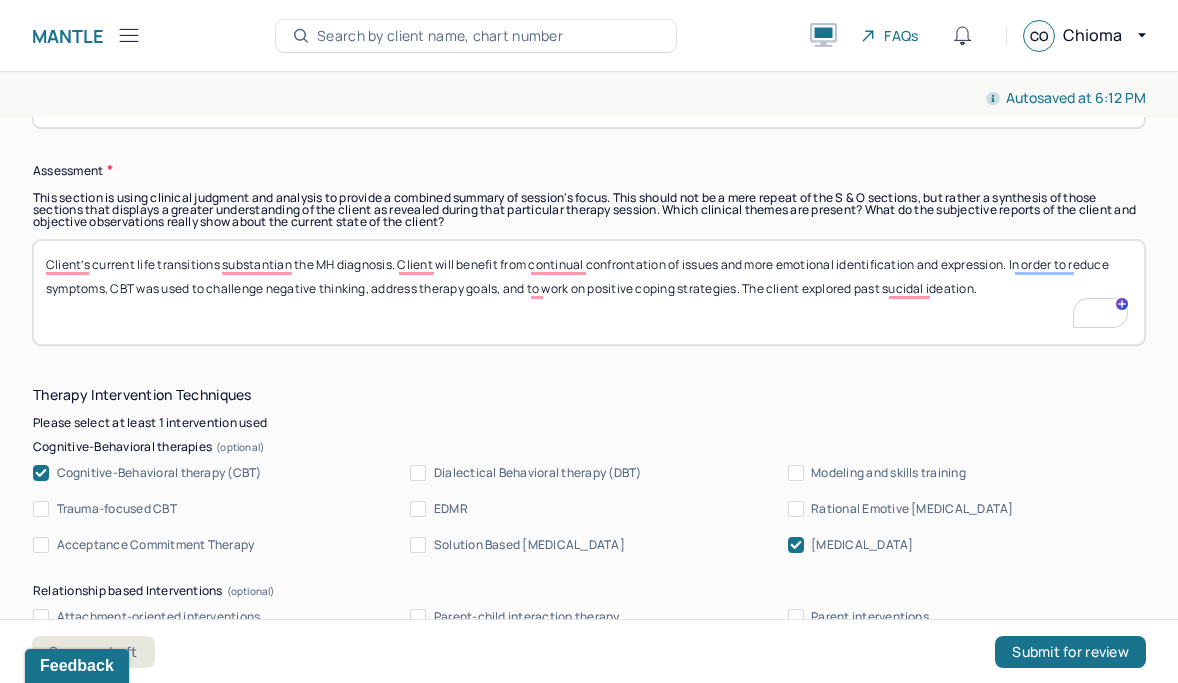 type on "Explored and processed the root and implications of procrastination, especially as it relates to exam performance." 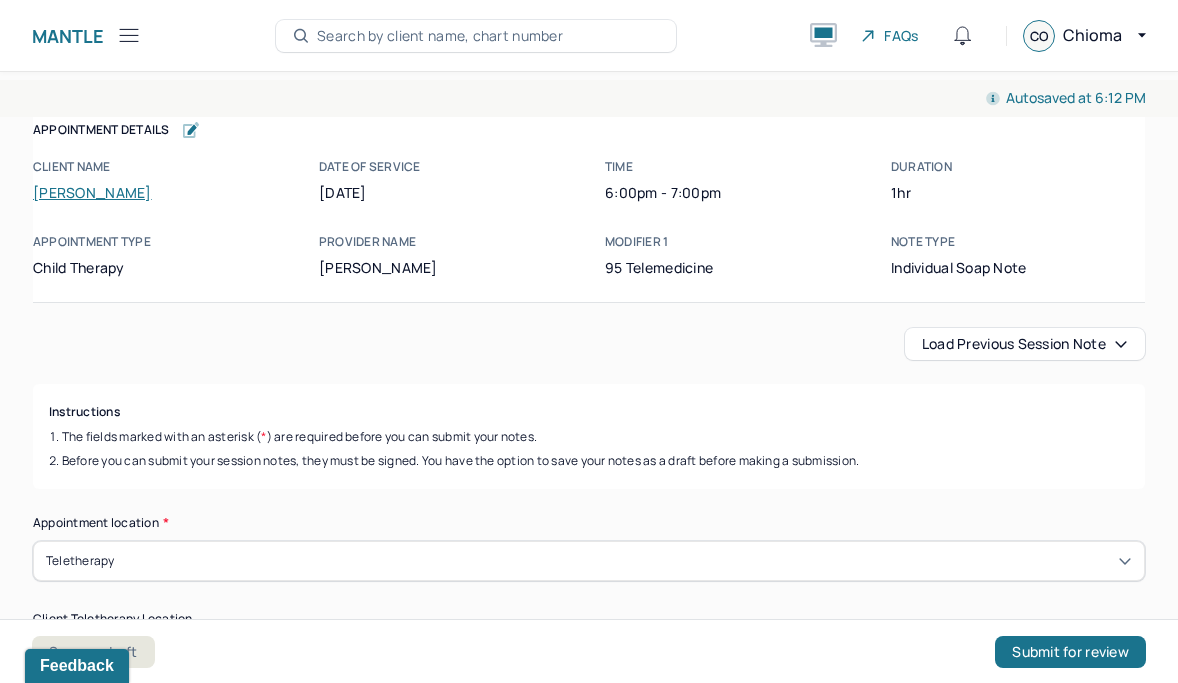 scroll, scrollTop: 0, scrollLeft: 0, axis: both 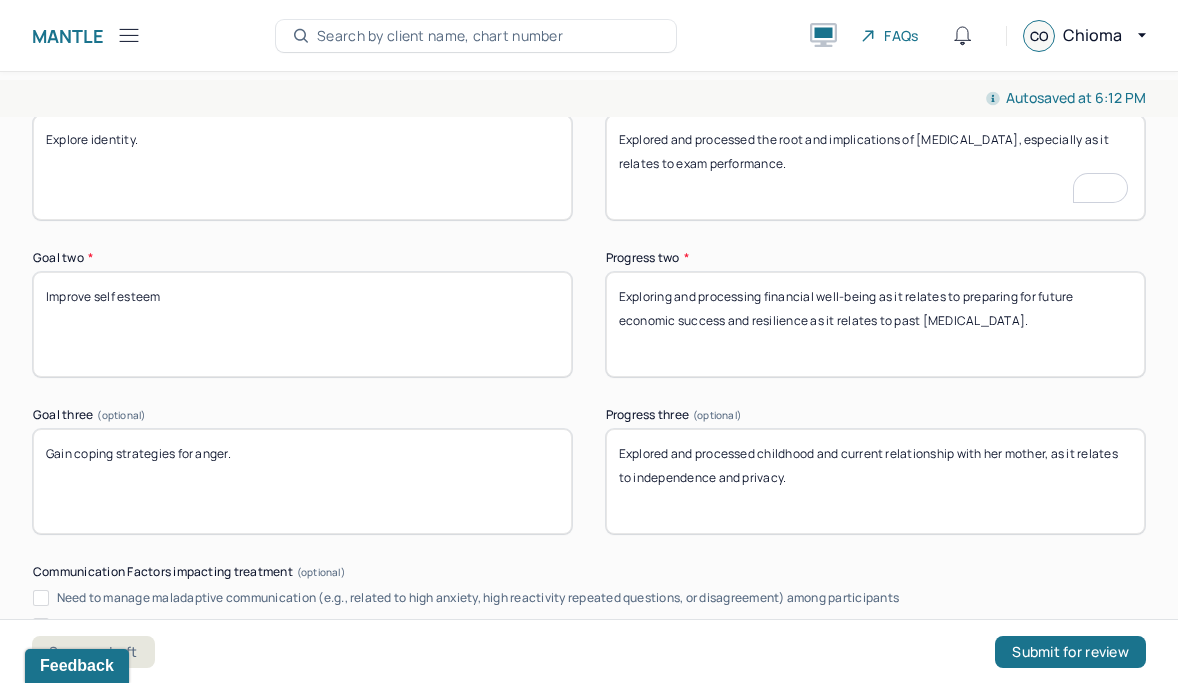 click on "Explored and processed the root and implications of procrastination, especially as it relates to exam performance." at bounding box center (875, 167) 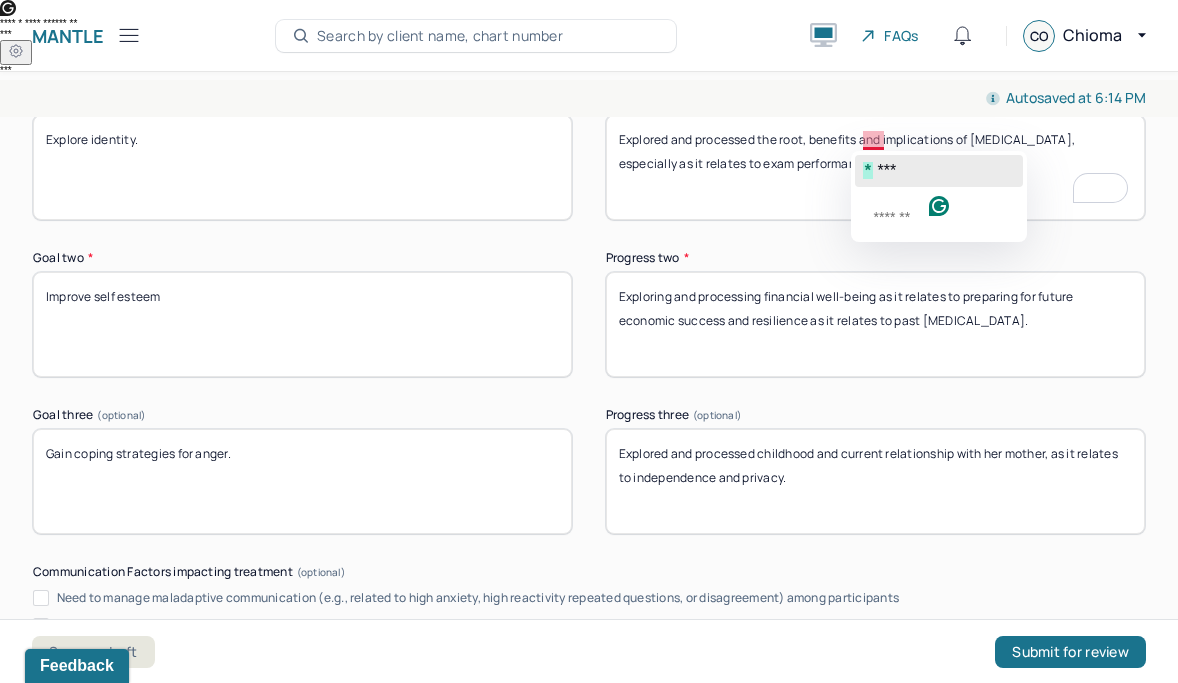 click on "***" 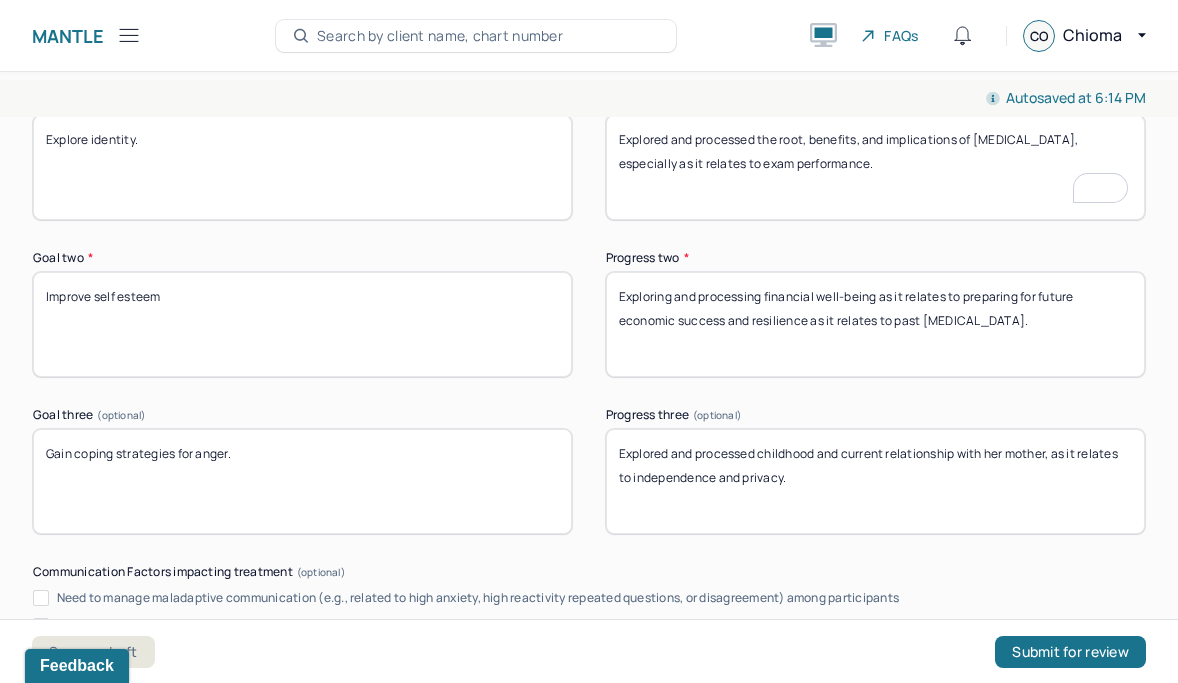 type on "Explored and processed the root, benefits, and implications of [MEDICAL_DATA], especially as it relates to exam performance." 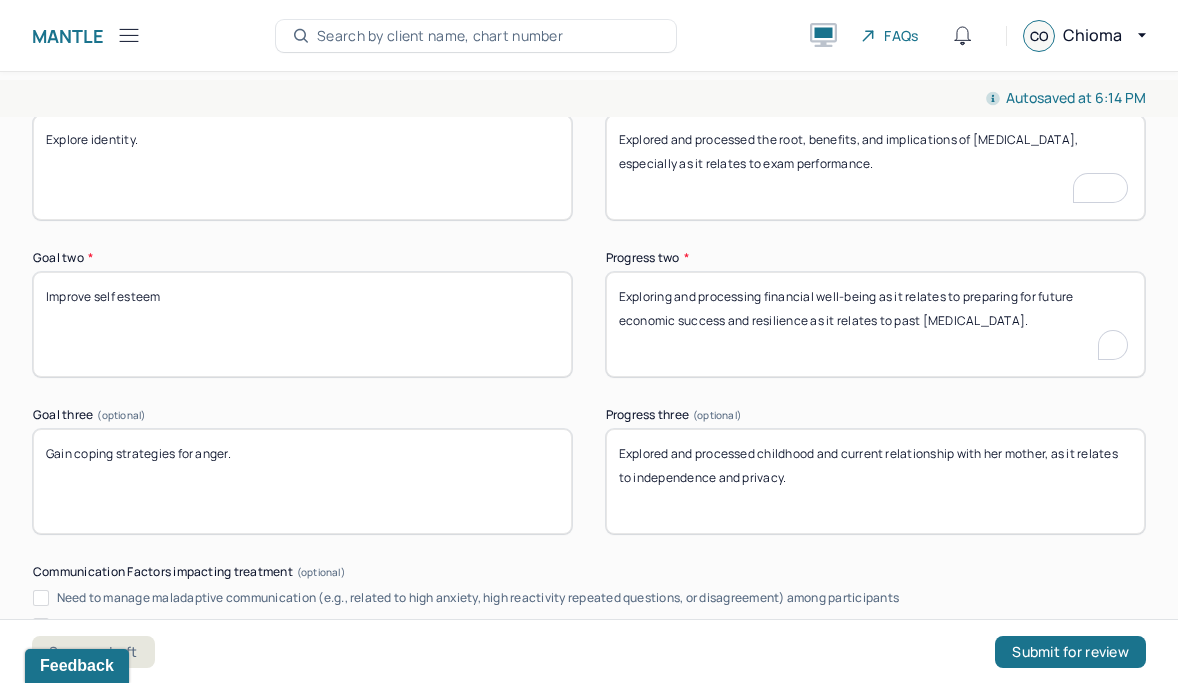 drag, startPoint x: 767, startPoint y: 297, endPoint x: 1080, endPoint y: 335, distance: 315.29828 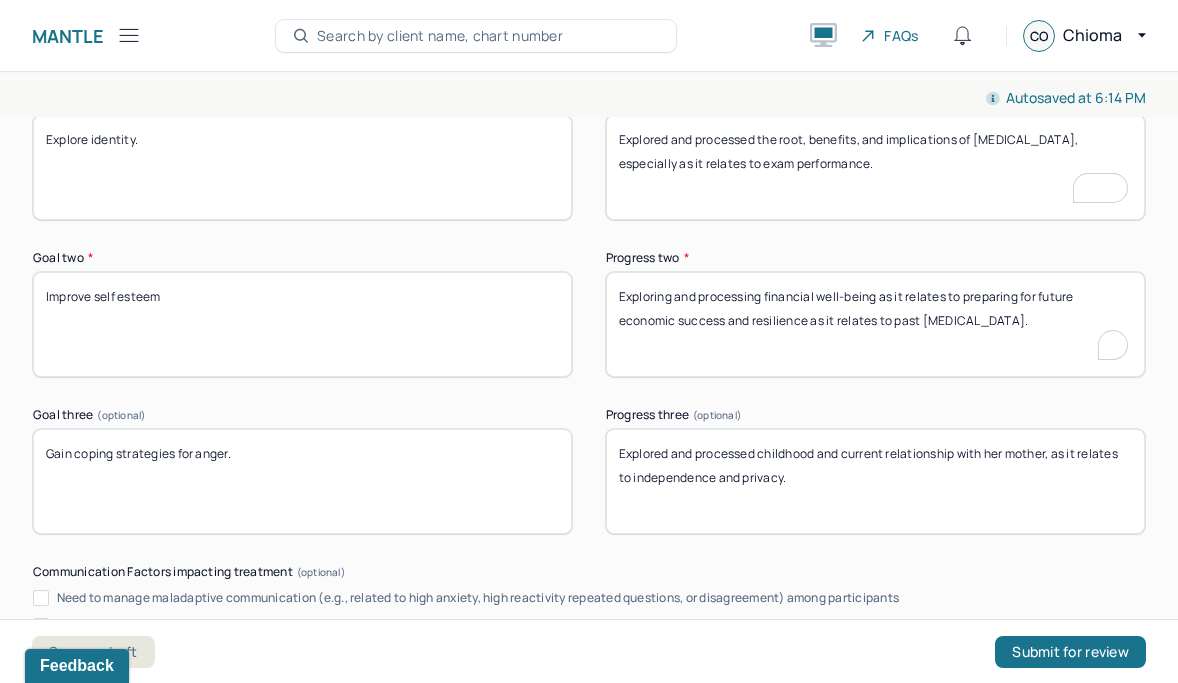 click on "Exploring and processing financial well-being as it relates to preparing for future economic success and resilience as it relates to past suicidal ideation." at bounding box center (875, 324) 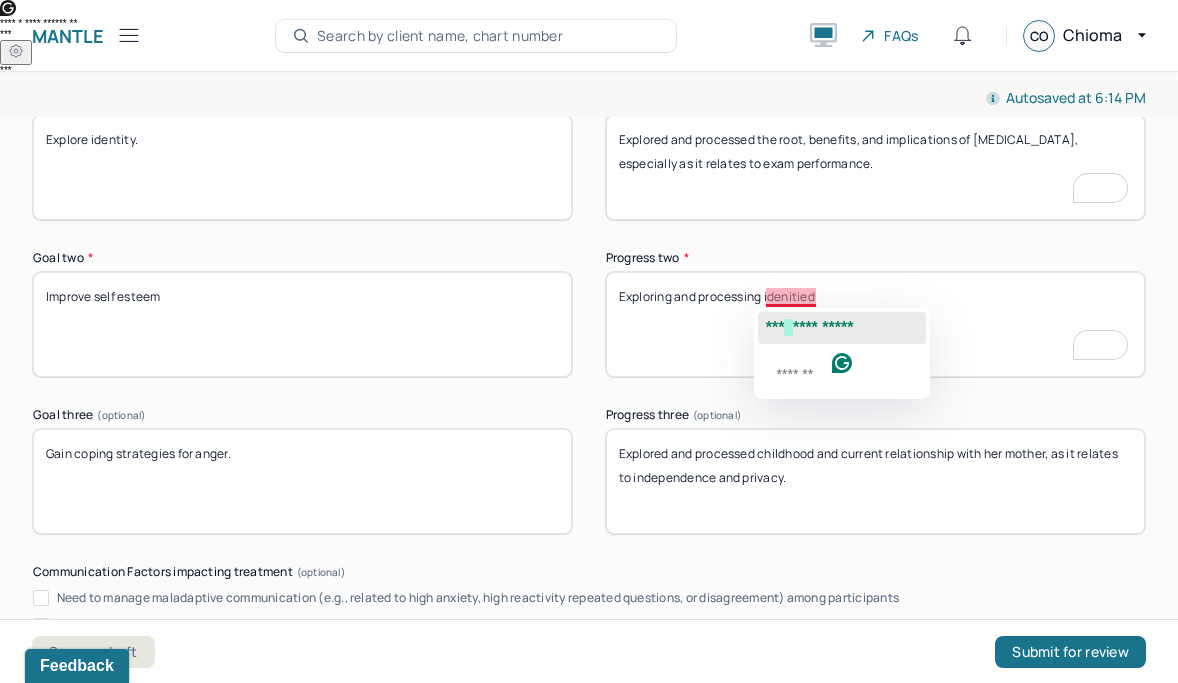 click on "**********" 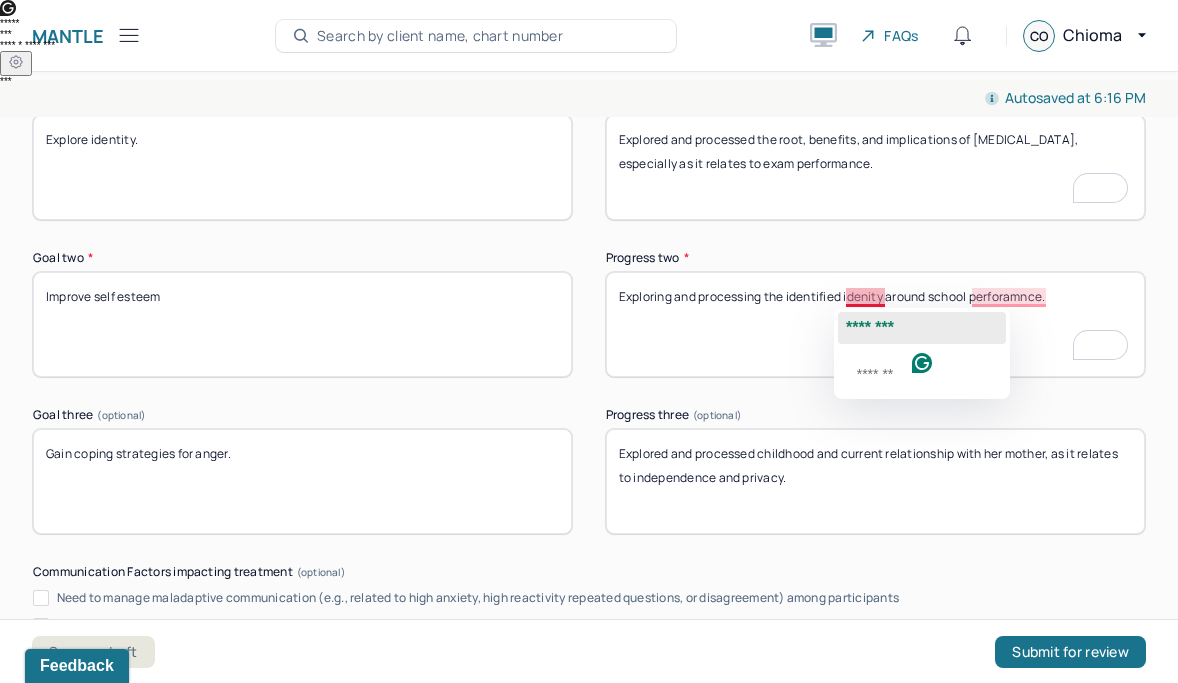 click on "********" 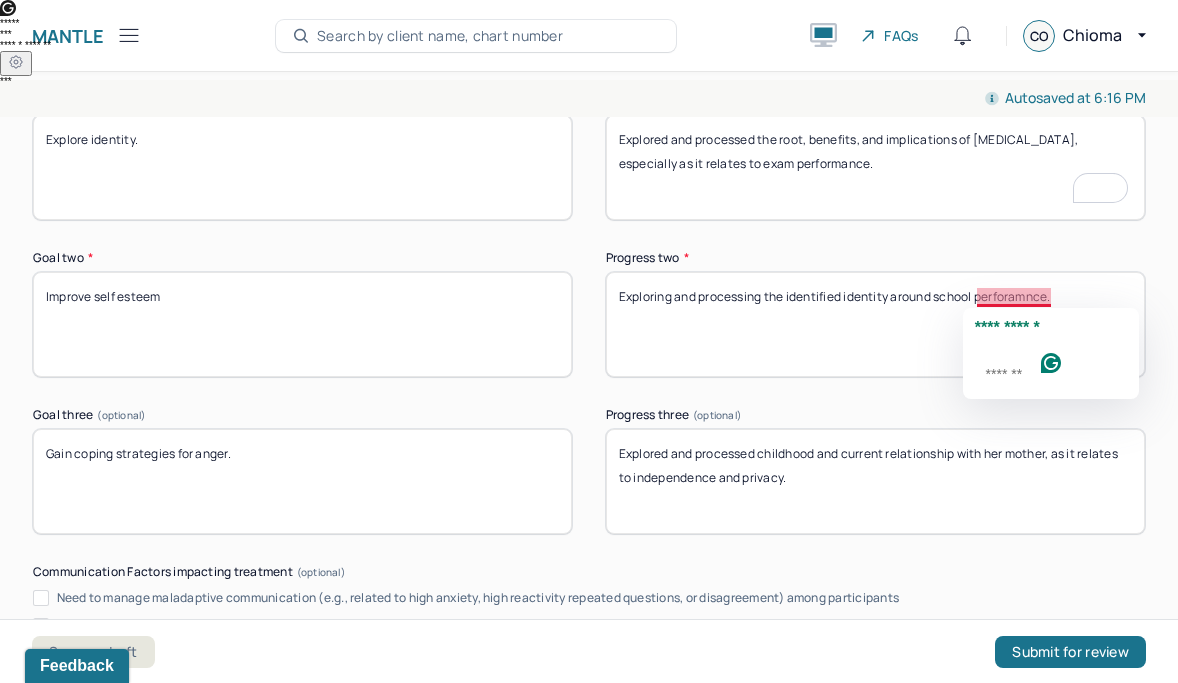 click on "**********" 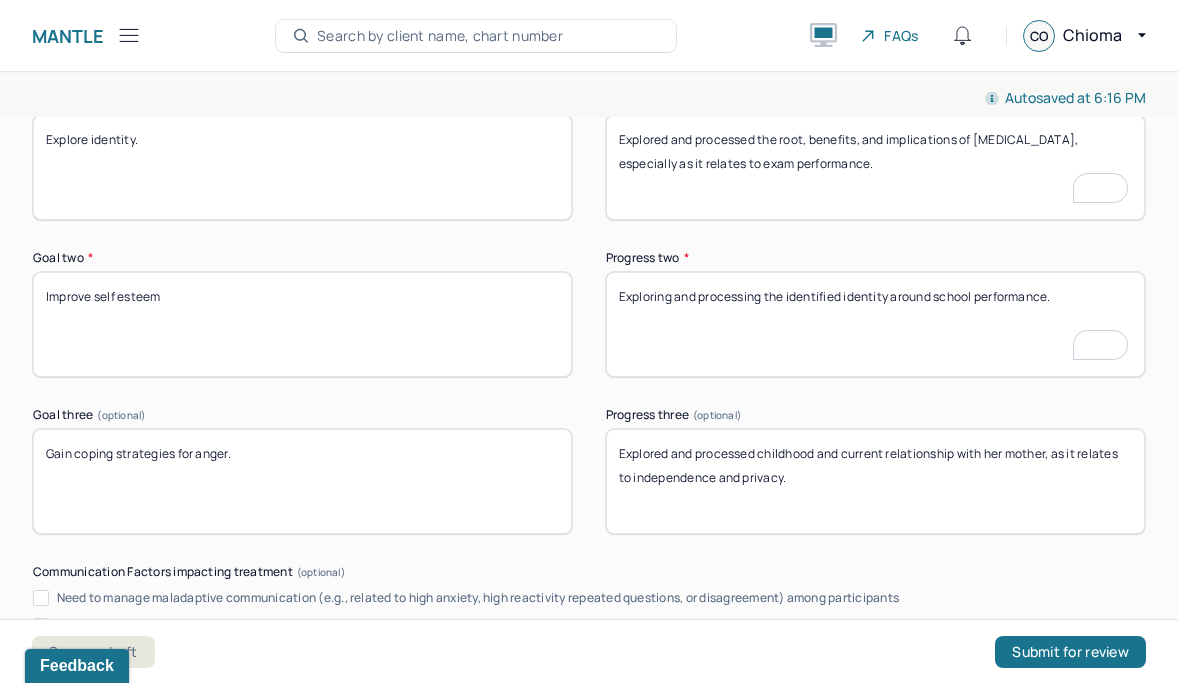 scroll, scrollTop: 3179, scrollLeft: 0, axis: vertical 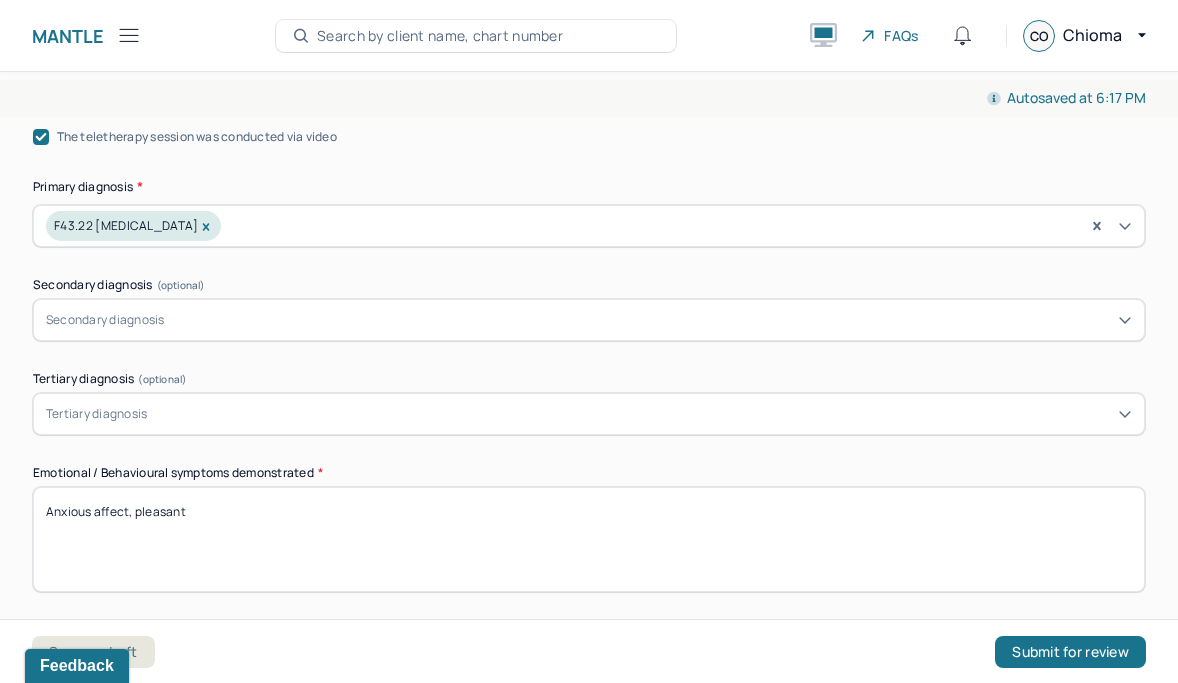 type on "Exploring and processing the identified identity around school performance." 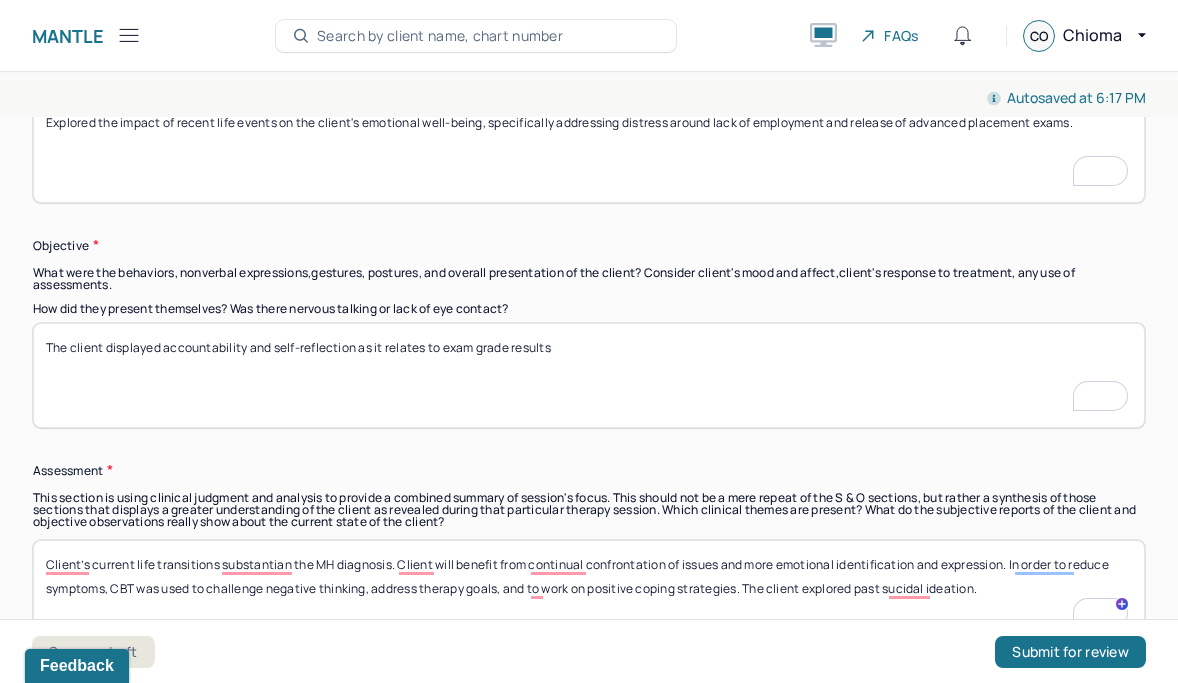 click on "The client displayed accountability and self-reflection as it relates to exam grade results" at bounding box center (589, 375) 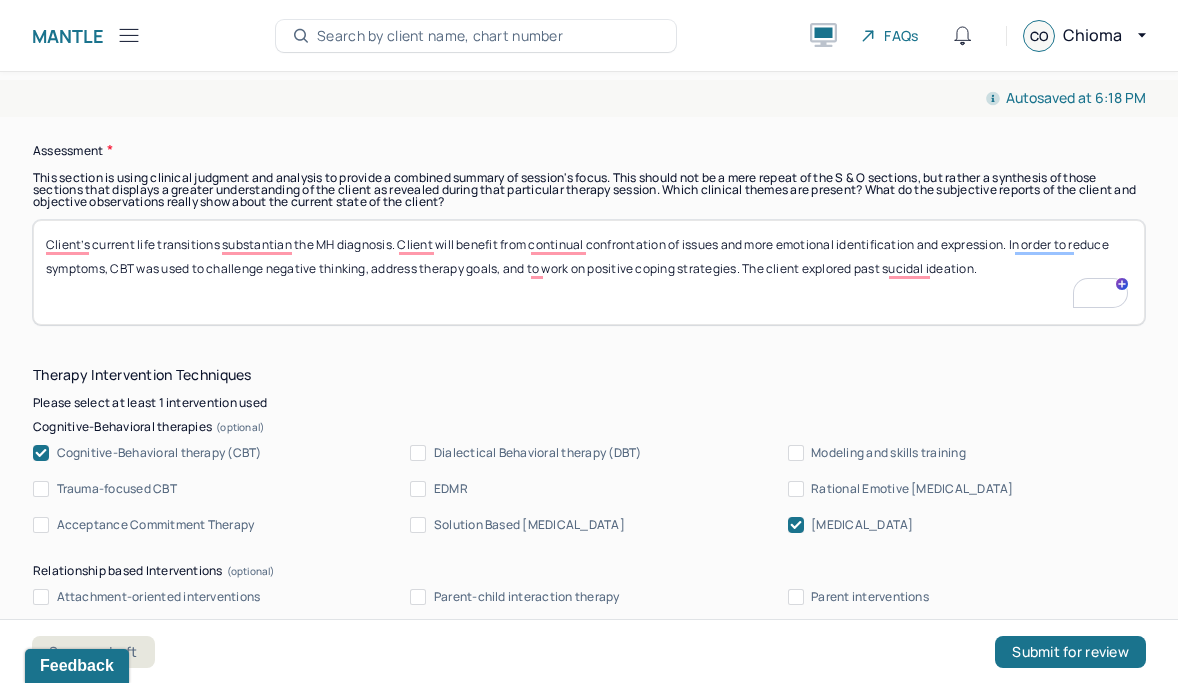 scroll, scrollTop: 2371, scrollLeft: 0, axis: vertical 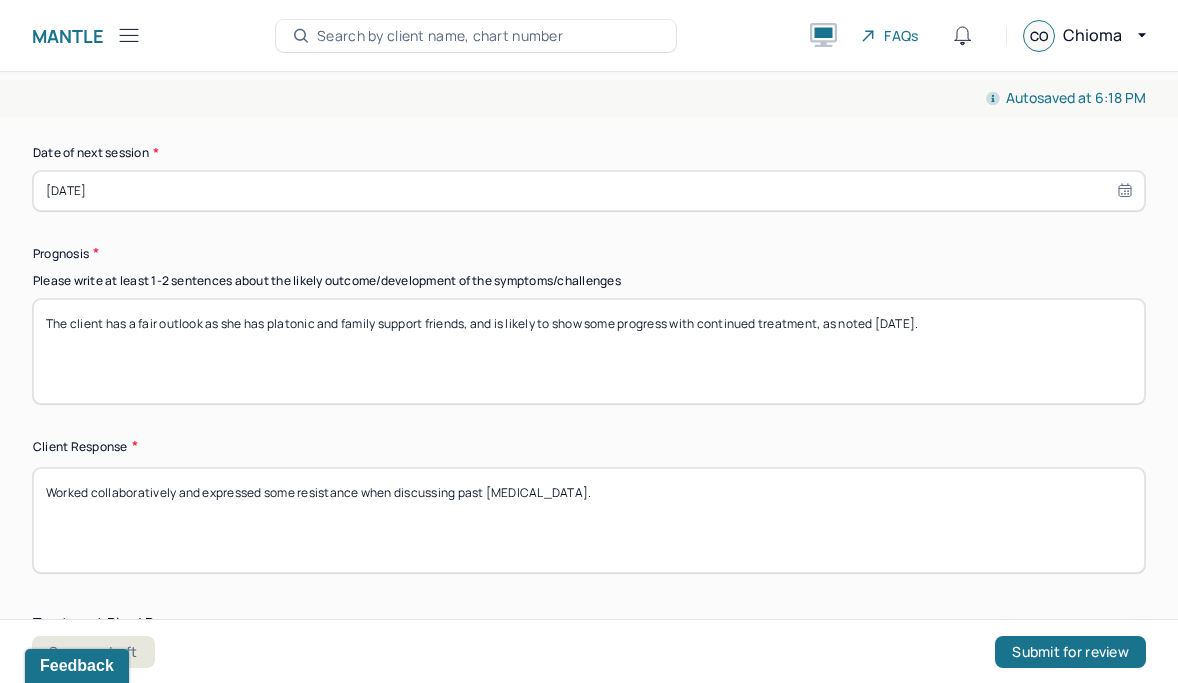 type on "The client demonstrated accountability and self-reflection in relation to exam grade results." 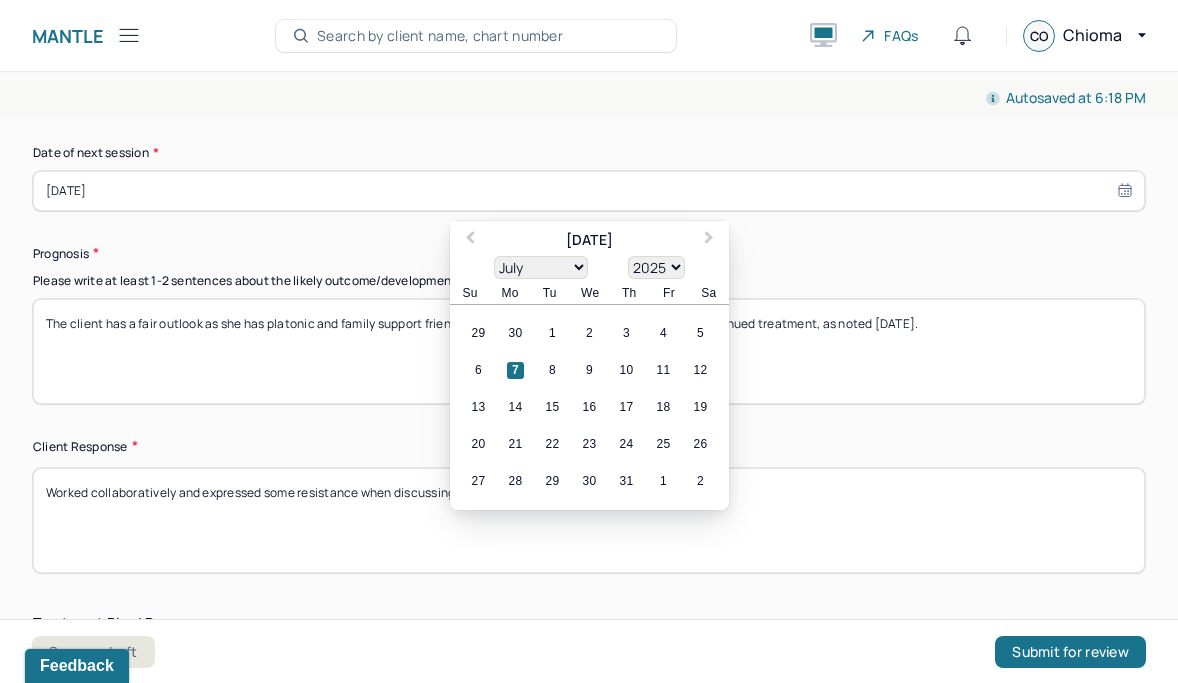 click on "[DATE]" at bounding box center (589, 191) 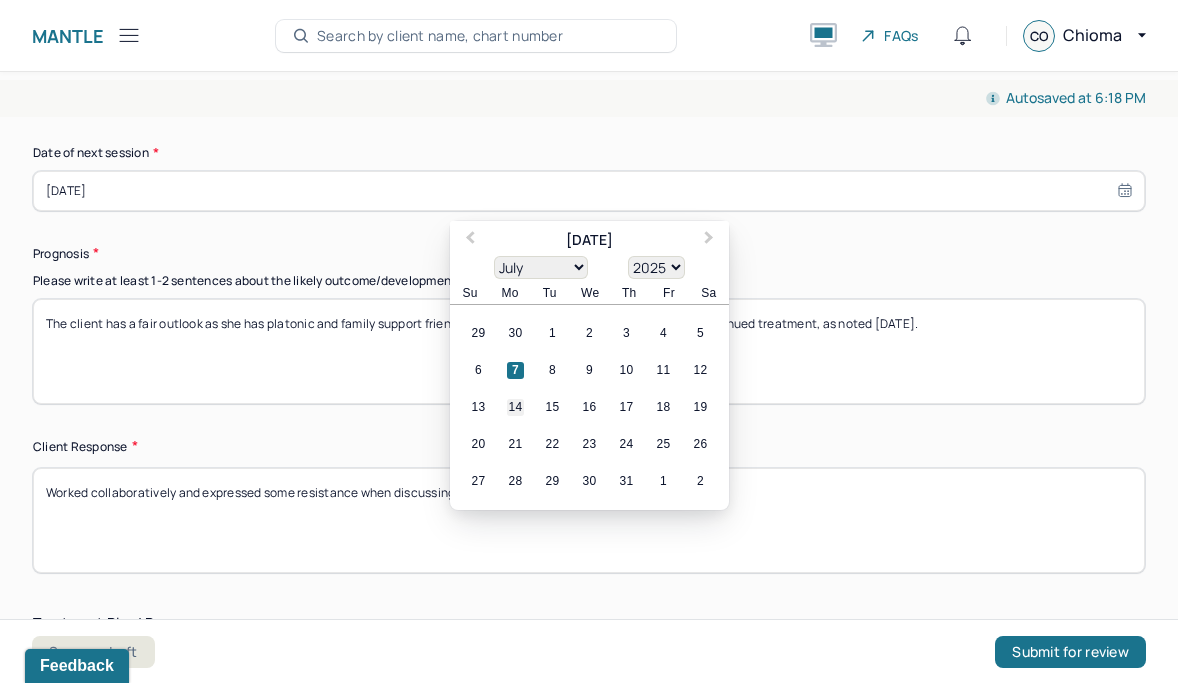 click on "14" at bounding box center [515, 407] 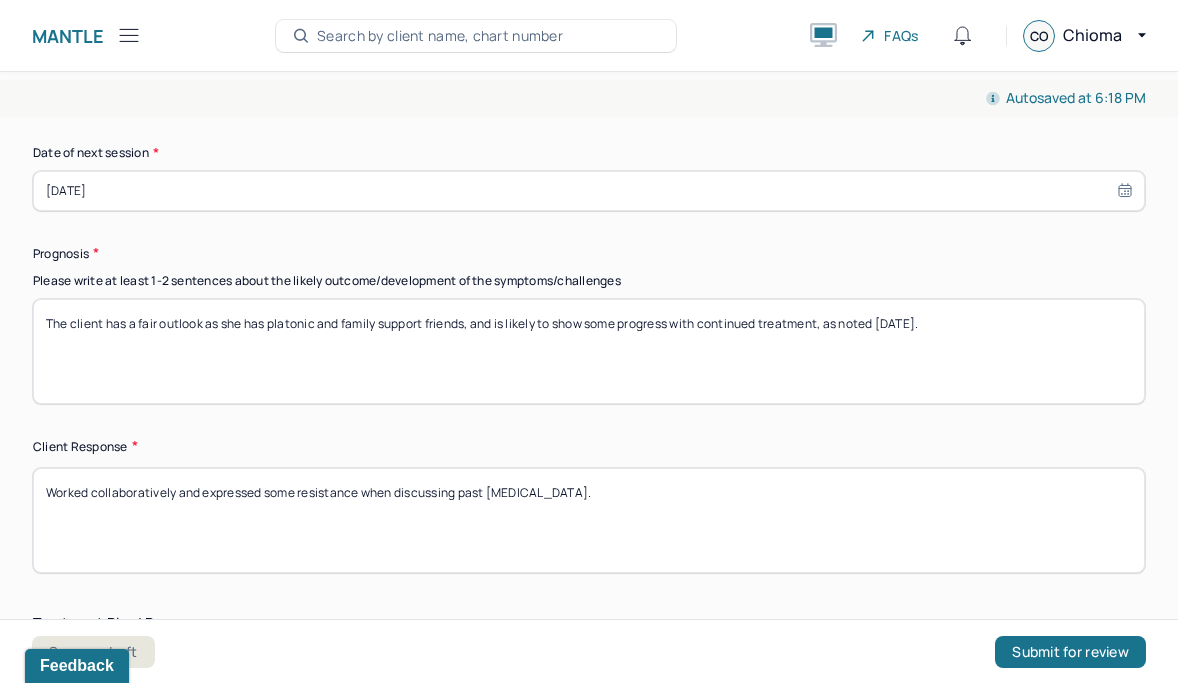 scroll, scrollTop: 3082, scrollLeft: 0, axis: vertical 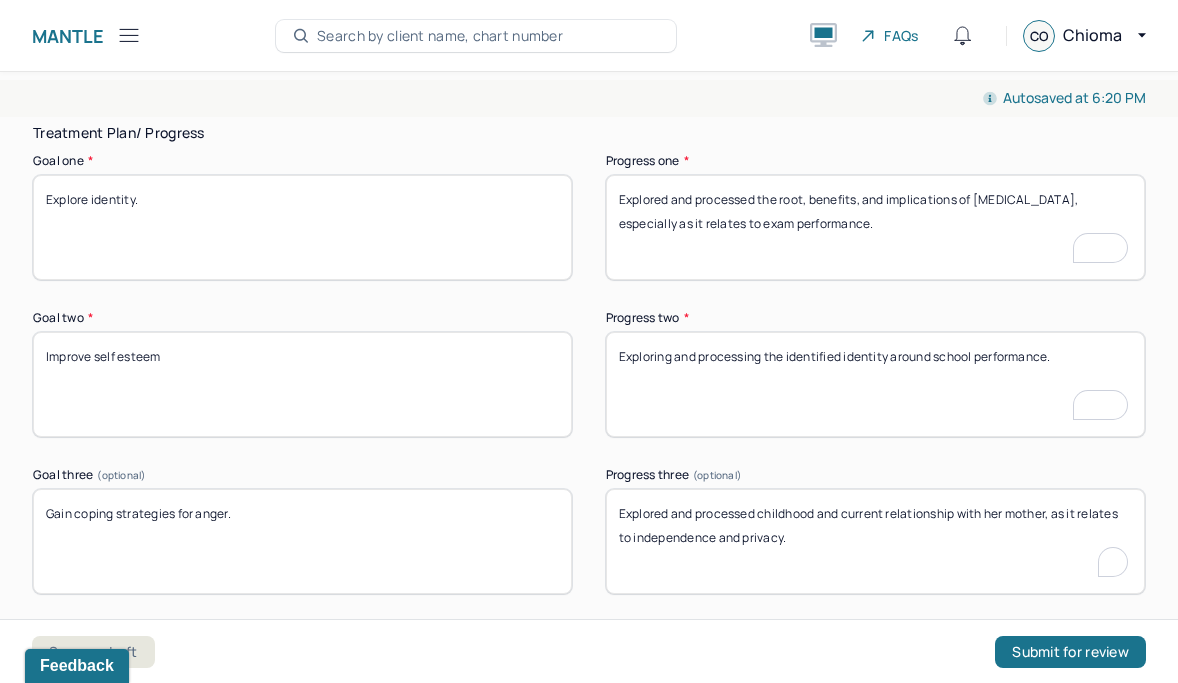 drag, startPoint x: 759, startPoint y: 515, endPoint x: 809, endPoint y: 554, distance: 63.411354 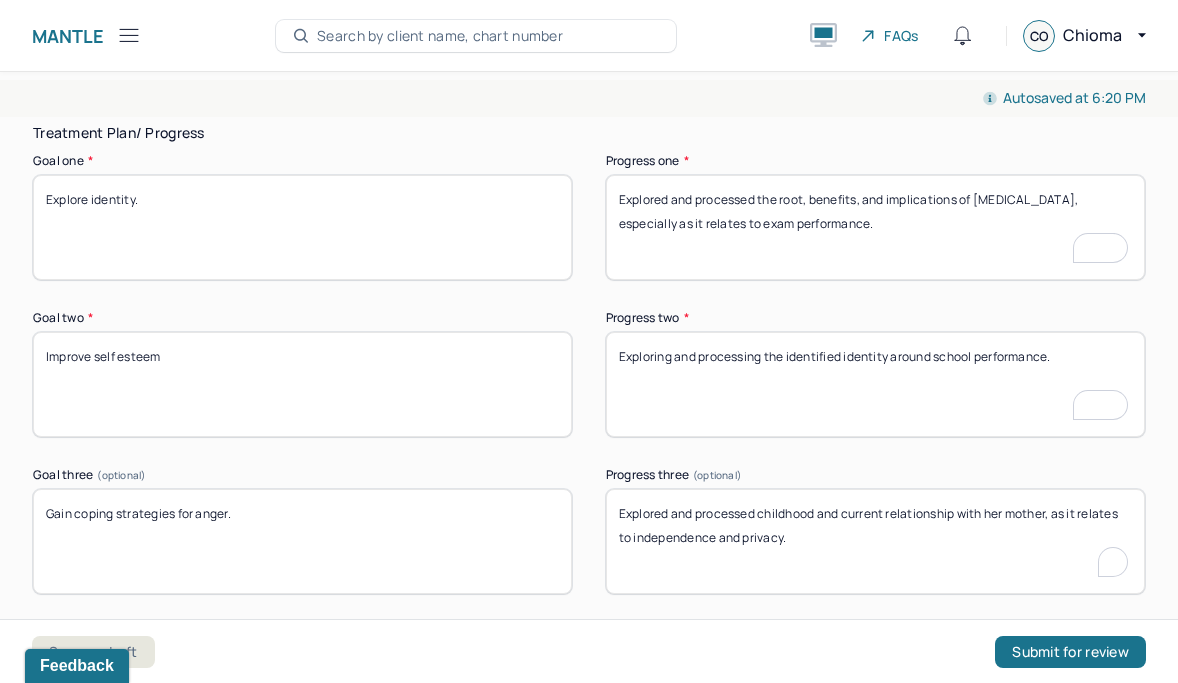 click on "Explored and processed childhood and current relationship with her mother, as it relates to independence and privacy." at bounding box center [875, 541] 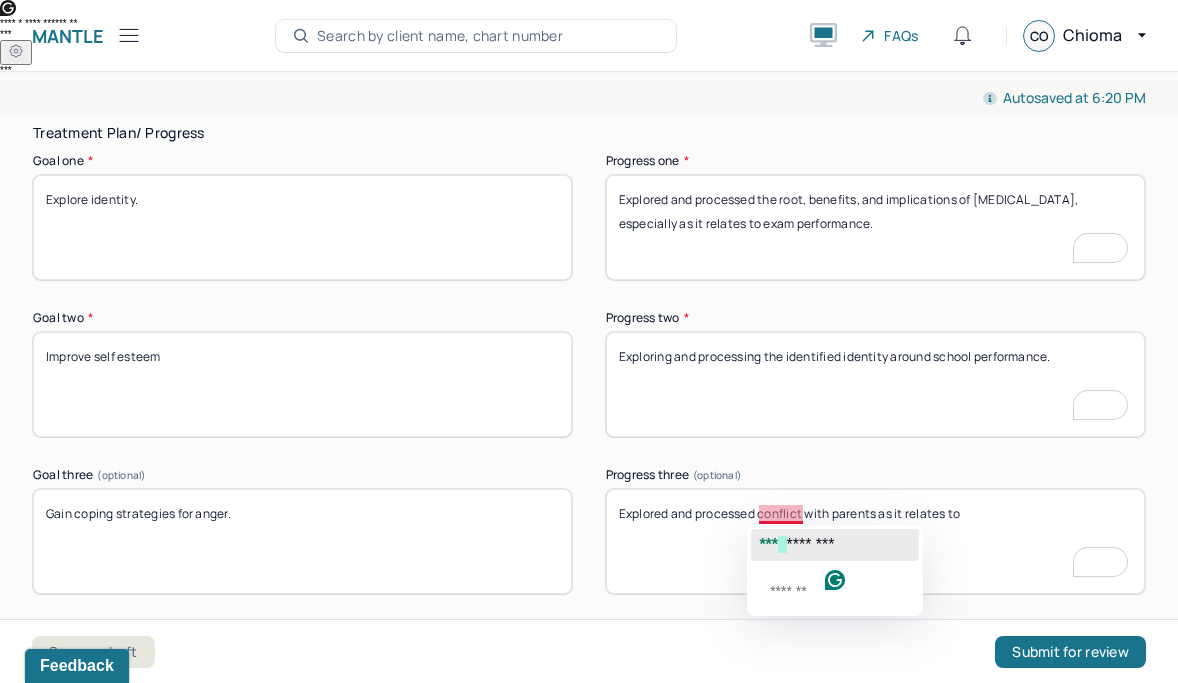 click on "********" 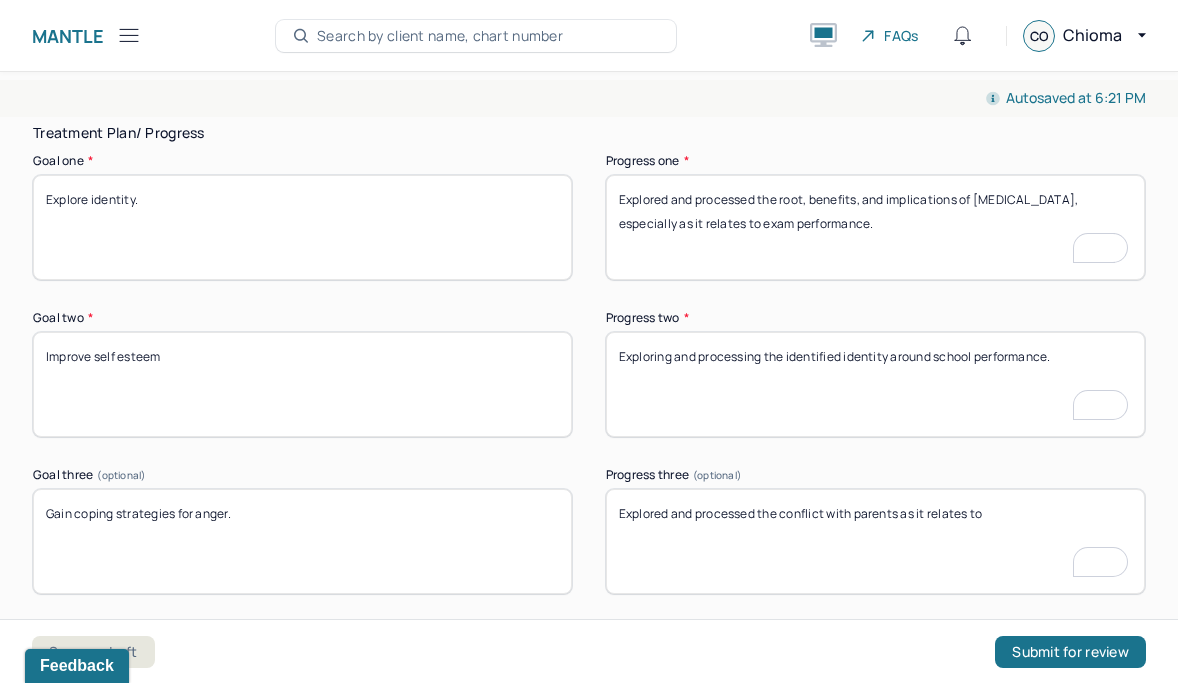 click on "Explored and processed the conflict with parents as it relates to" at bounding box center [875, 541] 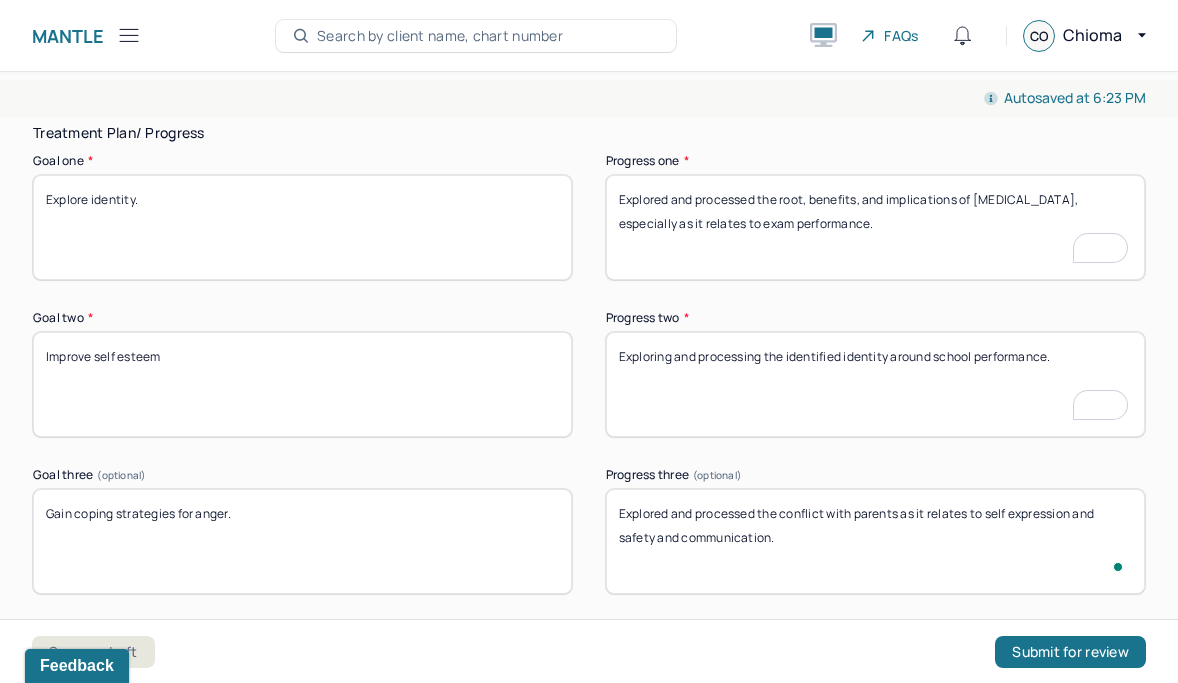 type on "Explored and processed the conflict with parents as it relates to self expression and safety and communication." 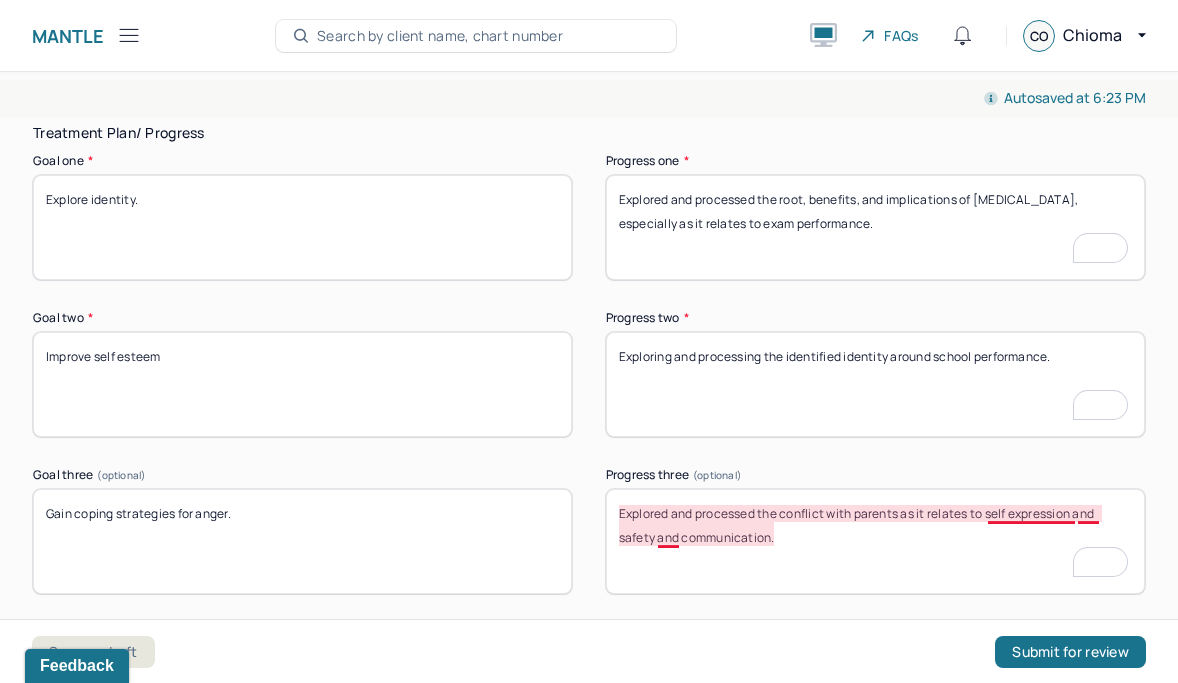 click on "Explored and processed the conflict with parents as it relates to" at bounding box center [875, 541] 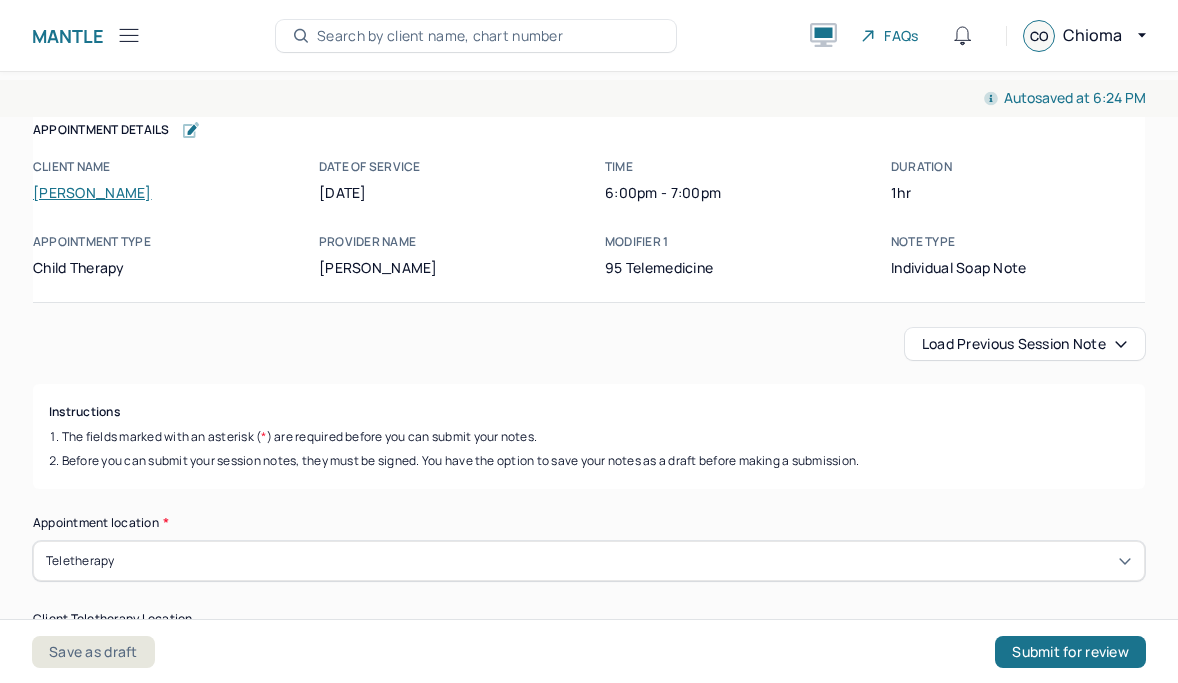 scroll, scrollTop: 0, scrollLeft: 0, axis: both 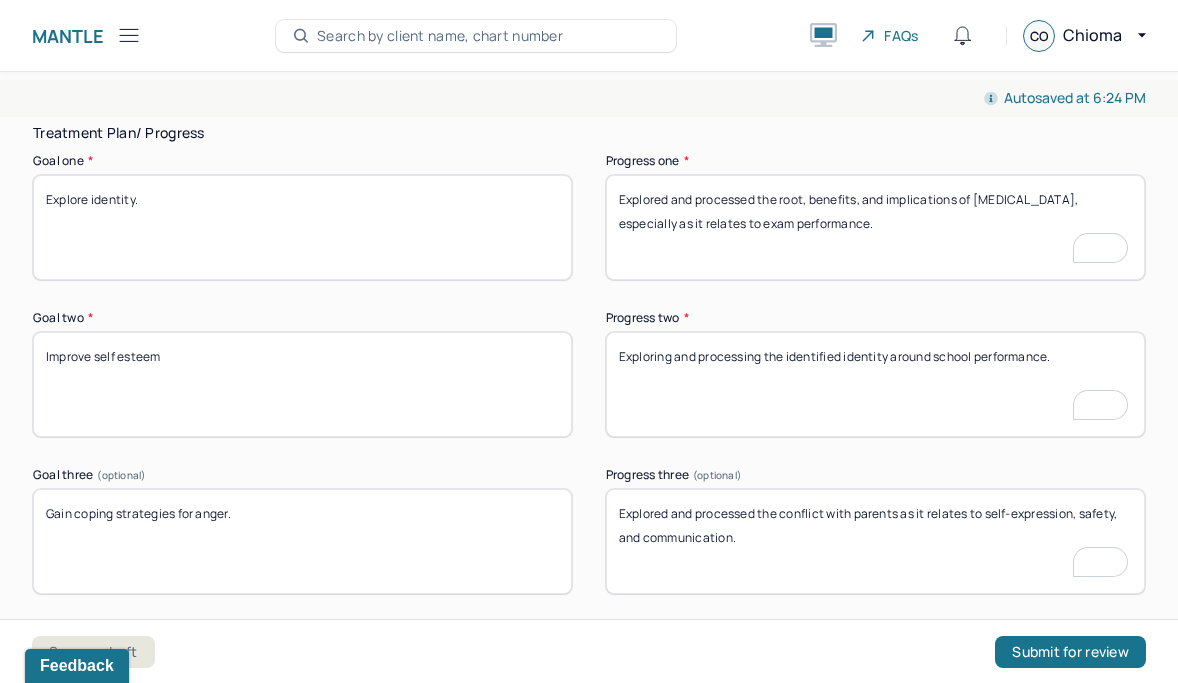 type on "Explored and processed the conflict with parents as it relates to self-expression, safety, and communication." 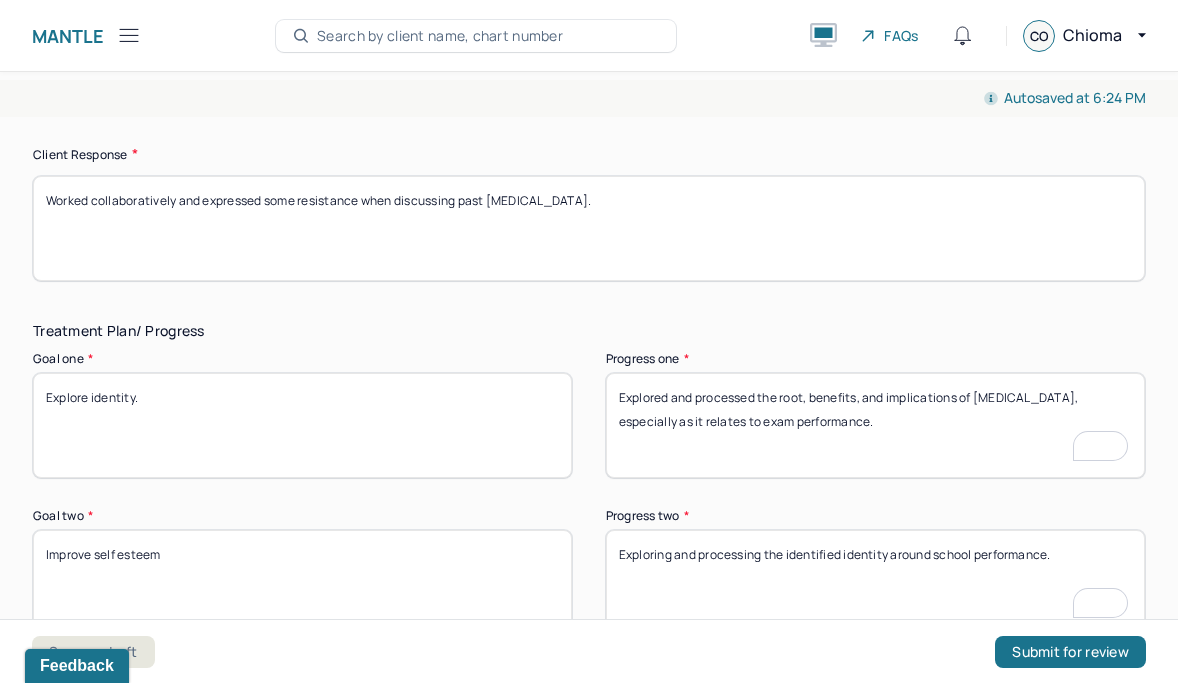scroll, scrollTop: 3150, scrollLeft: 0, axis: vertical 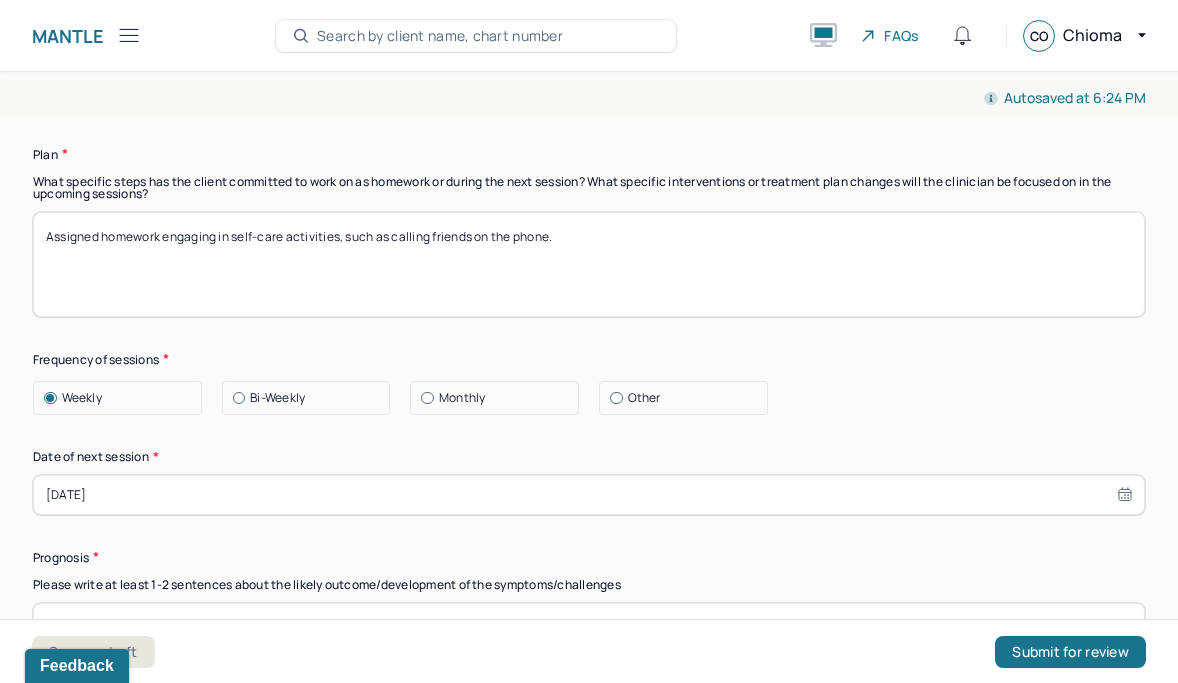 click on "[DATE]" at bounding box center [589, 495] 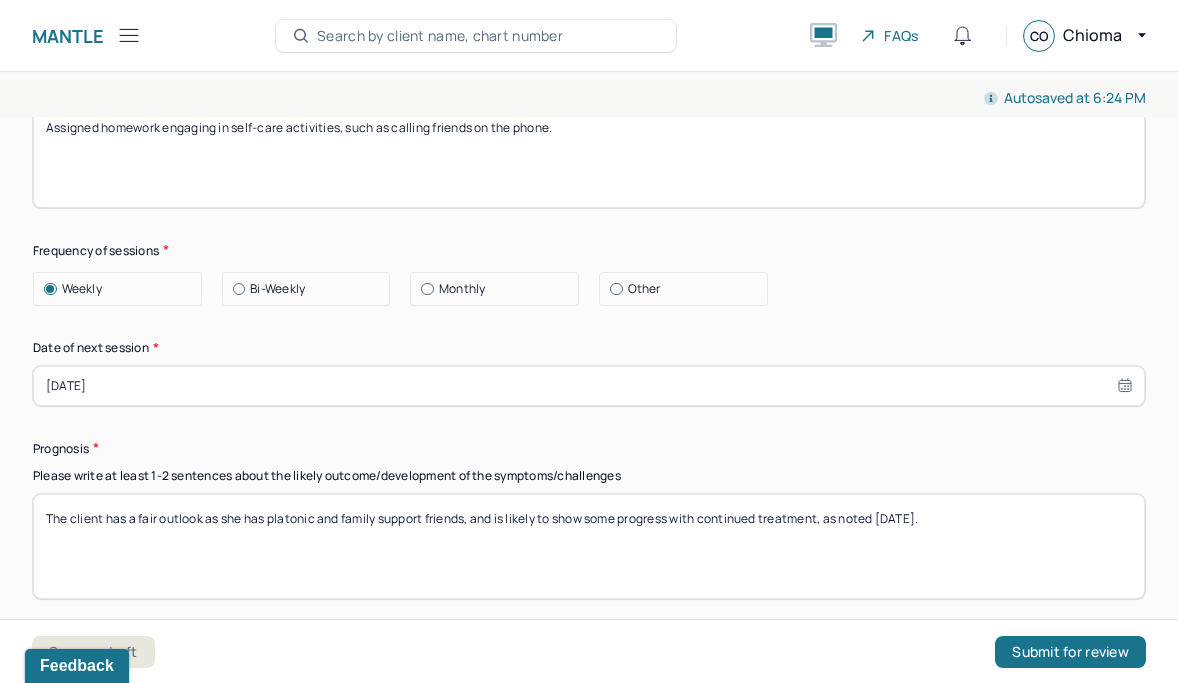 scroll, scrollTop: 2663, scrollLeft: 0, axis: vertical 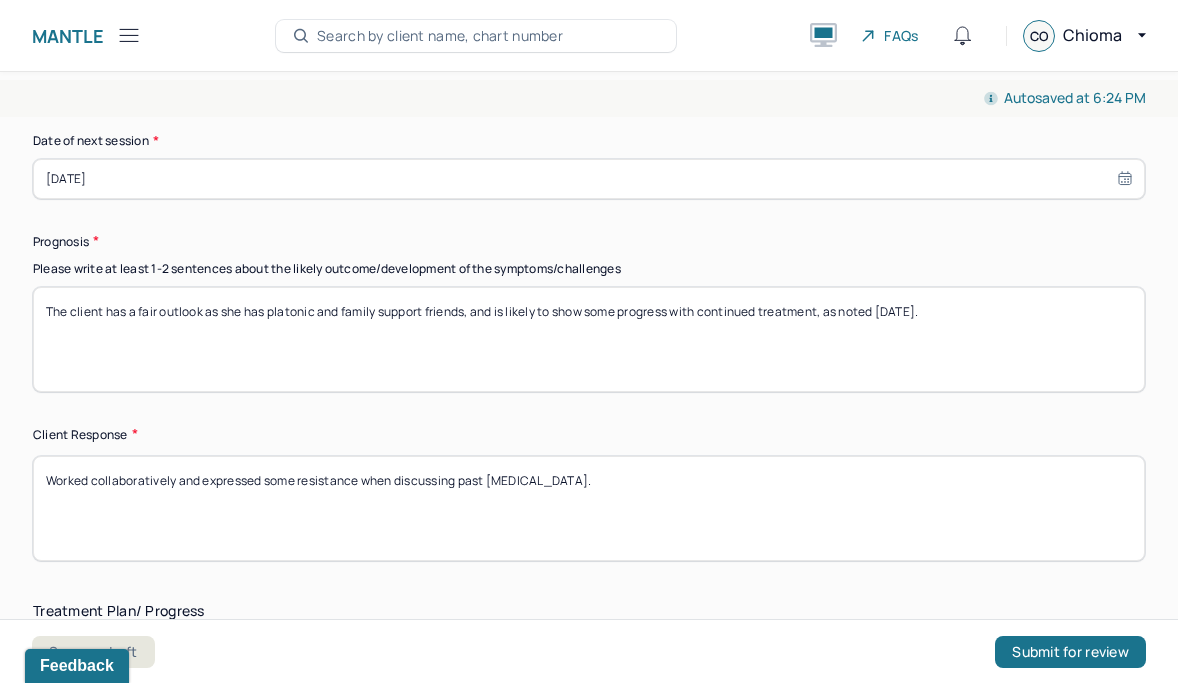 click on "The client has a fair outlook as she has platonic and family support friends, and is likely to show some progress with continued treatment, as noted 6/23/2025." at bounding box center [589, 339] 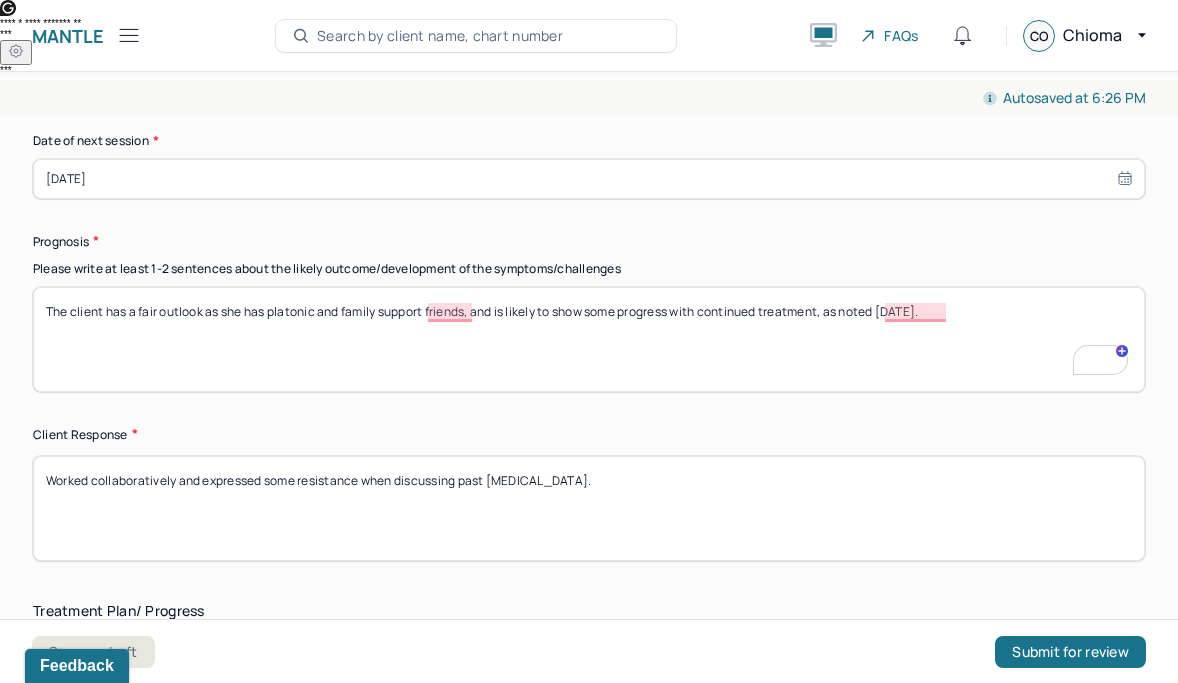 type on "The client has a fair outlook as she has platonic and family support friends, and is likely to show some progress with continued treatment, as noted 6/30/2025." 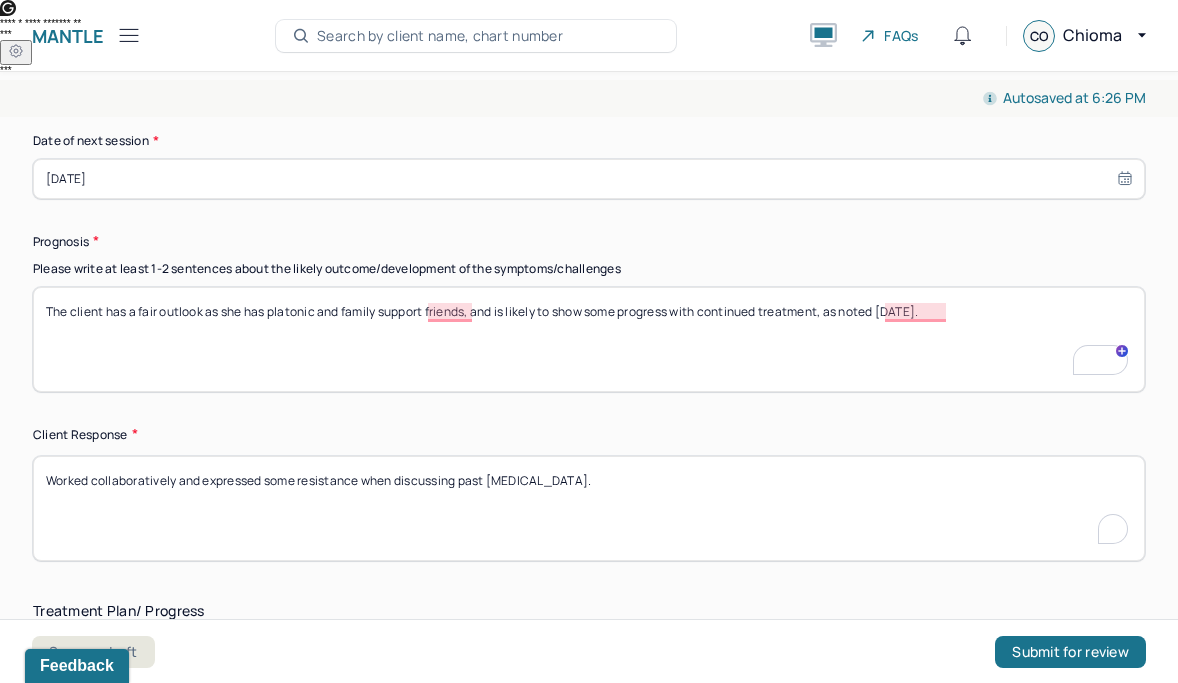 drag, startPoint x: 554, startPoint y: 473, endPoint x: 187, endPoint y: 482, distance: 367.11035 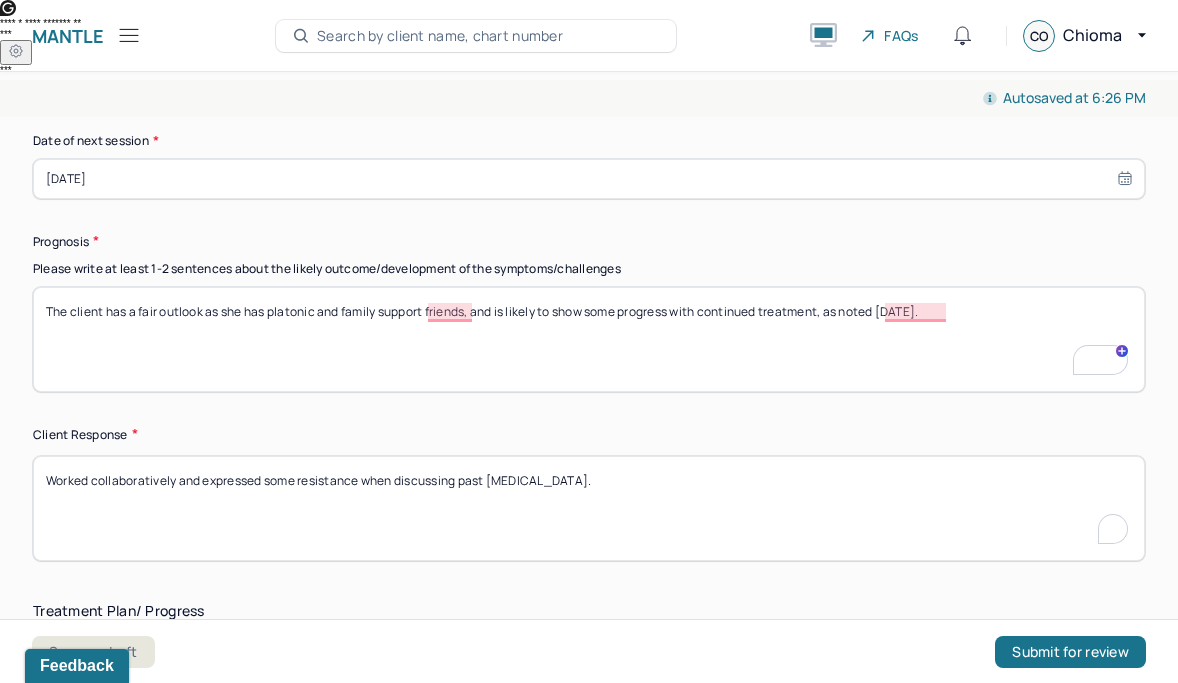 click on "Worked collaboratively and expressed some resistance when discussing past suicidal ideation." at bounding box center (589, 508) 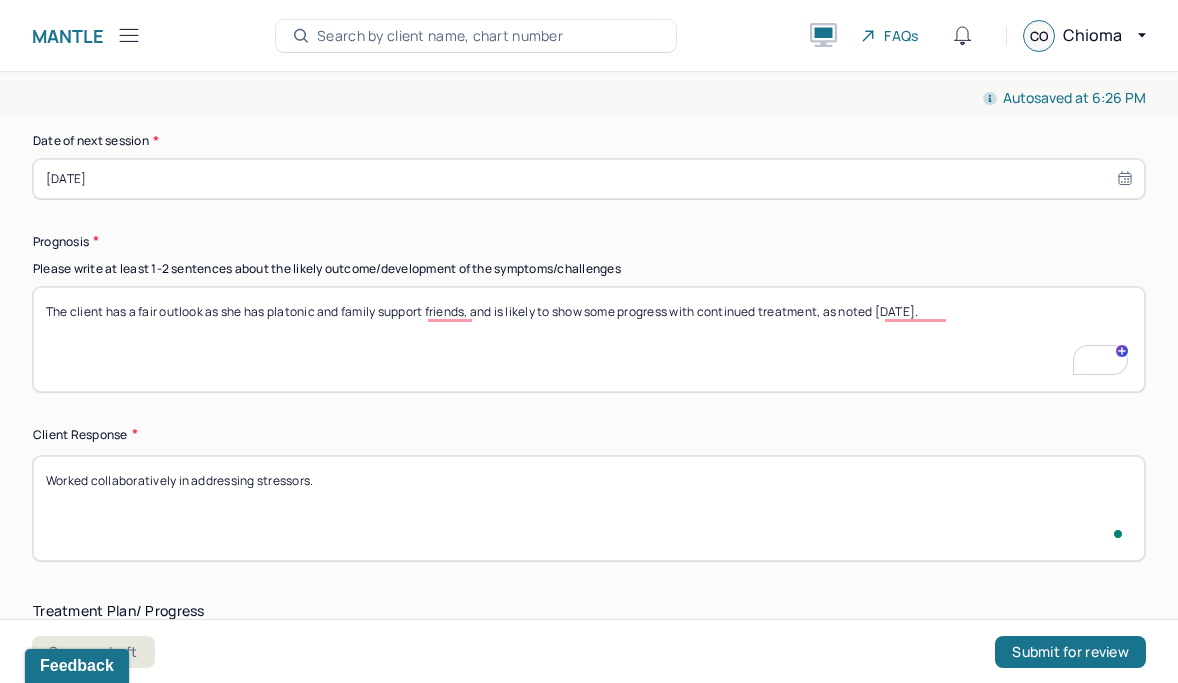 type on "Worked collaboratively in addressing stressors." 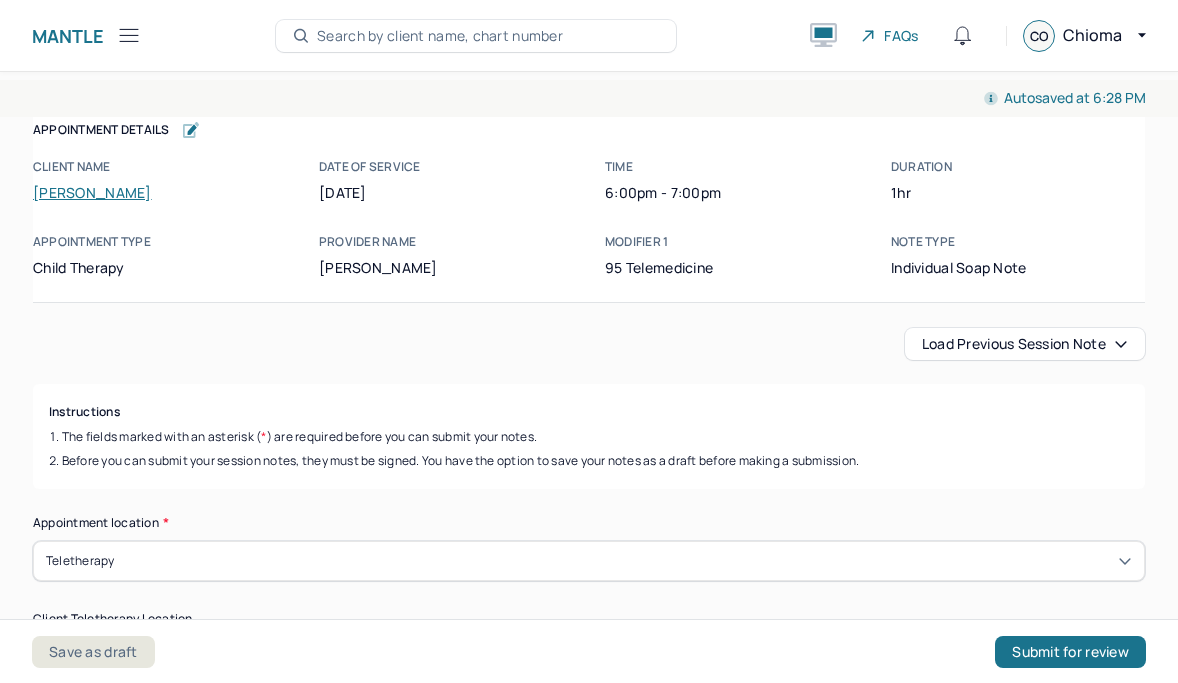 scroll, scrollTop: 0, scrollLeft: 0, axis: both 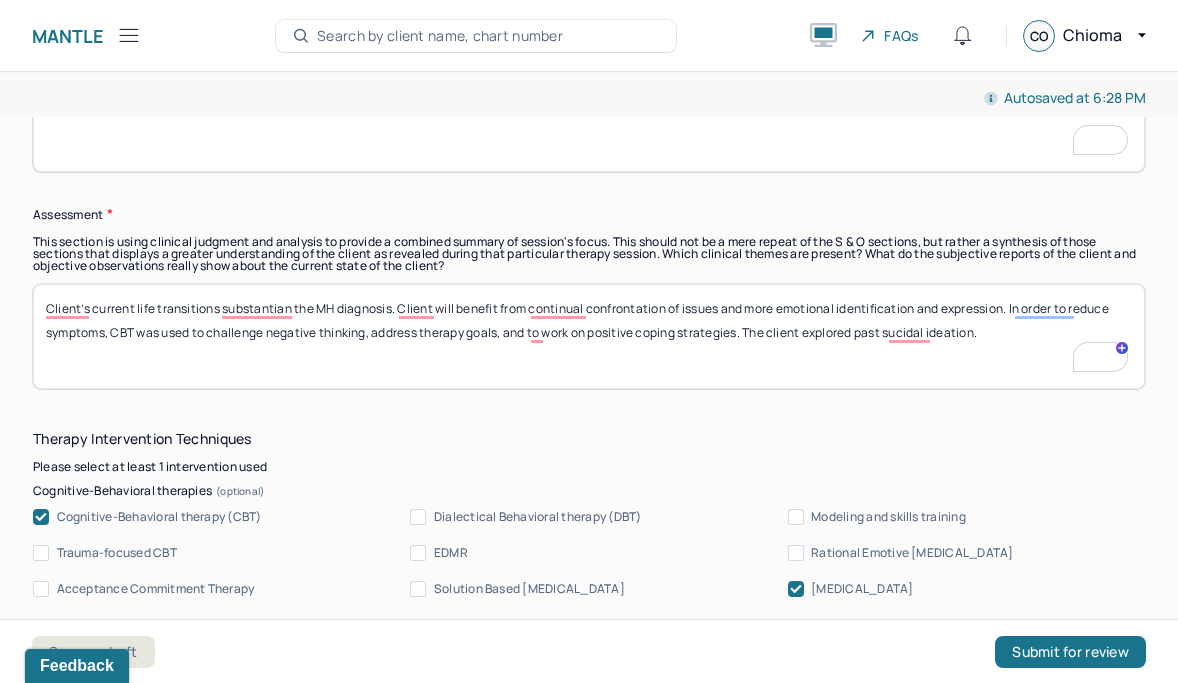 type on "Assigned homework engaging in" 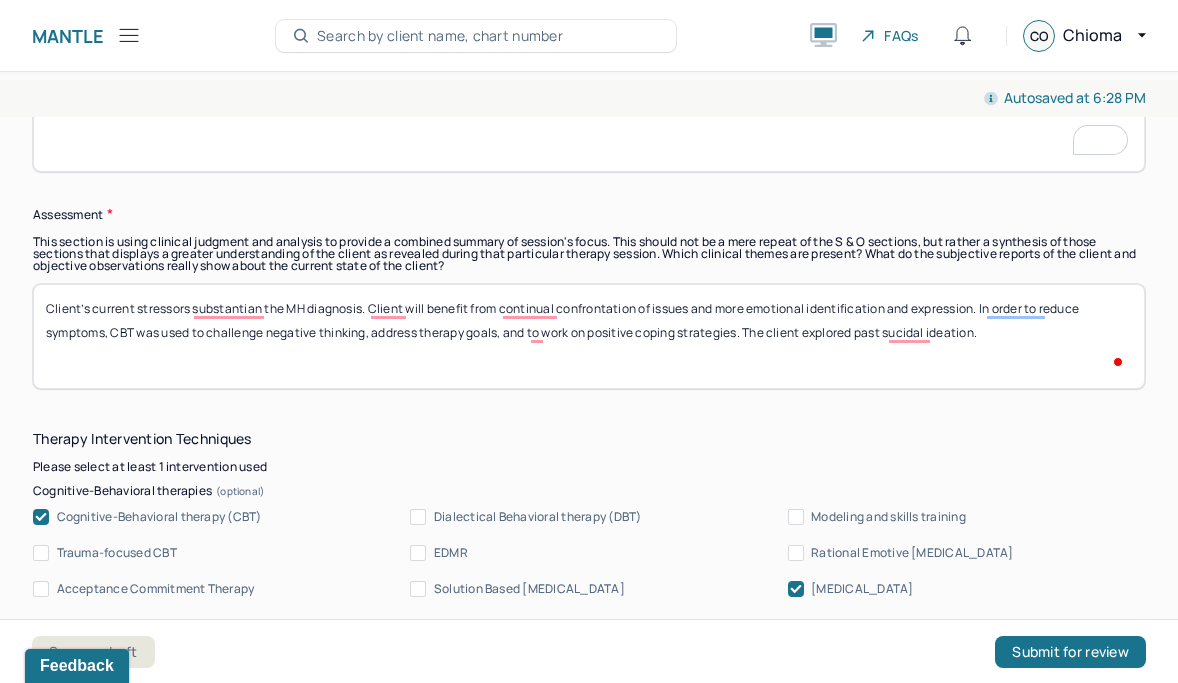 click on "Client’s current life transitions substantian the MH diagnosis. Client will benefit from continual confrontation of issues and more emotional identification and expression. In order to reduce symptoms, CBT was used to challenge negative thinking, address therapy goals, and to work on positive coping strategies. The client explored past sucidal ideation." at bounding box center (589, 336) 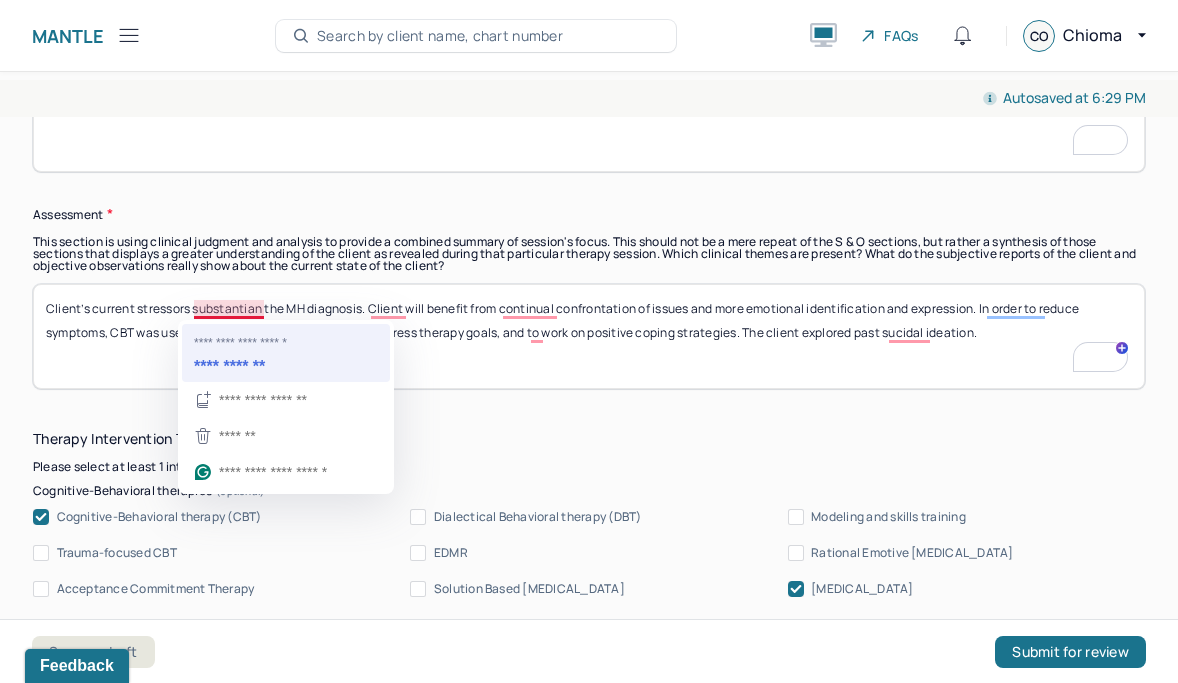 click on "Client’s current stressors substantian the MH diagnosis. Client will benefit from continual confrontation of issues and more emotional identification and expression. In order to reduce symptoms, CBT was used to challenge negative thinking, address therapy goals, and to work on positive coping strategies. The client explored past sucidal ideation." at bounding box center (589, 336) 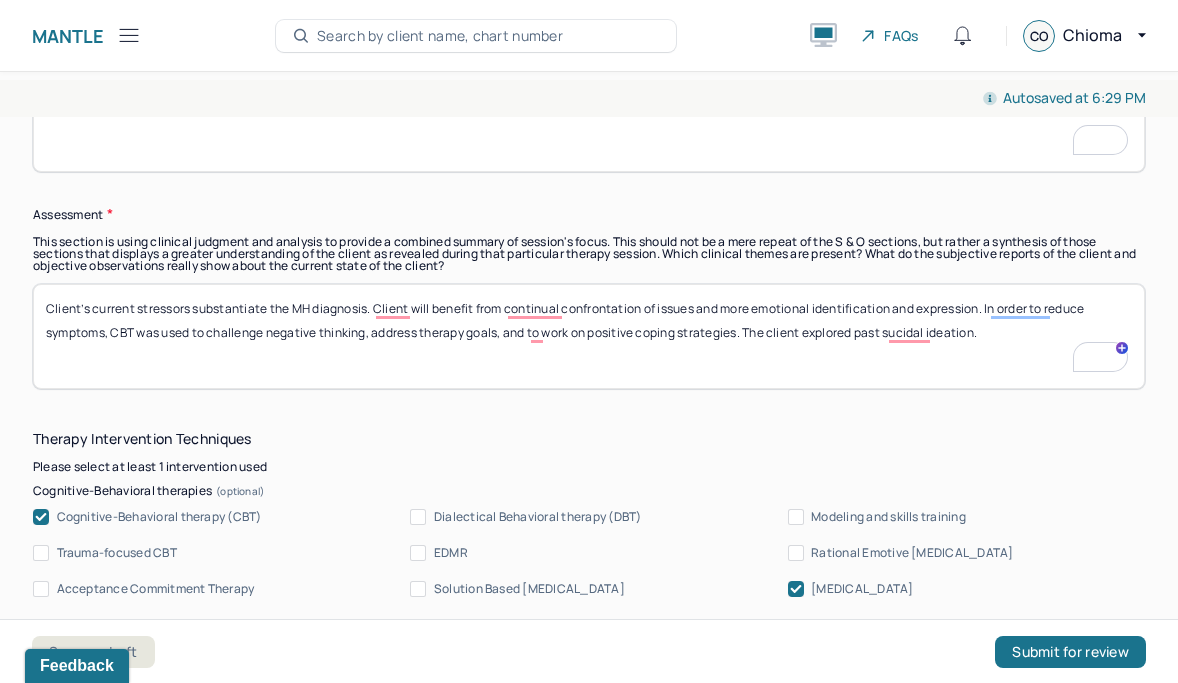 type on "Client’s current stressors substantiate the MH diagnosis. Client will benefit from continual confrontation of issues and more emotional identification and expression. In order to reduce symptoms, CBT was used to challenge negative thinking, address therapy goals, and to work on positive coping strategies. The client explored past sucidal ideation." 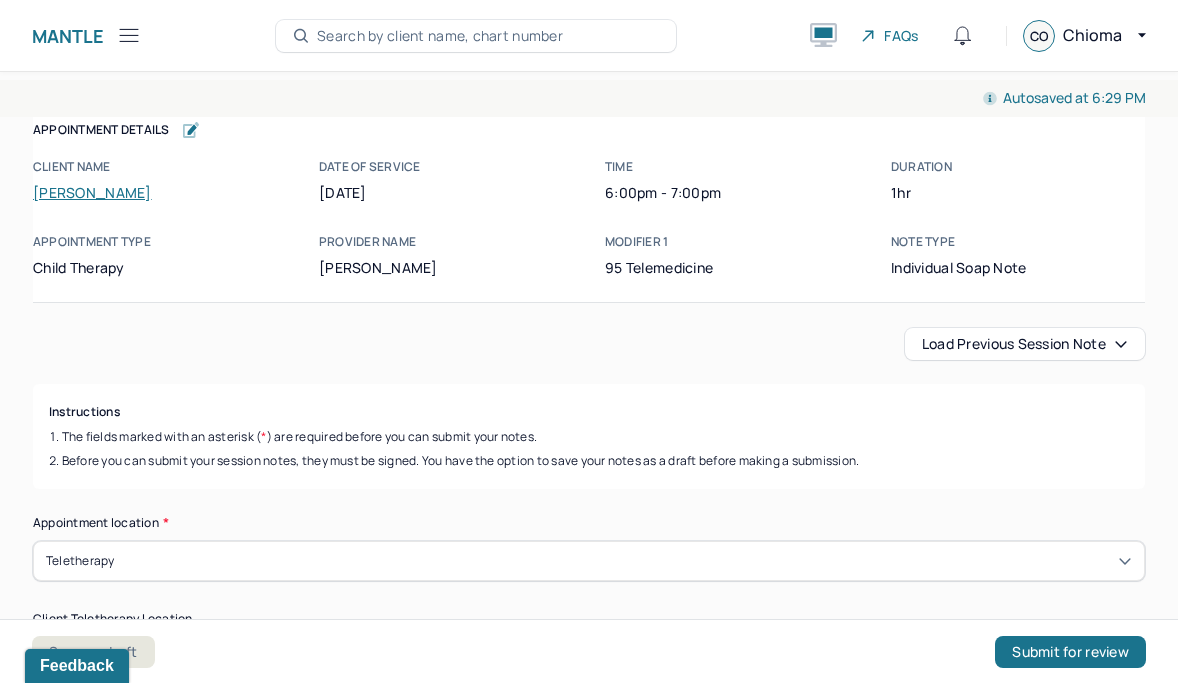 scroll, scrollTop: 0, scrollLeft: 0, axis: both 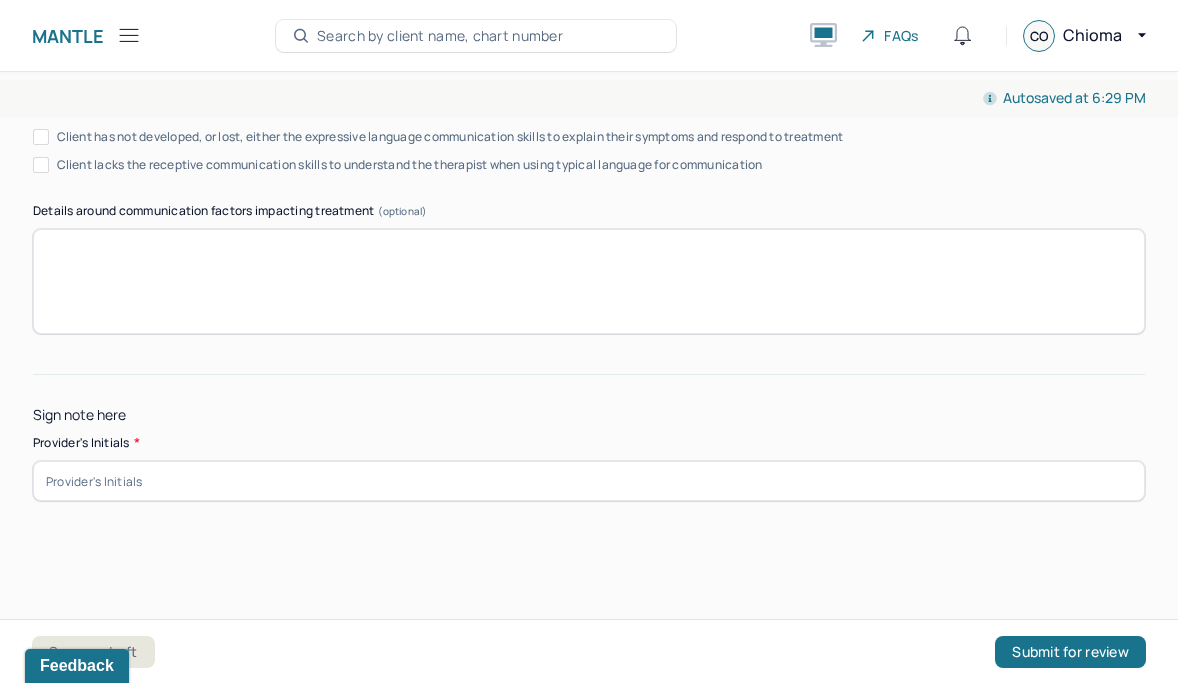 click at bounding box center (589, 481) 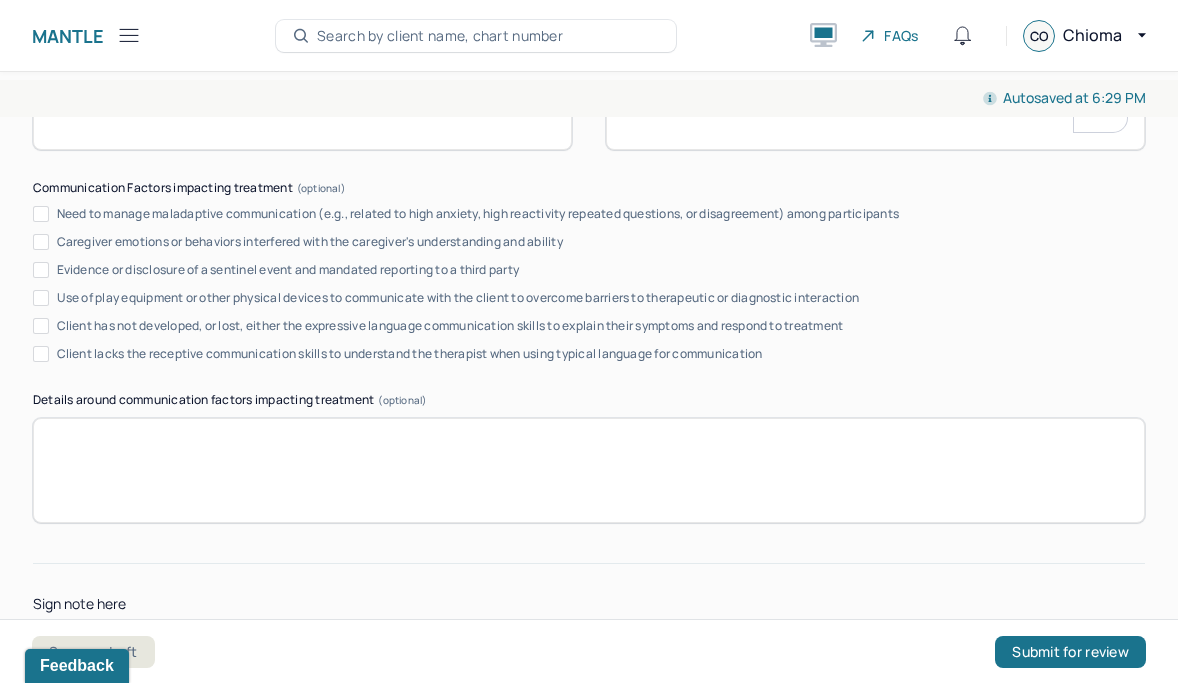 scroll, scrollTop: 3792, scrollLeft: 0, axis: vertical 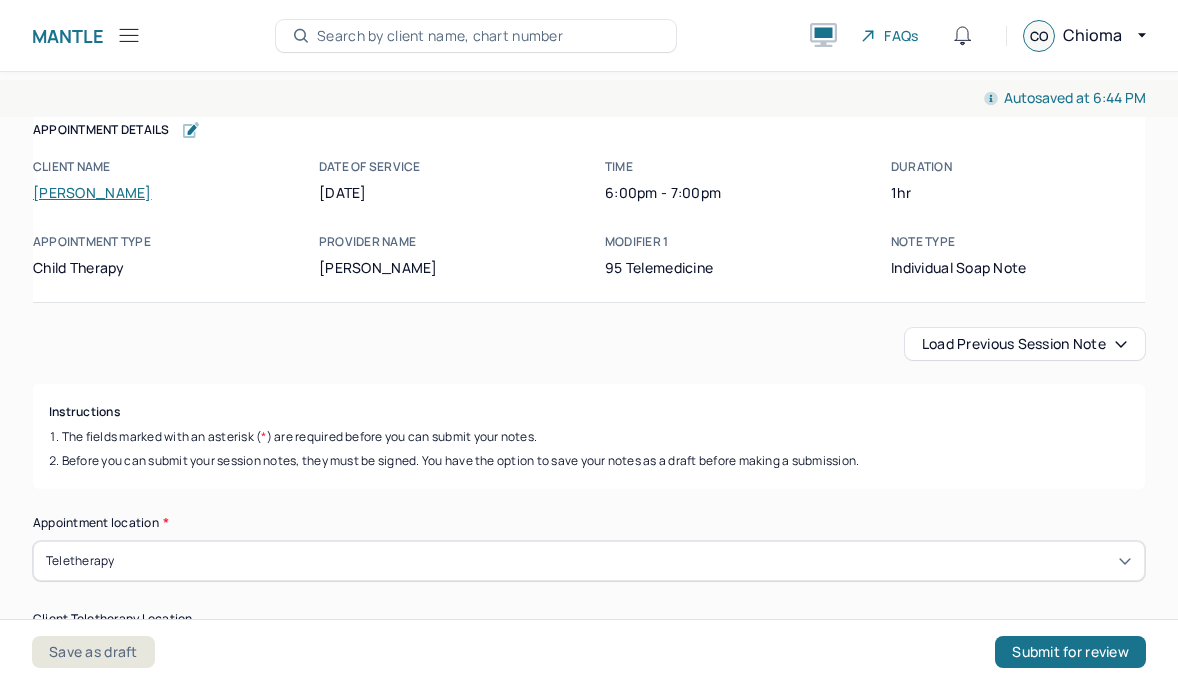 type on "The client demonstrated accountability and self-reflection in relation to exam grade results and exploring college options." 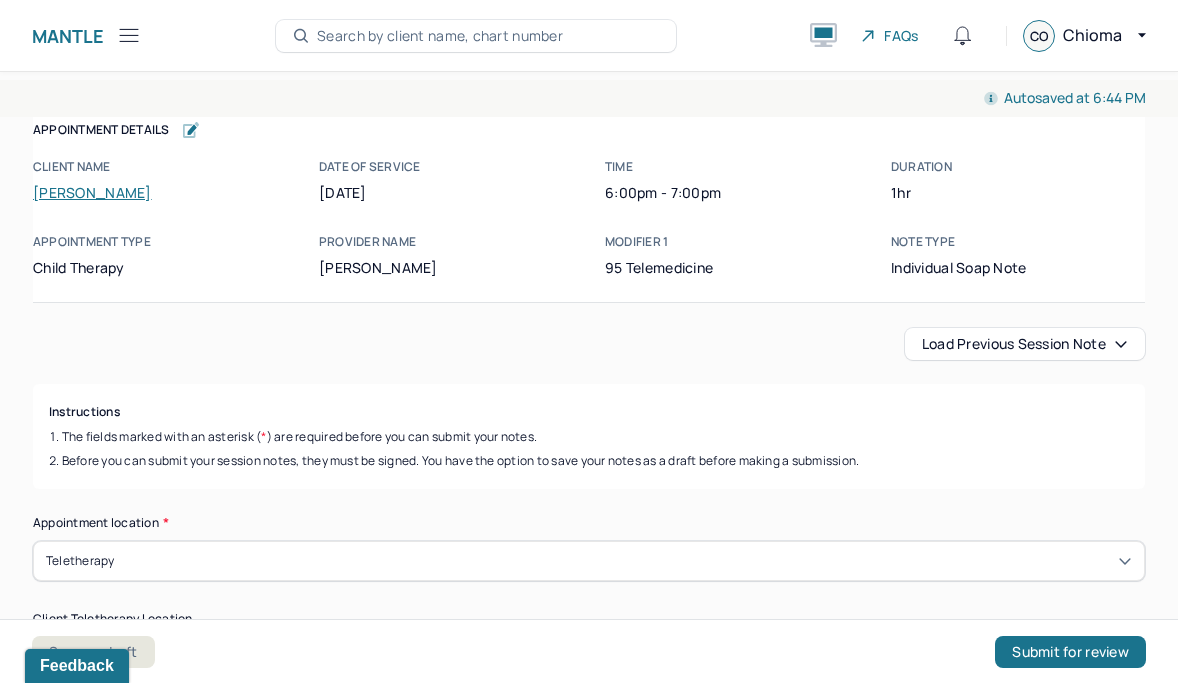 scroll, scrollTop: 0, scrollLeft: 0, axis: both 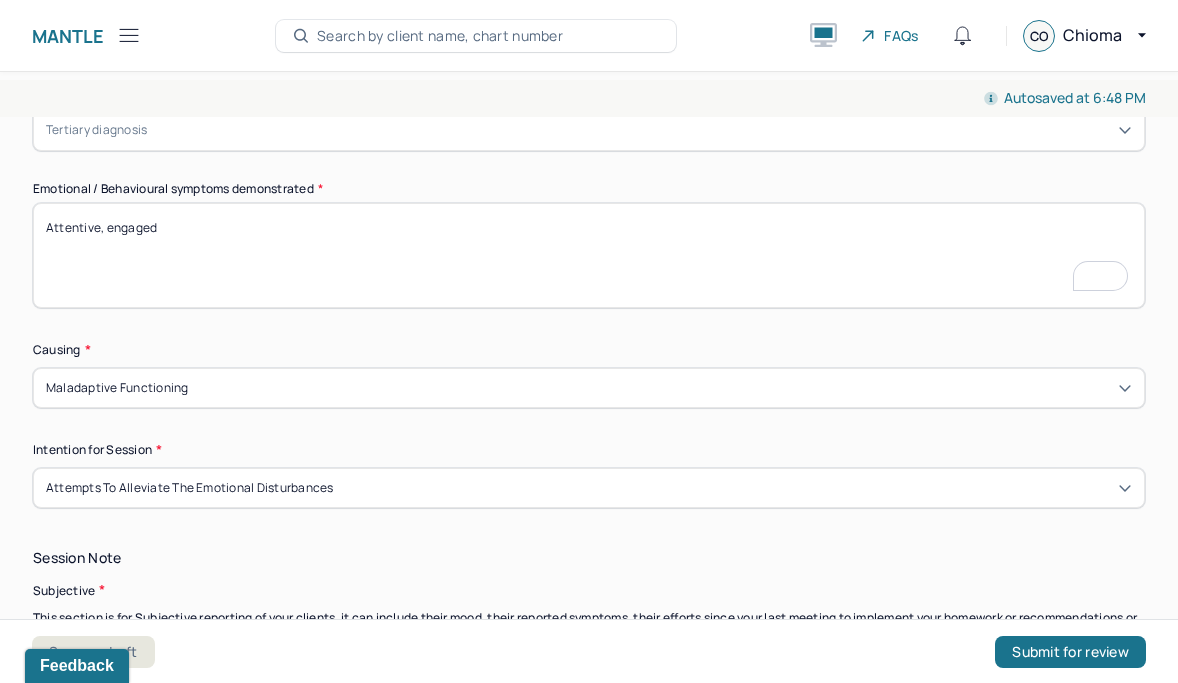 type on "Attentive, engaged" 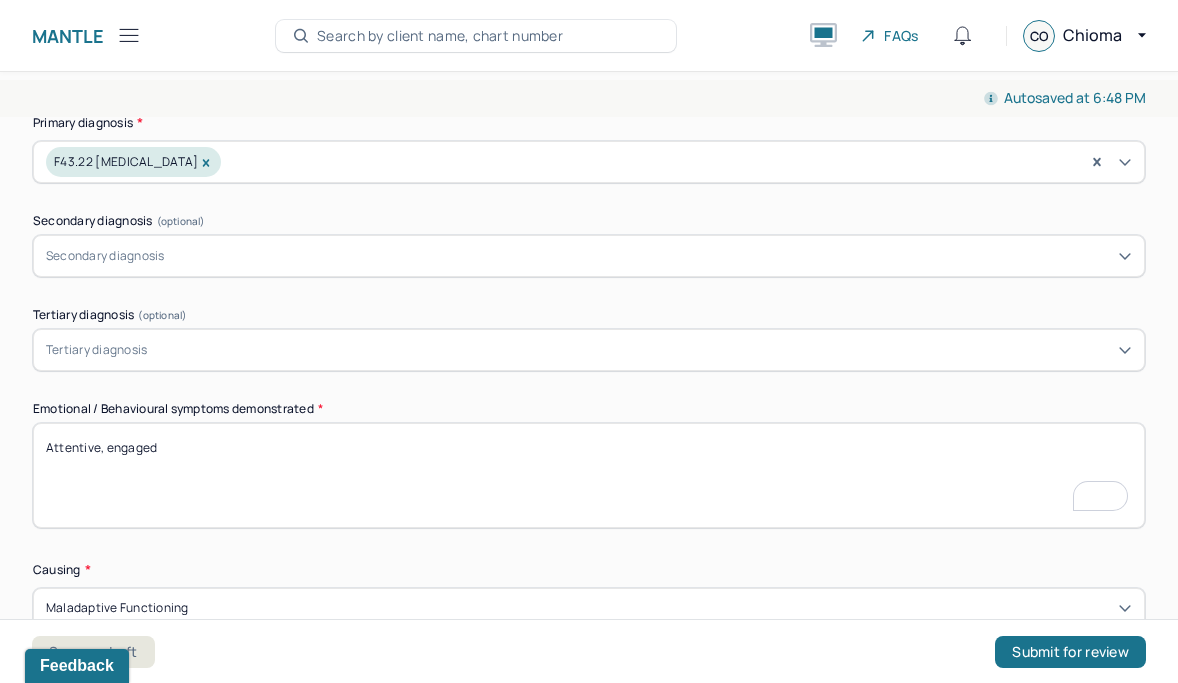 scroll, scrollTop: 755, scrollLeft: 0, axis: vertical 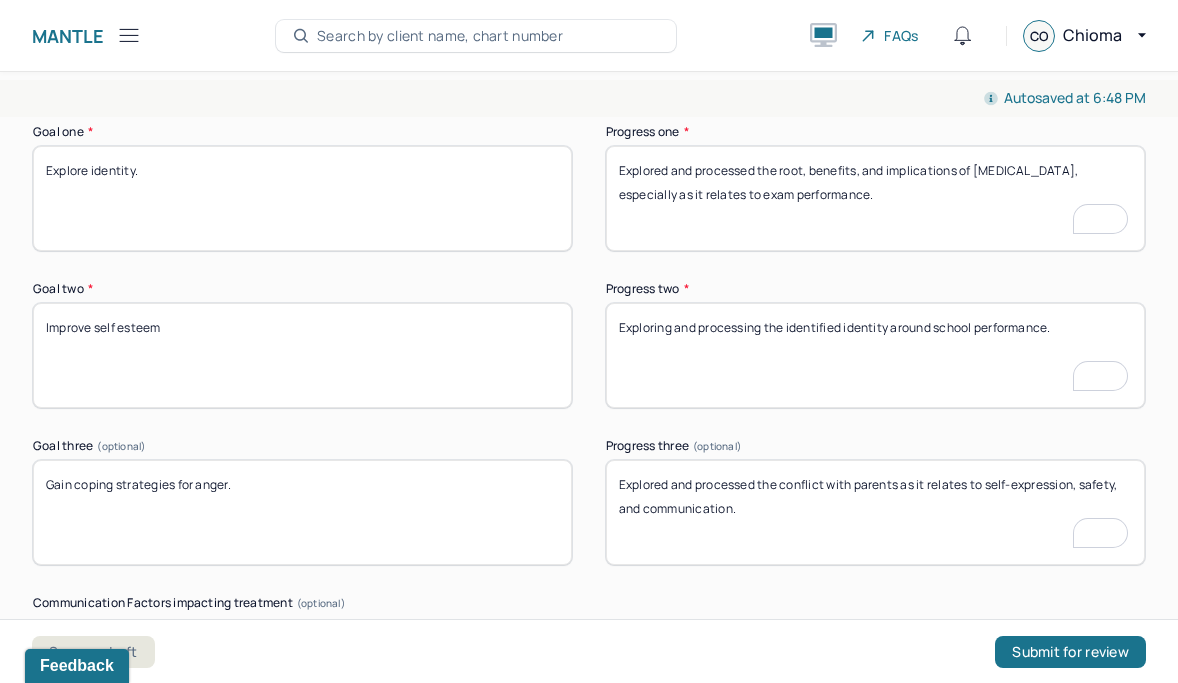 click on "Exploring and processing the identified identity around school performance." at bounding box center (875, 355) 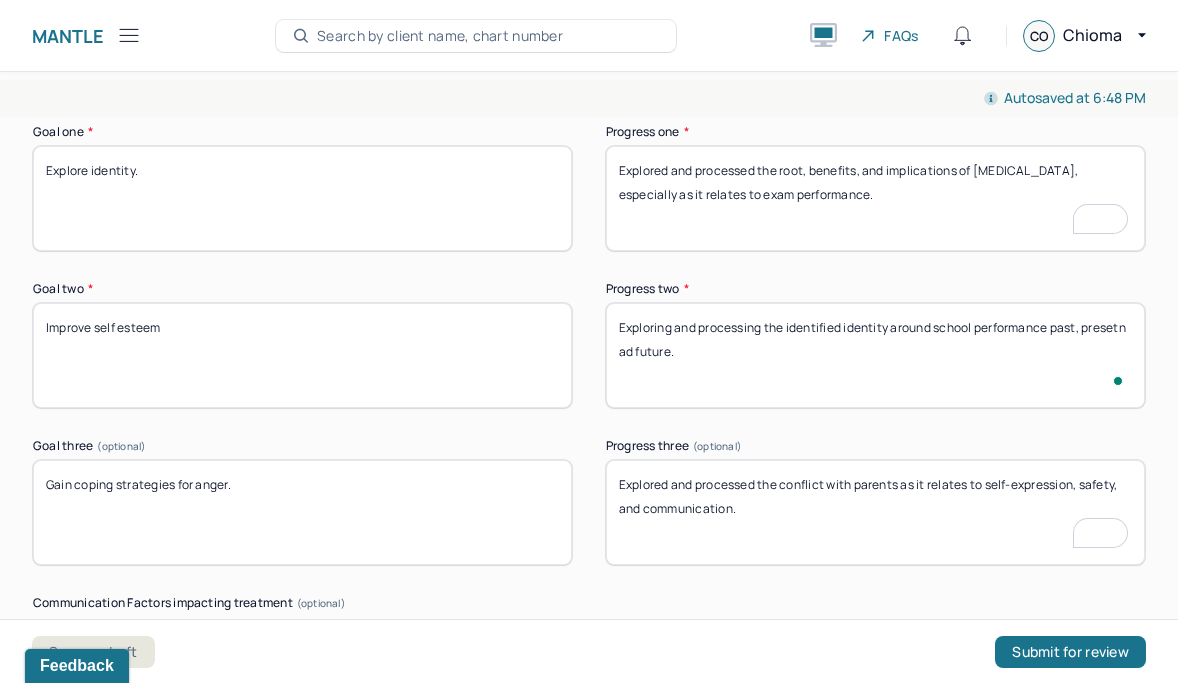 type on "Exploring and processing the identified identity around school performance past, presetn ad future." 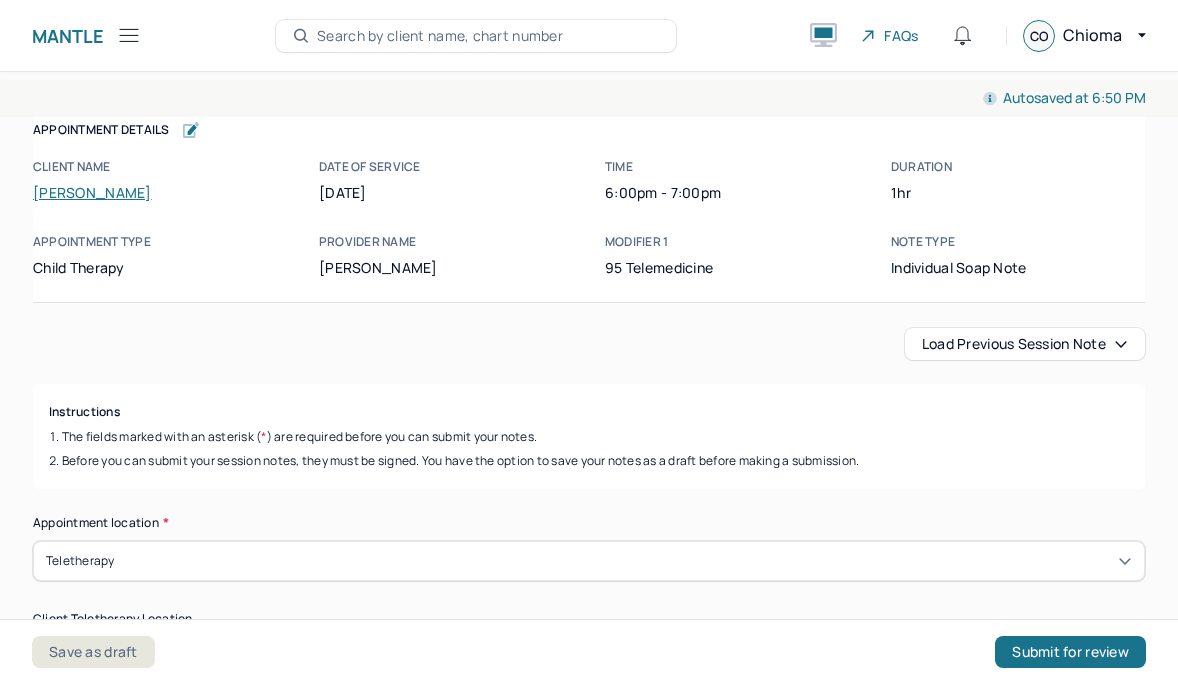 scroll, scrollTop: 0, scrollLeft: 0, axis: both 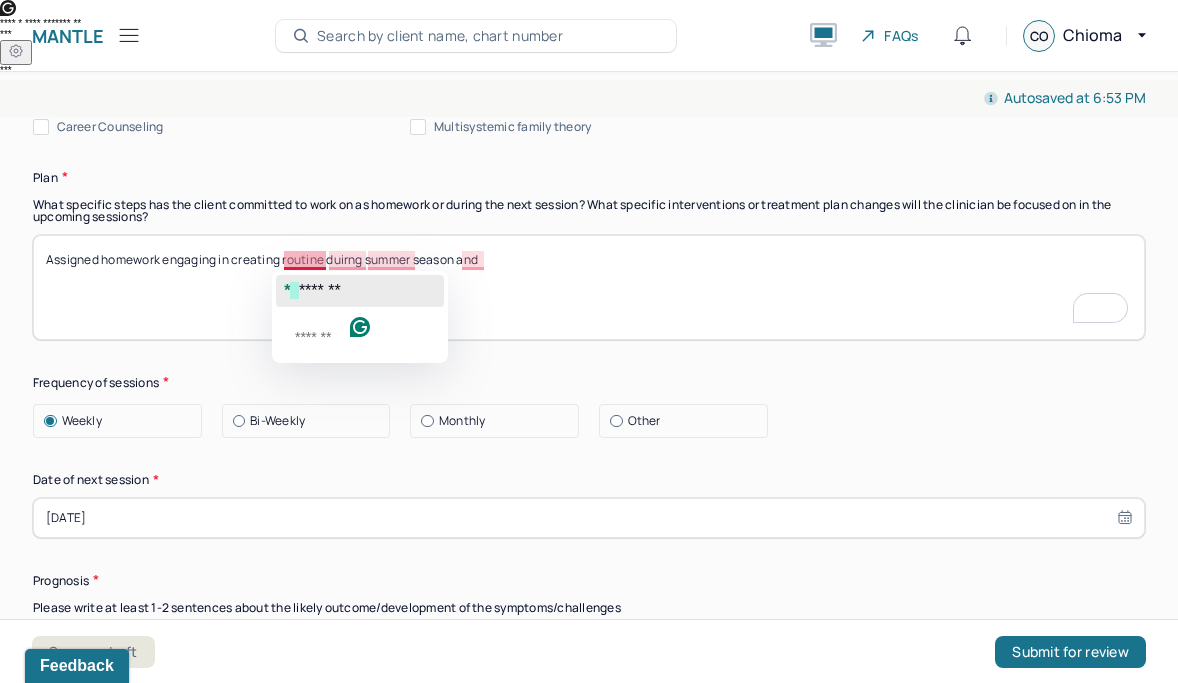 click on "*******" 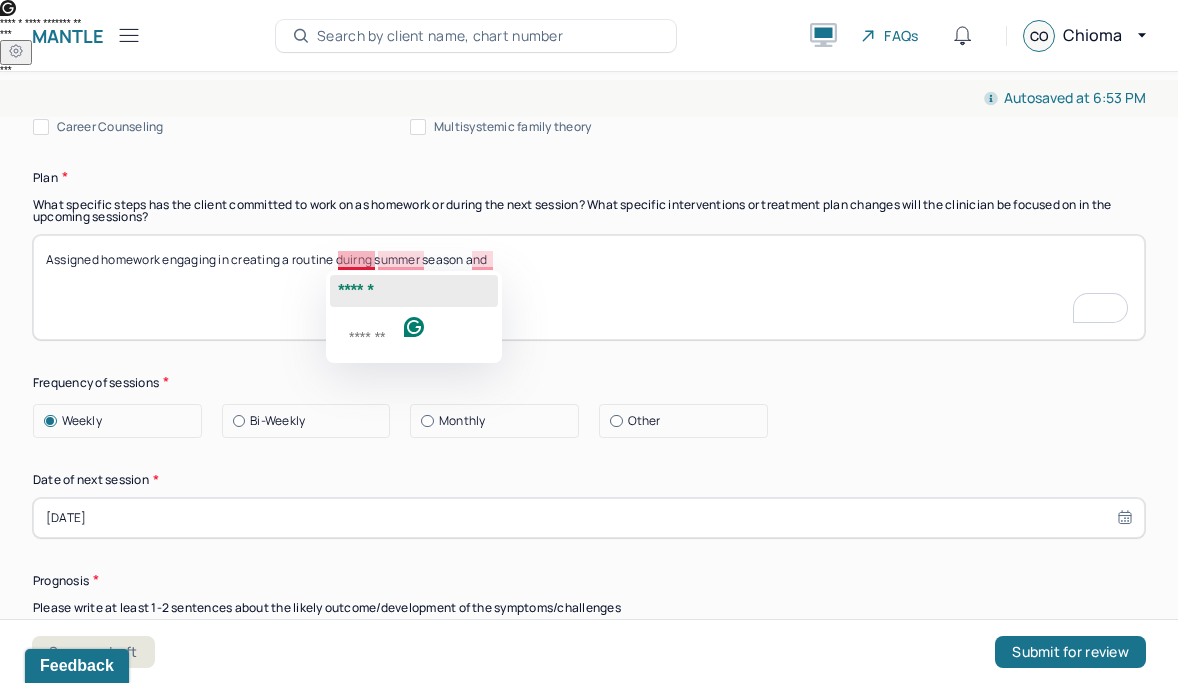 click on "******" 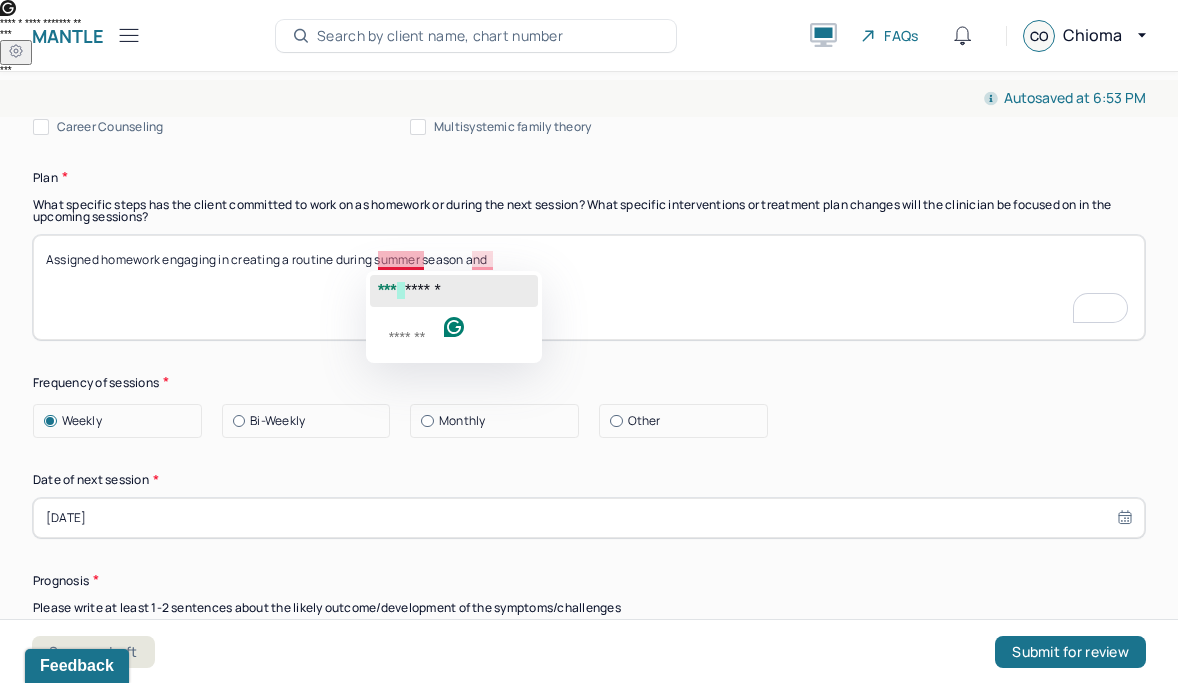 click on "***   ******" 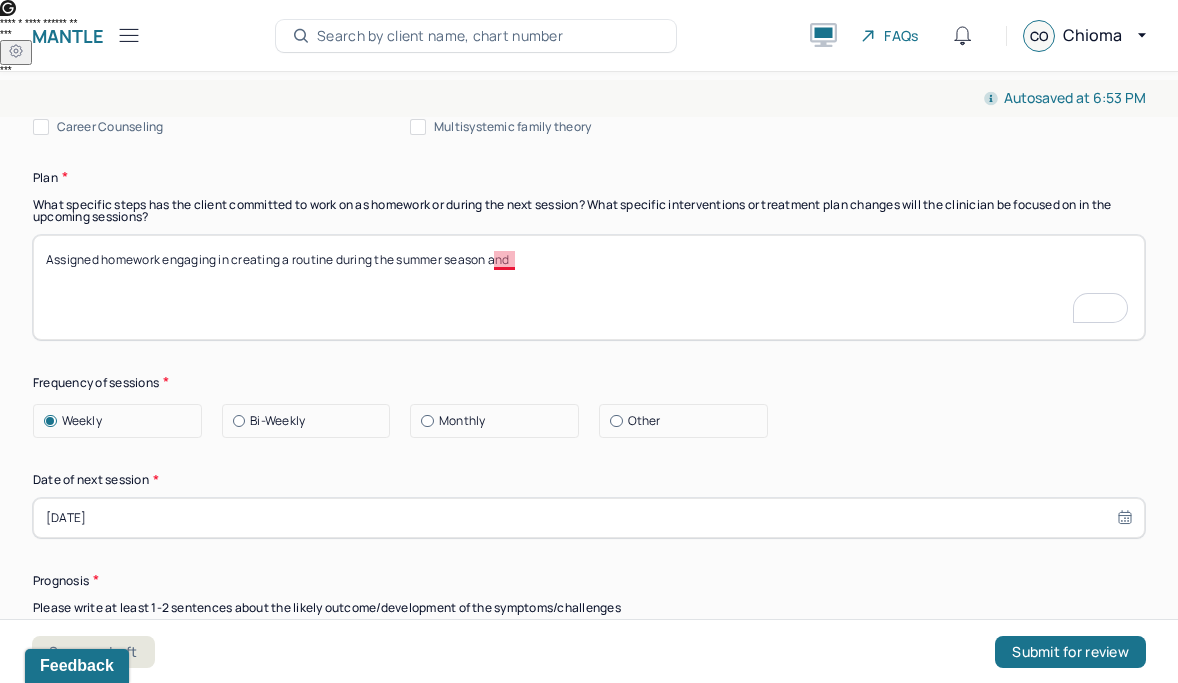click on "Assigned homework engaging in creating routine duirng summer season and" at bounding box center (589, 287) 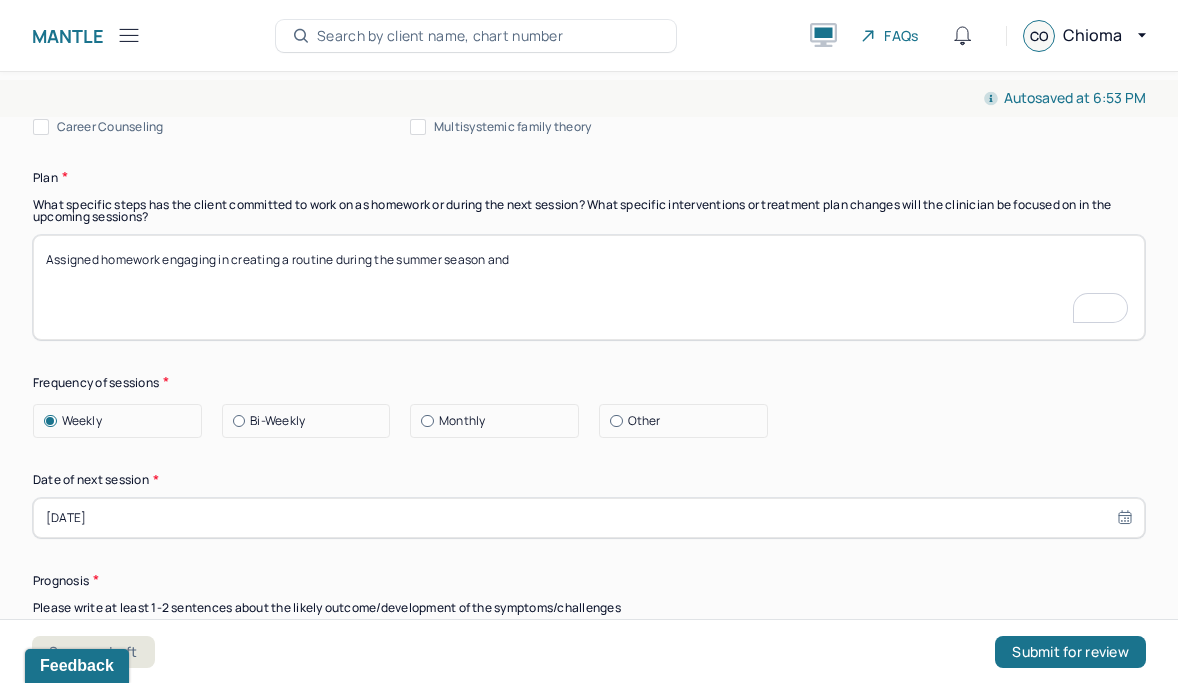 click on "Assigned homework engaging in creating routine duirng summer season and" at bounding box center (589, 287) 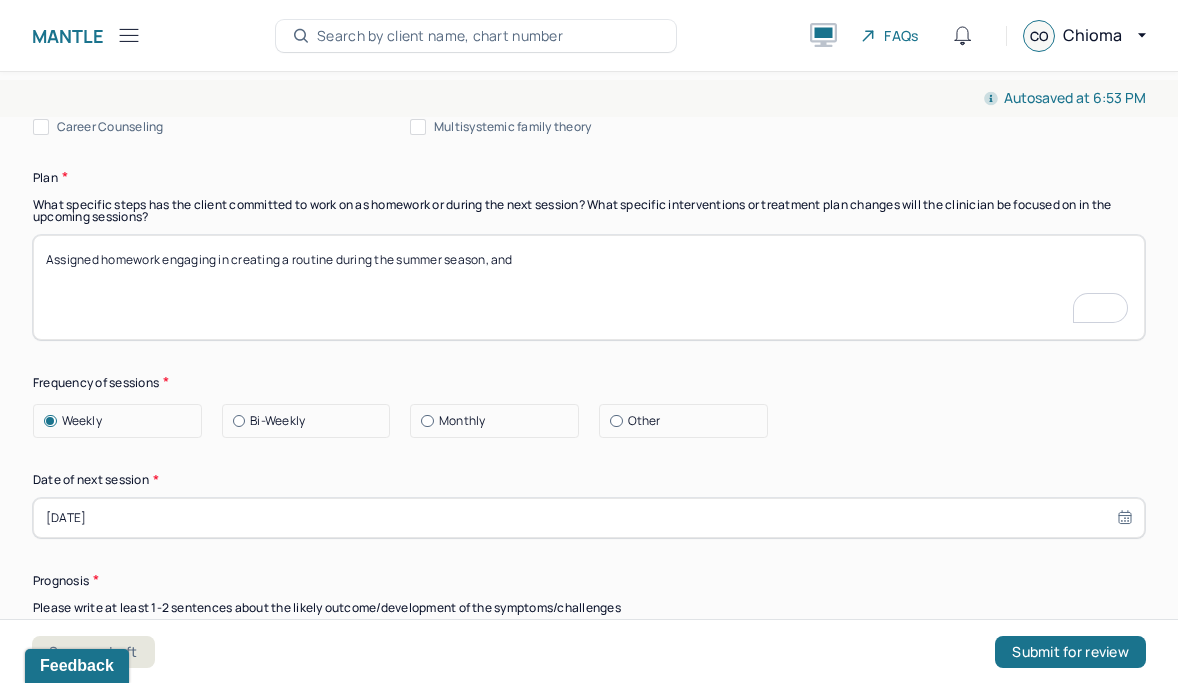 click on "Assigned homework engaging in creating a routine during the summer season and" at bounding box center [589, 287] 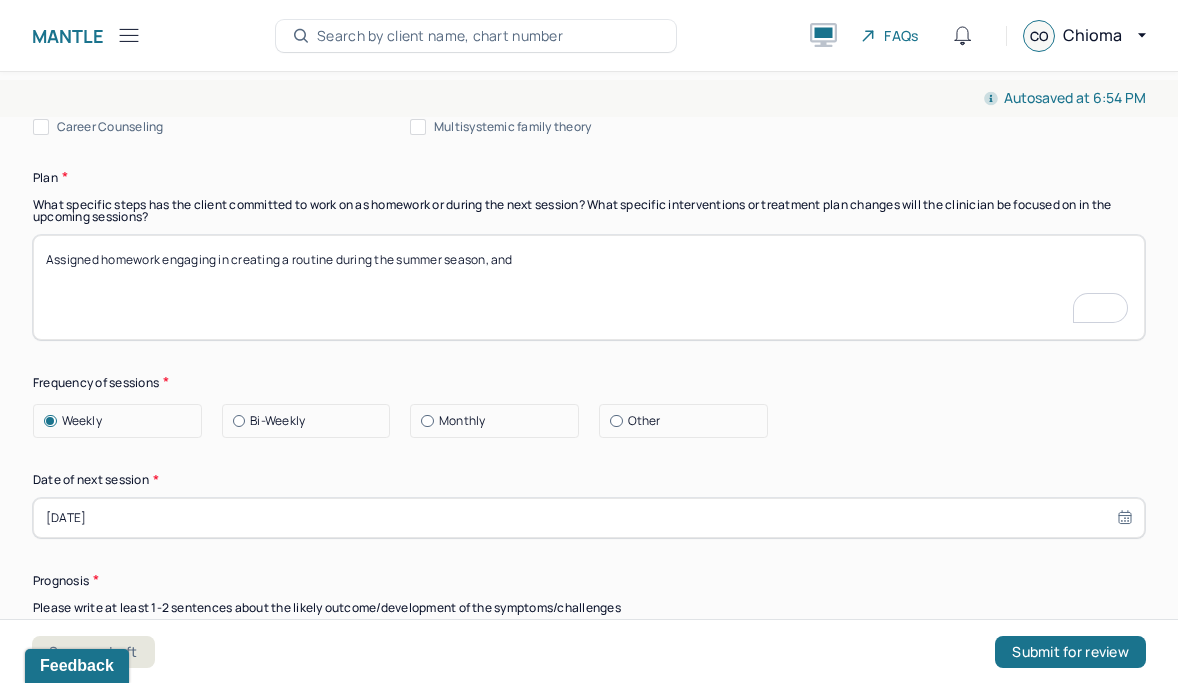 type on "Assigned homework engaging in creating a routine during the summer season, and" 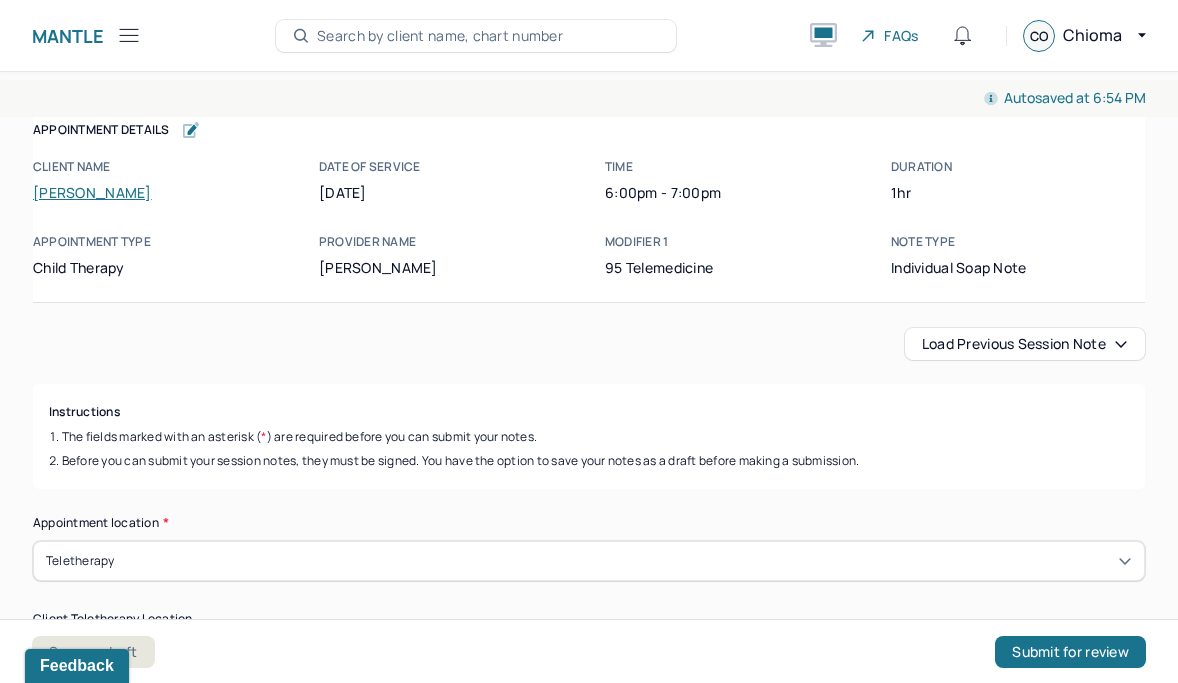 scroll, scrollTop: 0, scrollLeft: 0, axis: both 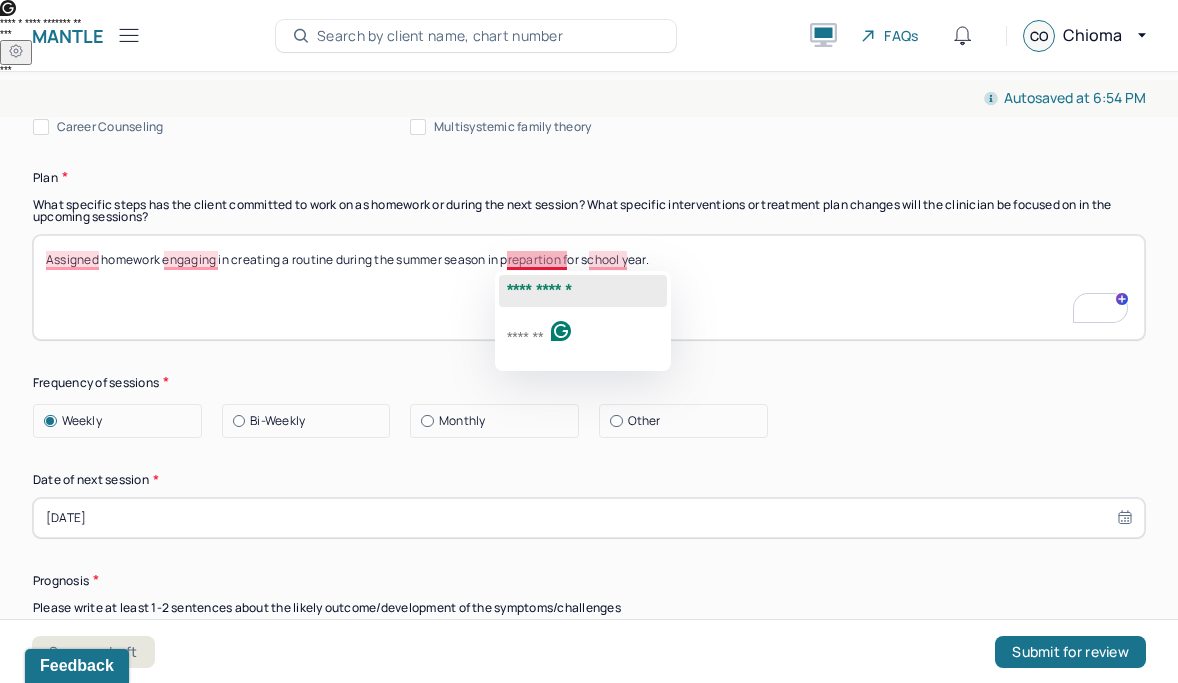 click on "**********" 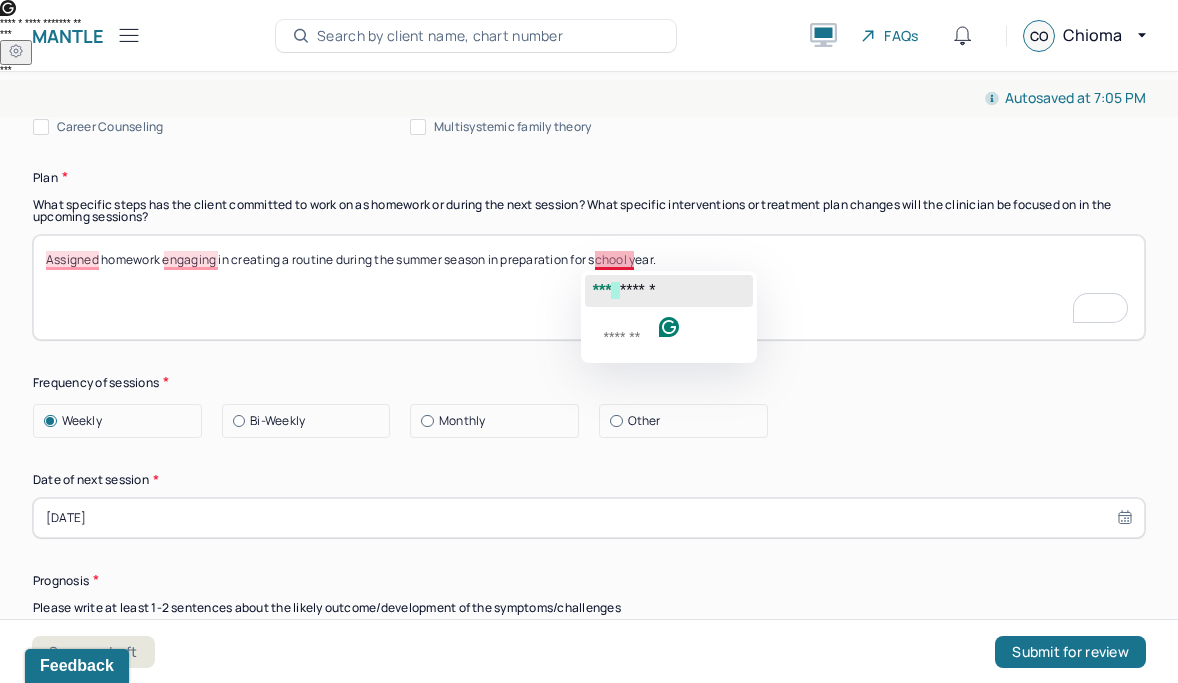 click 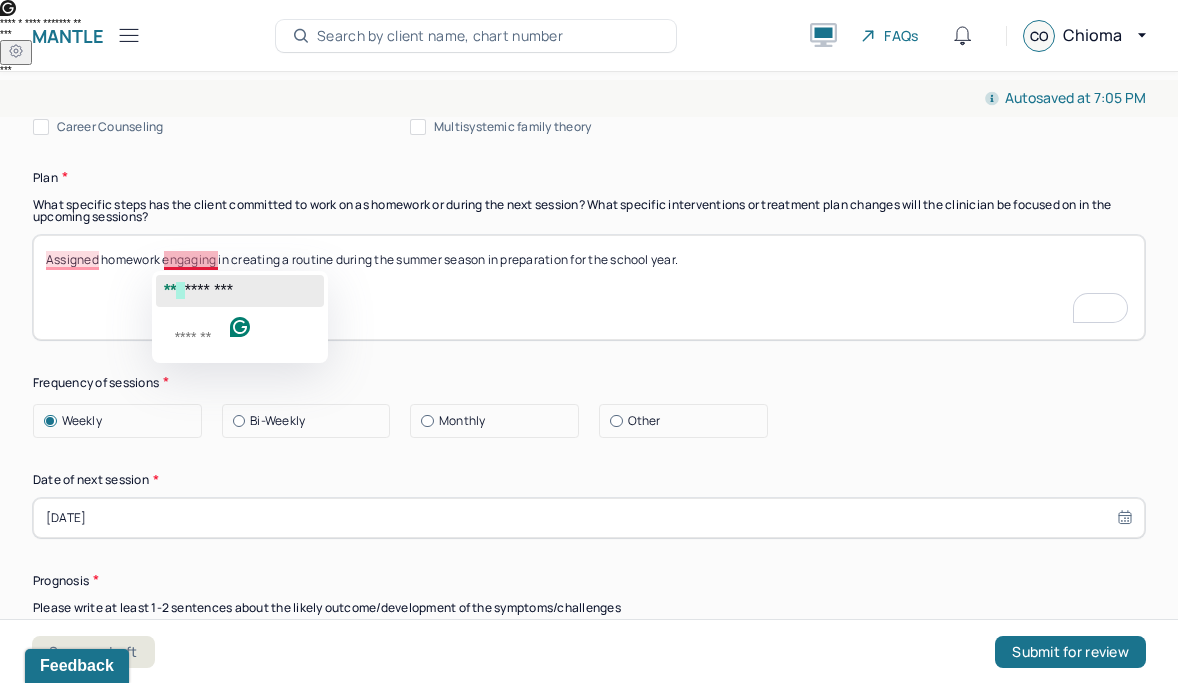 click on "********" 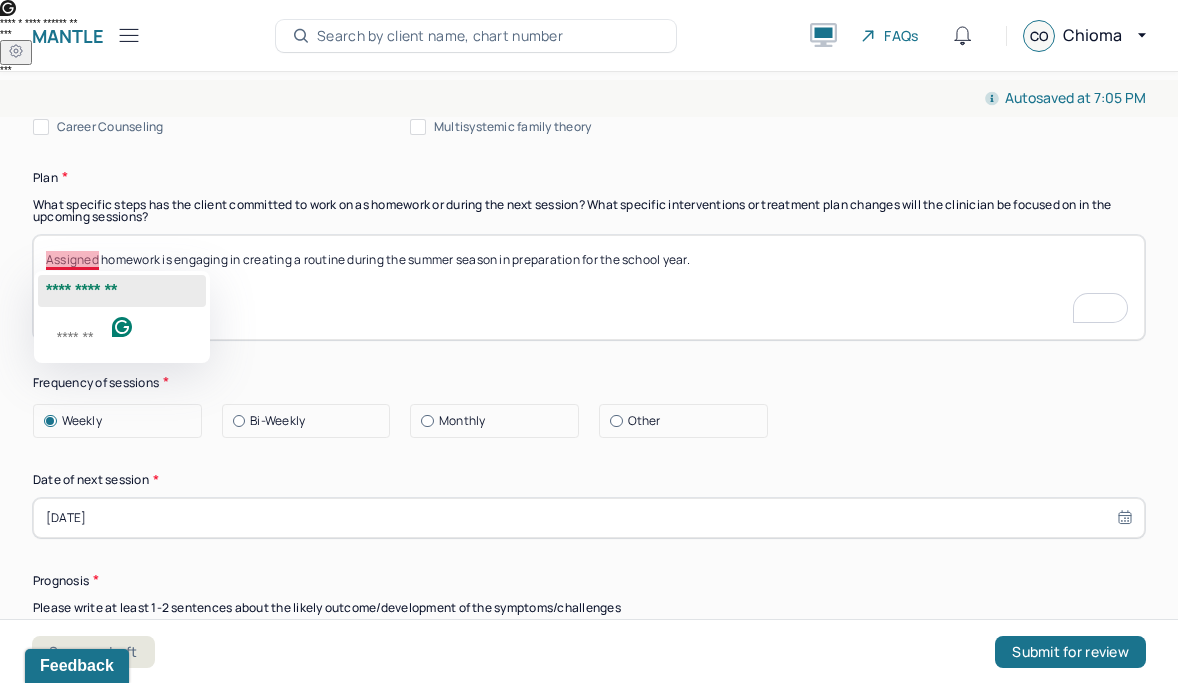 click on "**********" 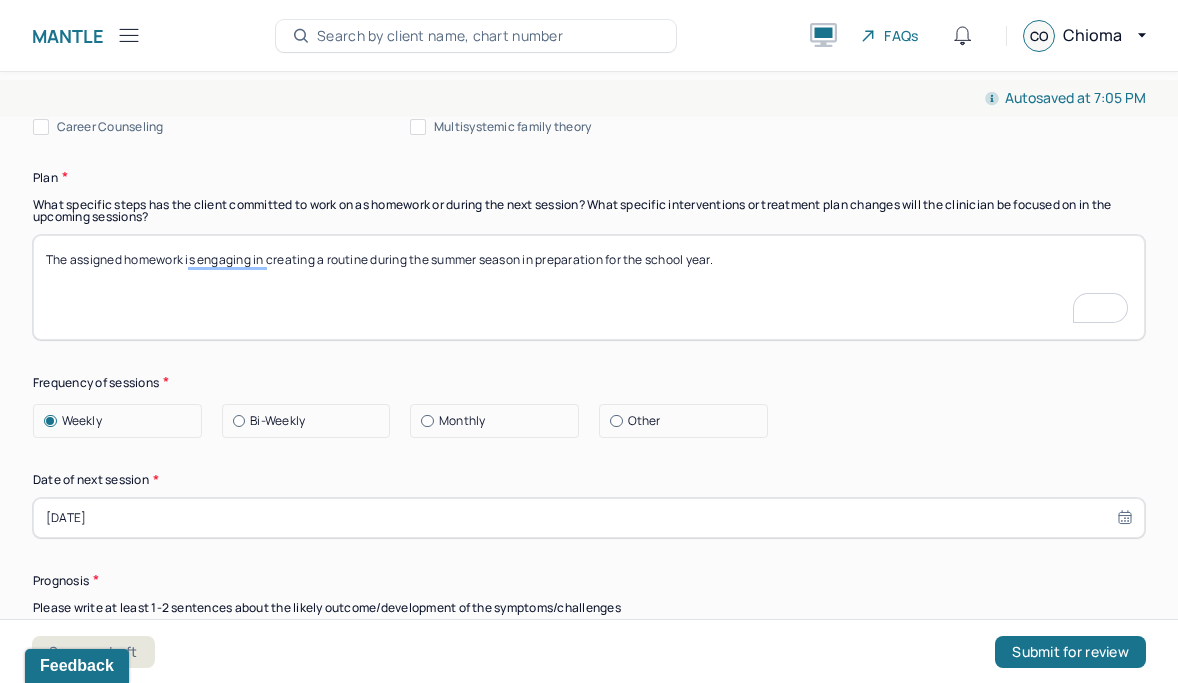 scroll, scrollTop: 2251, scrollLeft: 0, axis: vertical 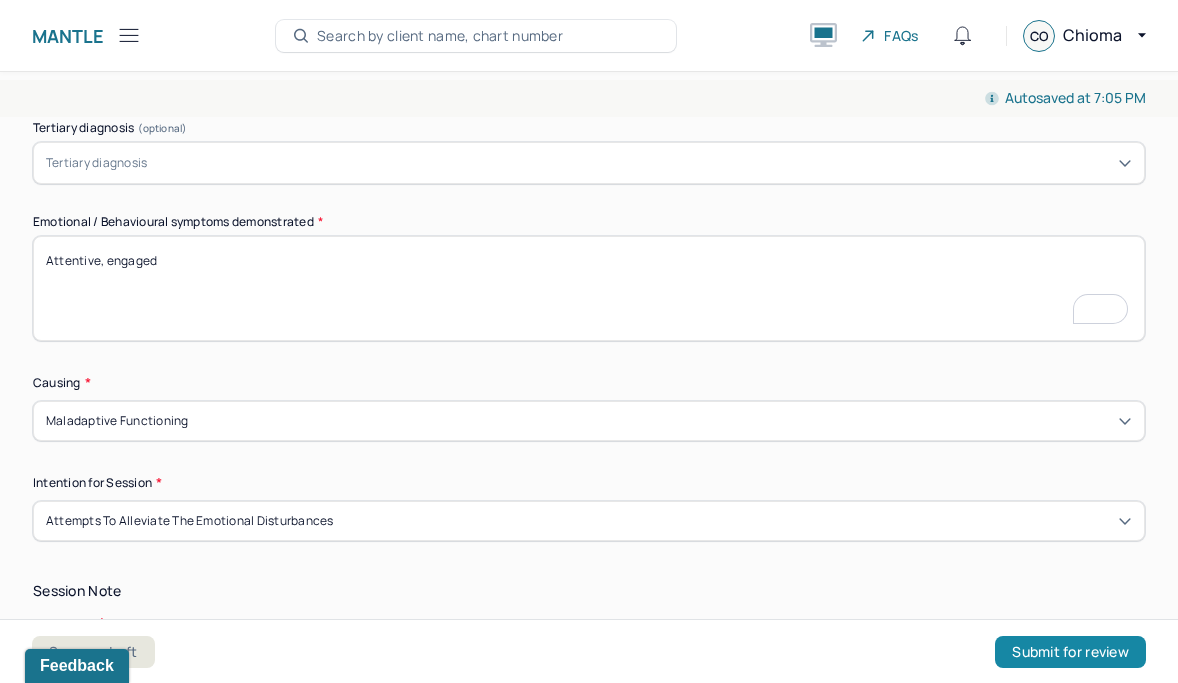 type on "The assigned homework is engaging in creating a routine during the summer season in preparation for the school year." 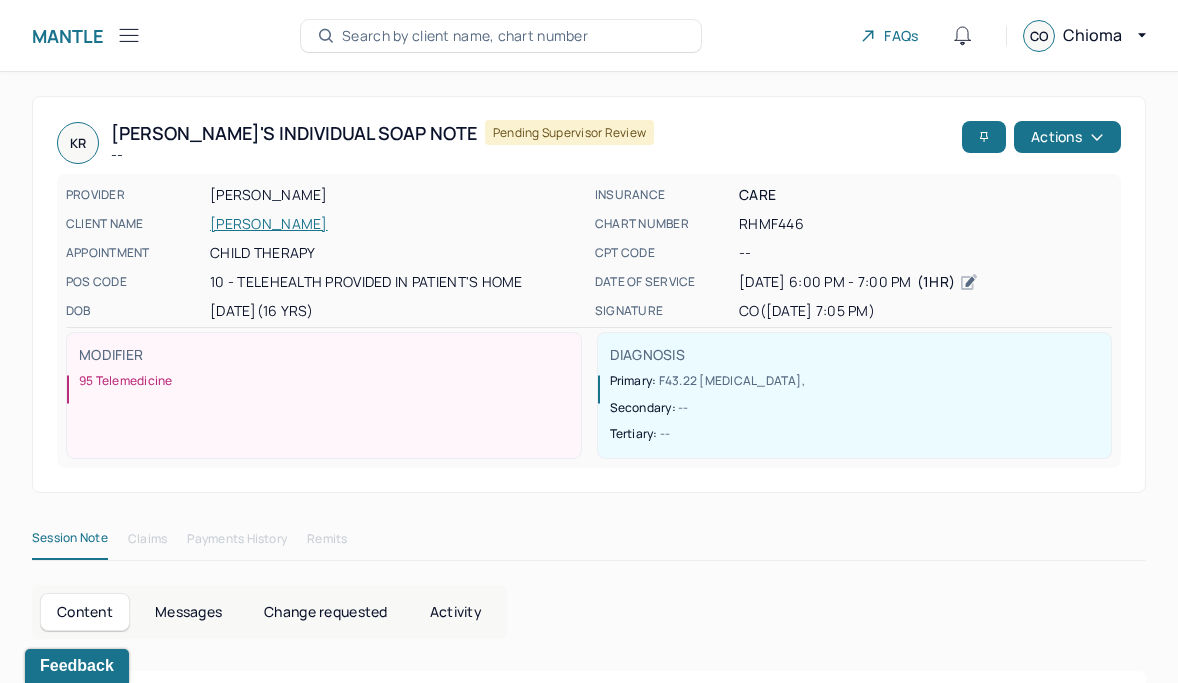 scroll, scrollTop: 0, scrollLeft: 0, axis: both 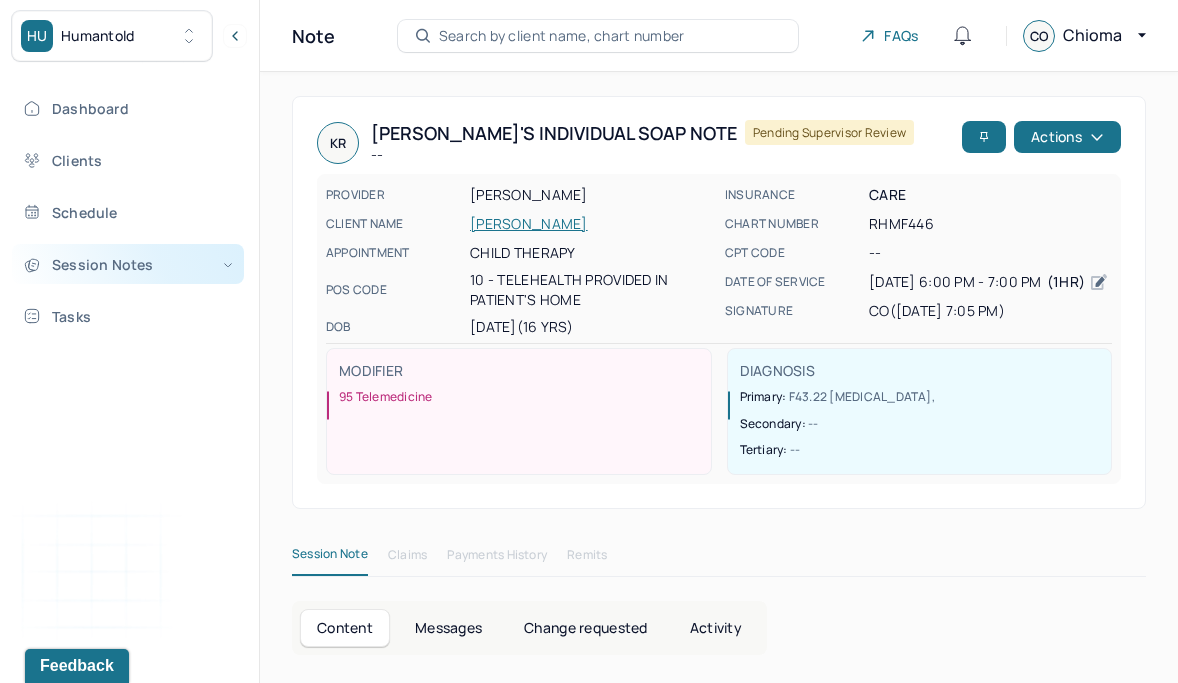 click on "Session Notes" at bounding box center [128, 264] 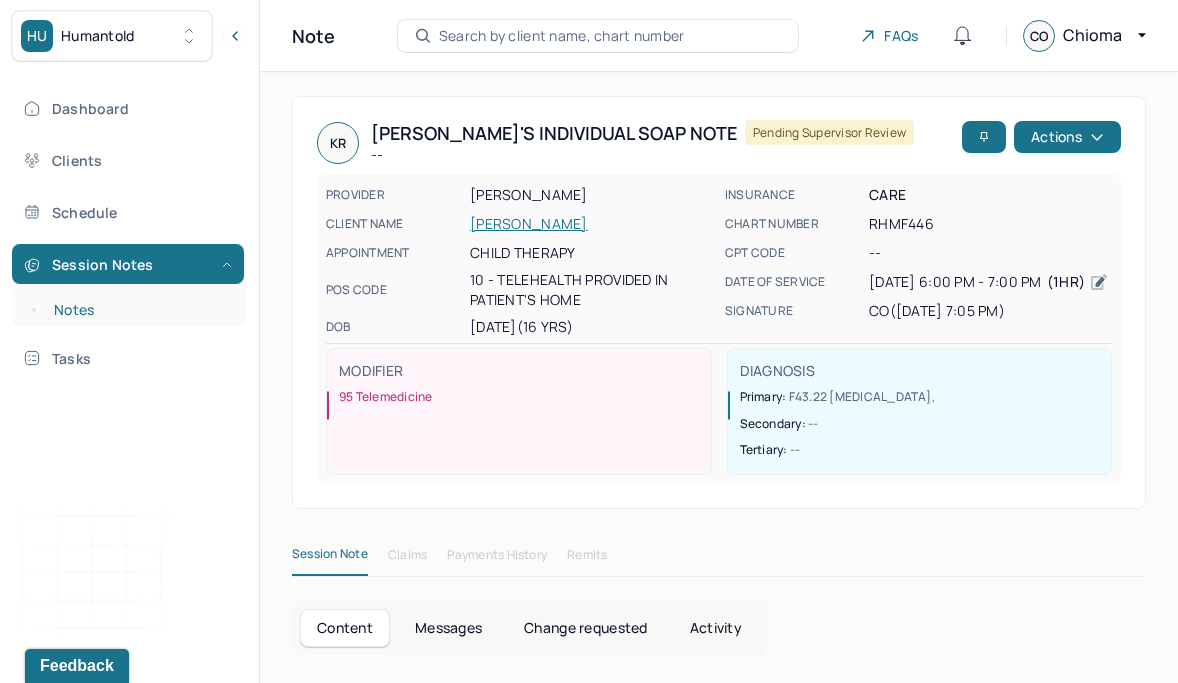 click on "Notes" at bounding box center [139, 310] 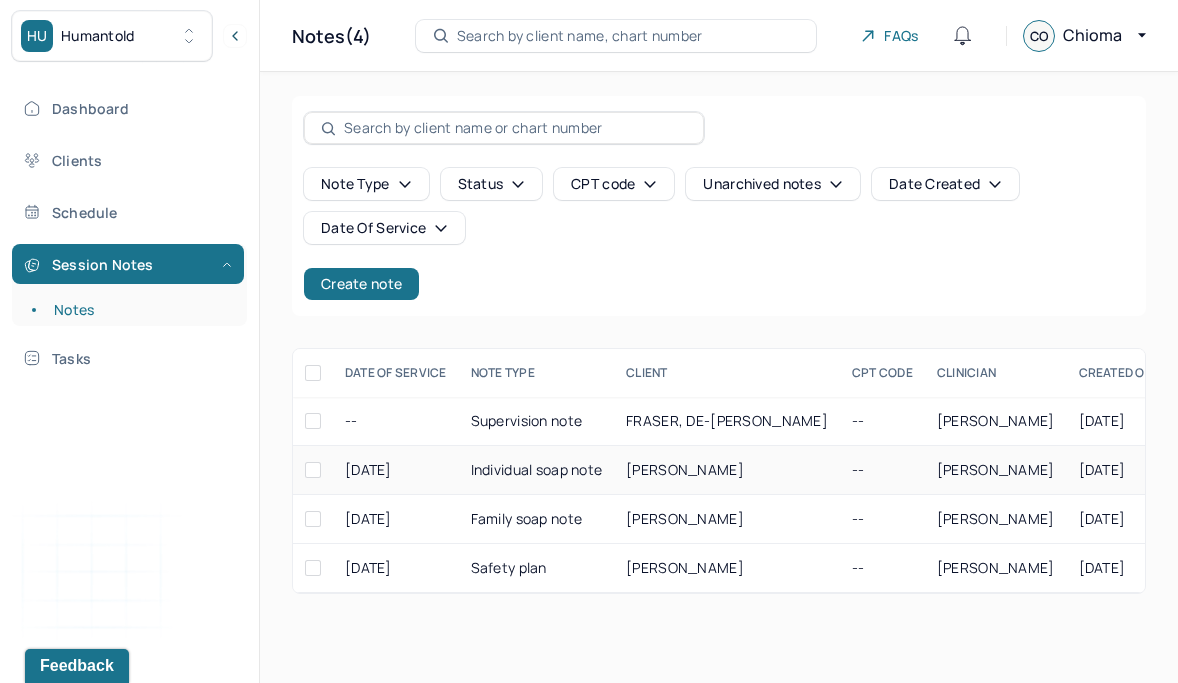 scroll, scrollTop: 0, scrollLeft: 166, axis: horizontal 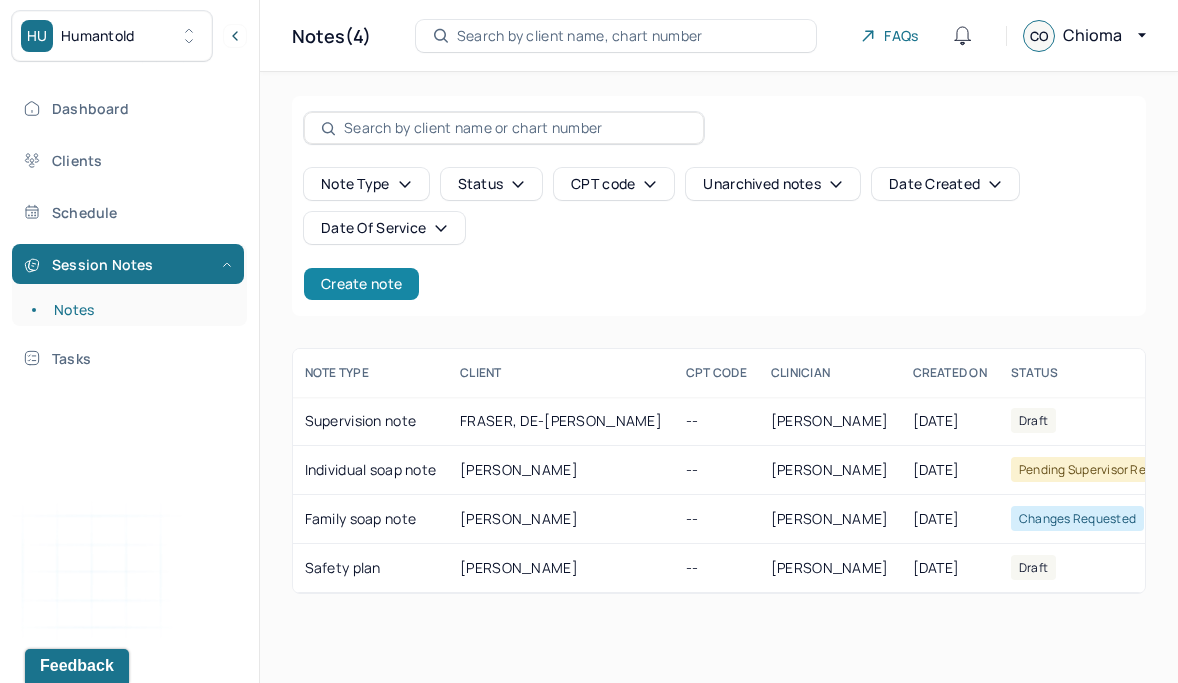 click on "Create note" at bounding box center [361, 284] 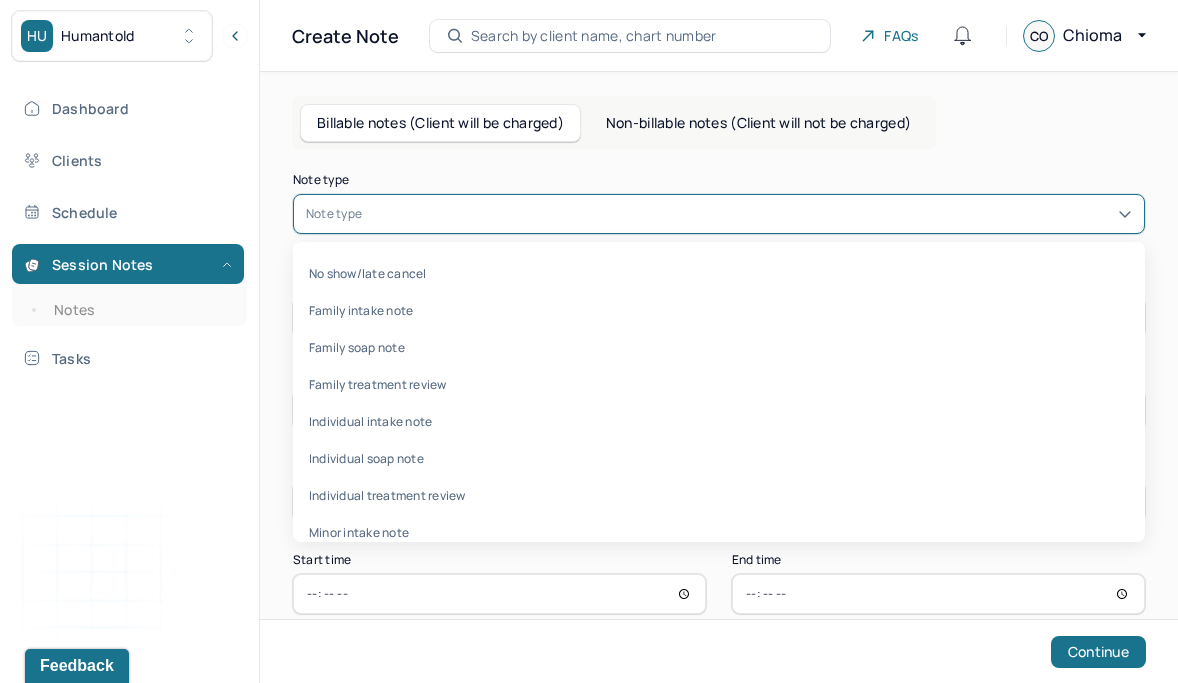 click at bounding box center [749, 214] 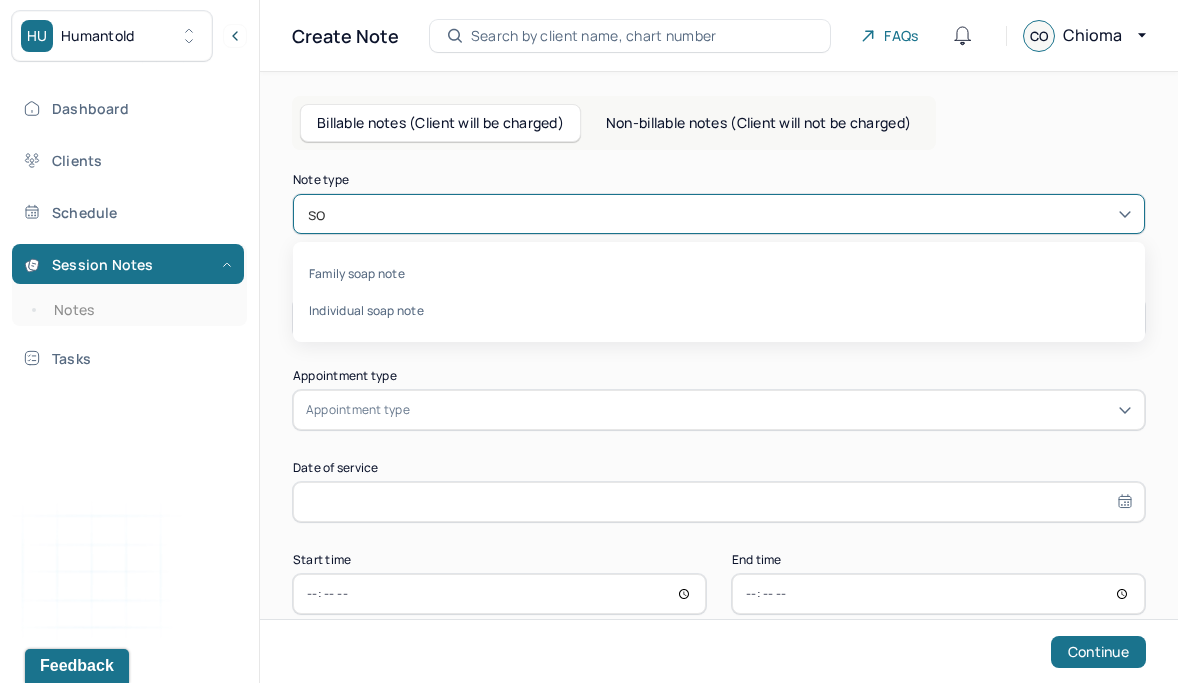type on "soa" 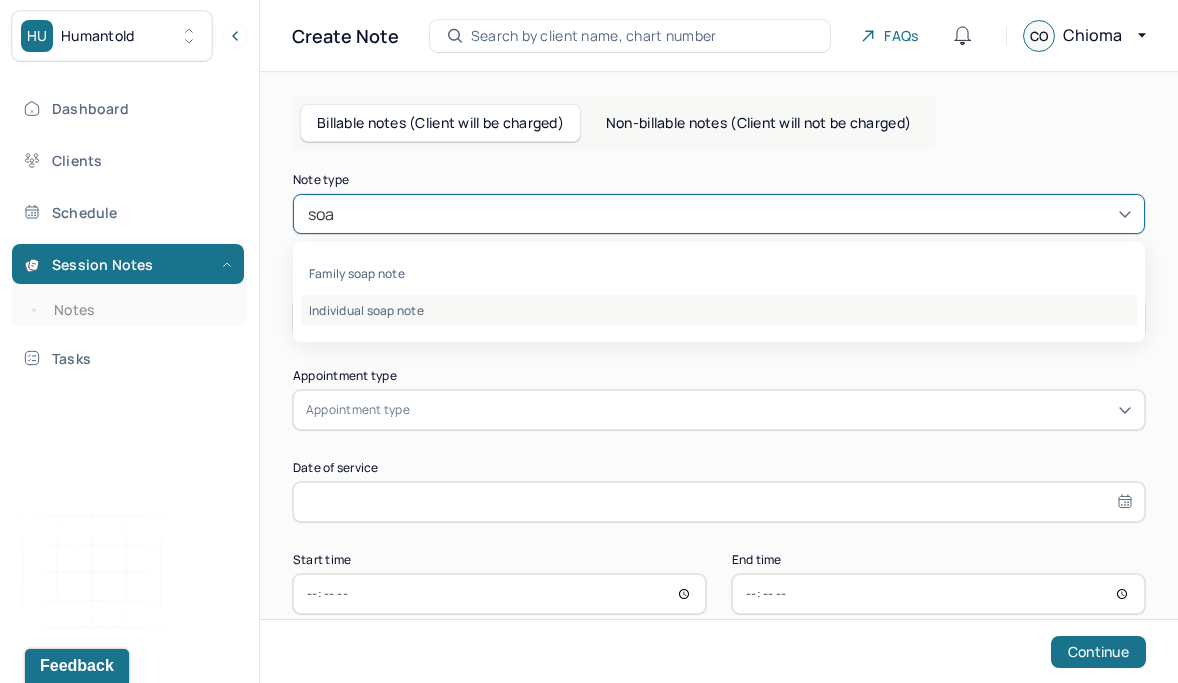 click on "Individual soap note" at bounding box center [719, 310] 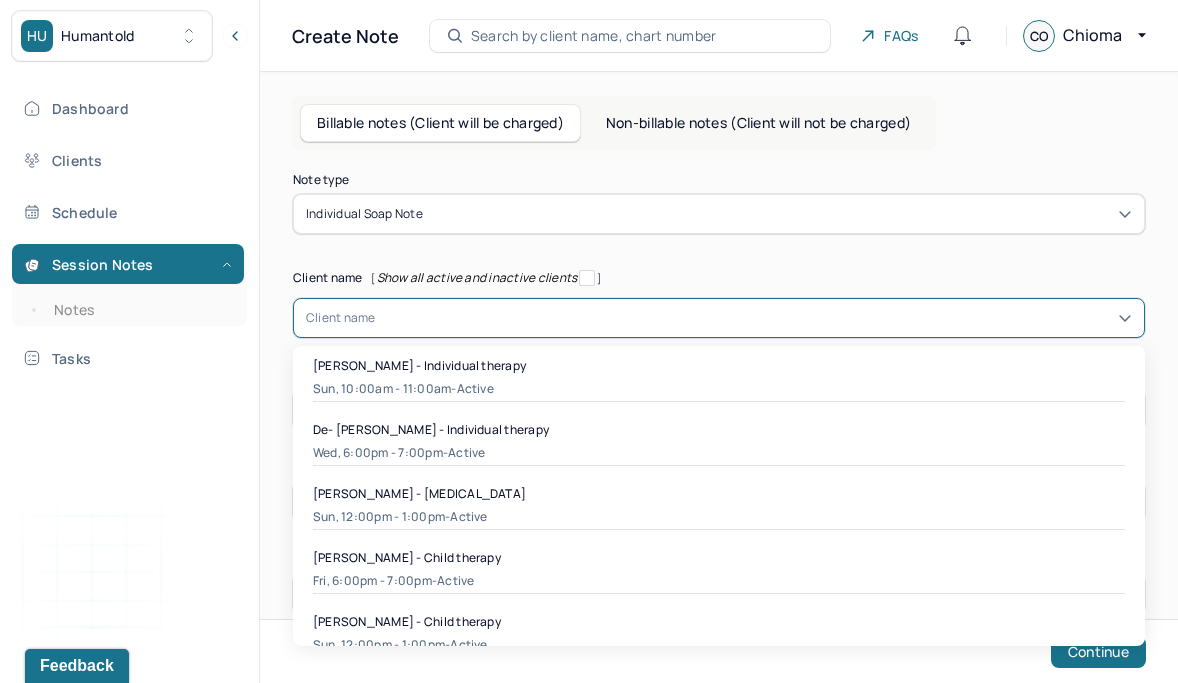 click at bounding box center (754, 318) 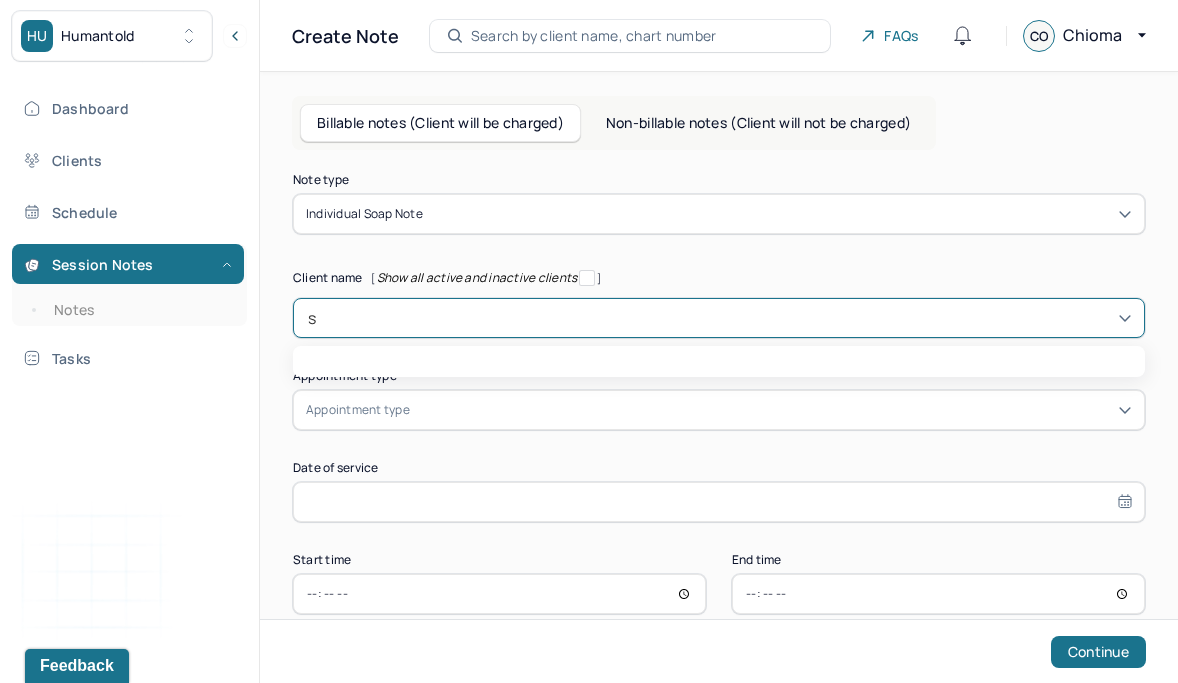 type on "sa" 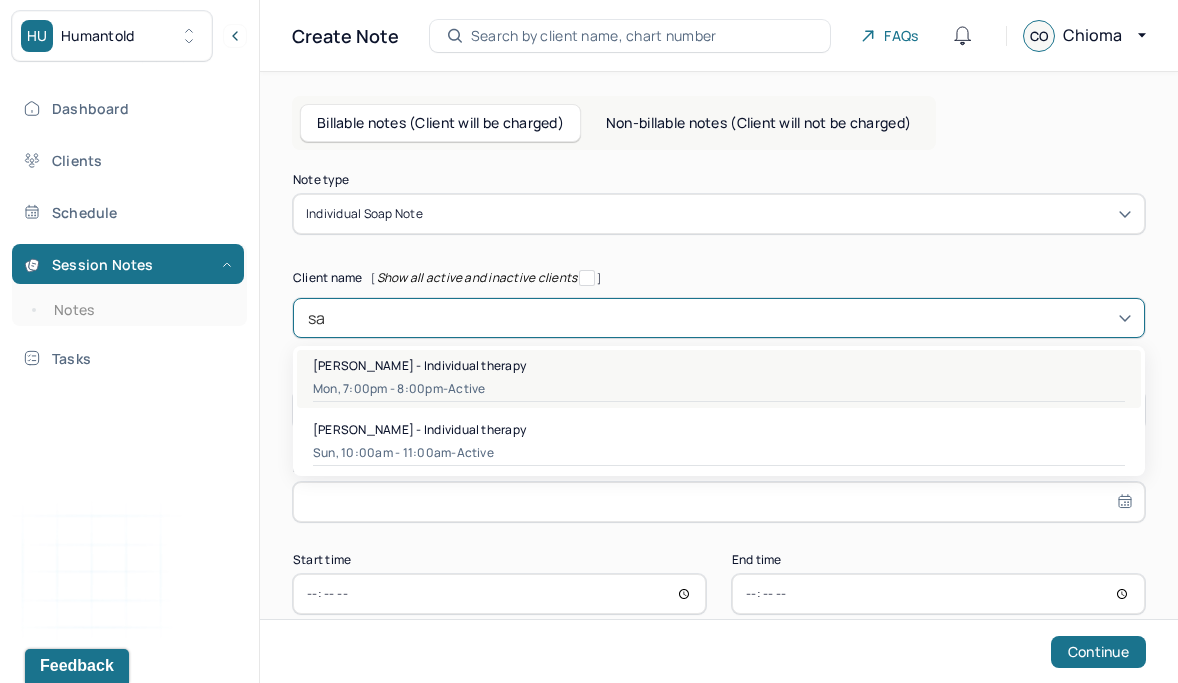click on "Mon, 7:00pm - 8:00pm  -  active" at bounding box center (719, 389) 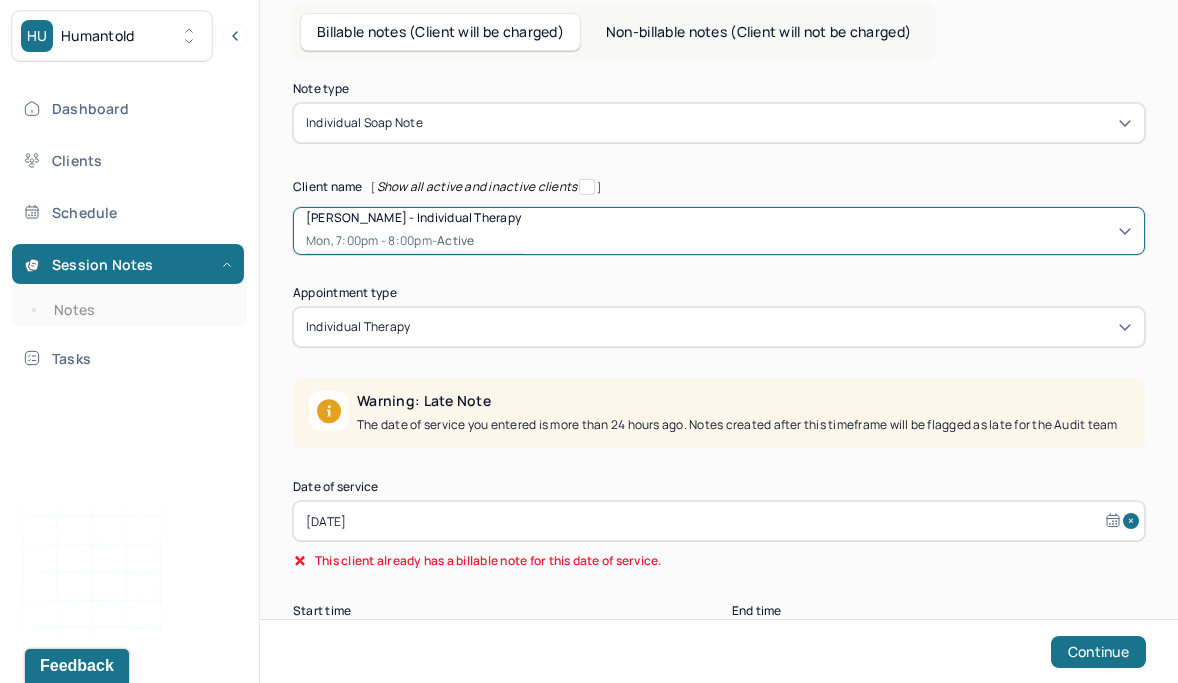 scroll, scrollTop: 179, scrollLeft: 0, axis: vertical 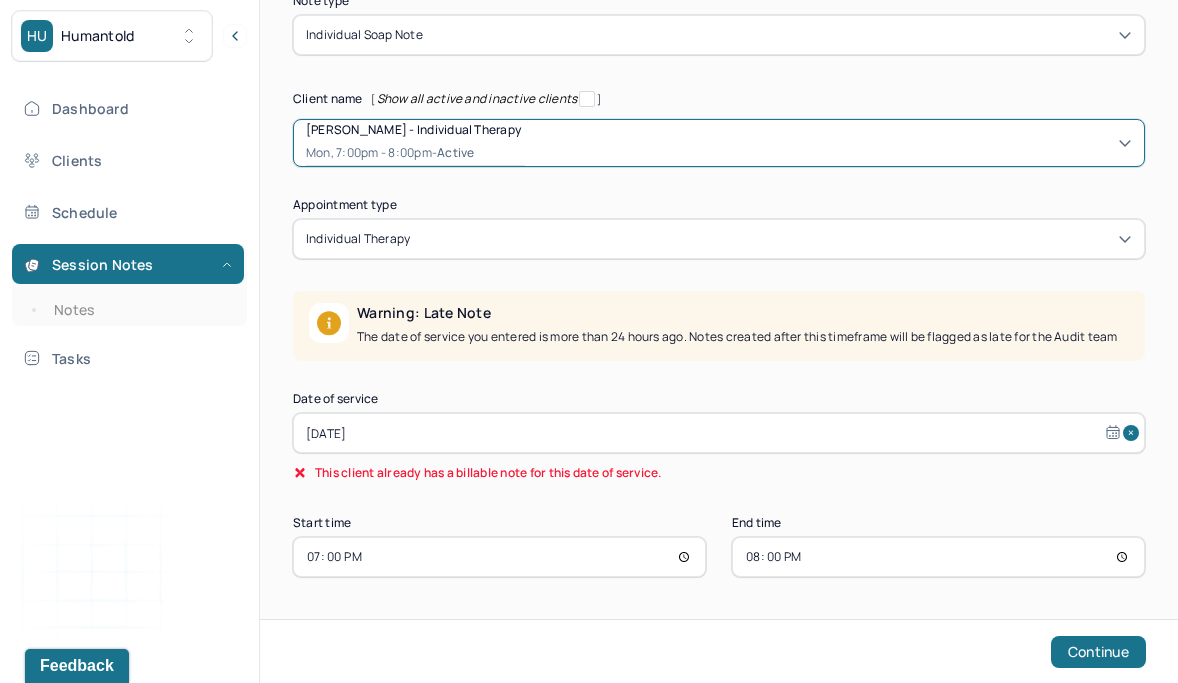 click on "Jun 23, 2025" at bounding box center (719, 433) 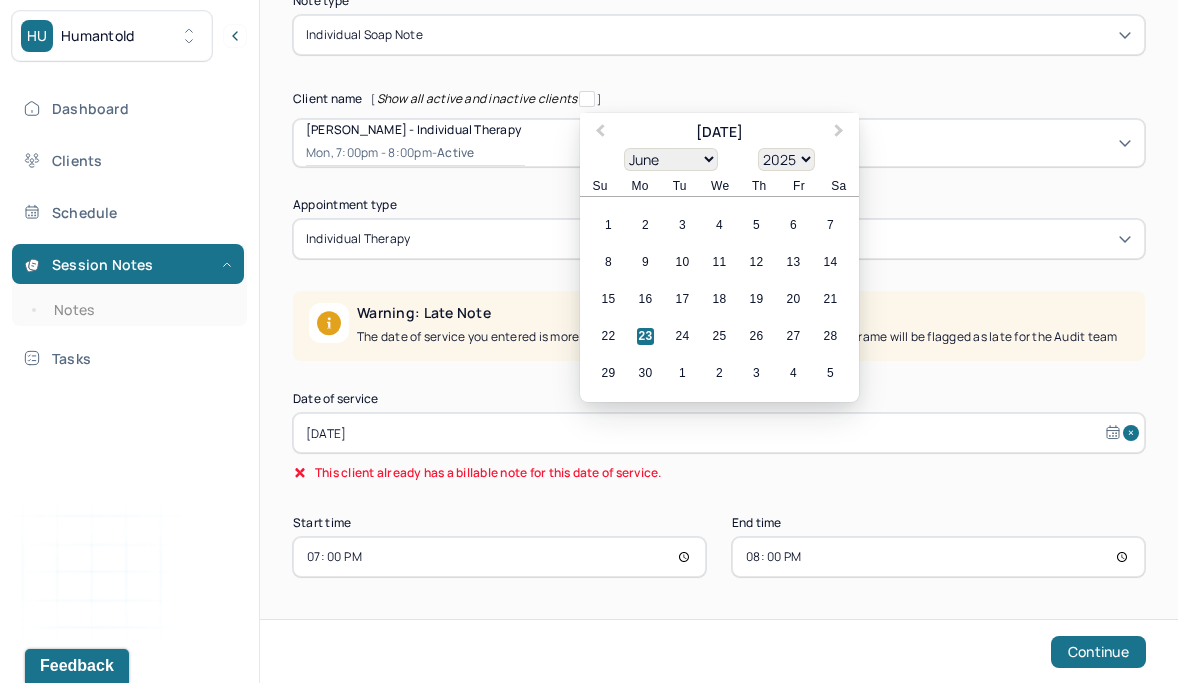 click on "January February March April May June July August September October November December" at bounding box center [671, 159] 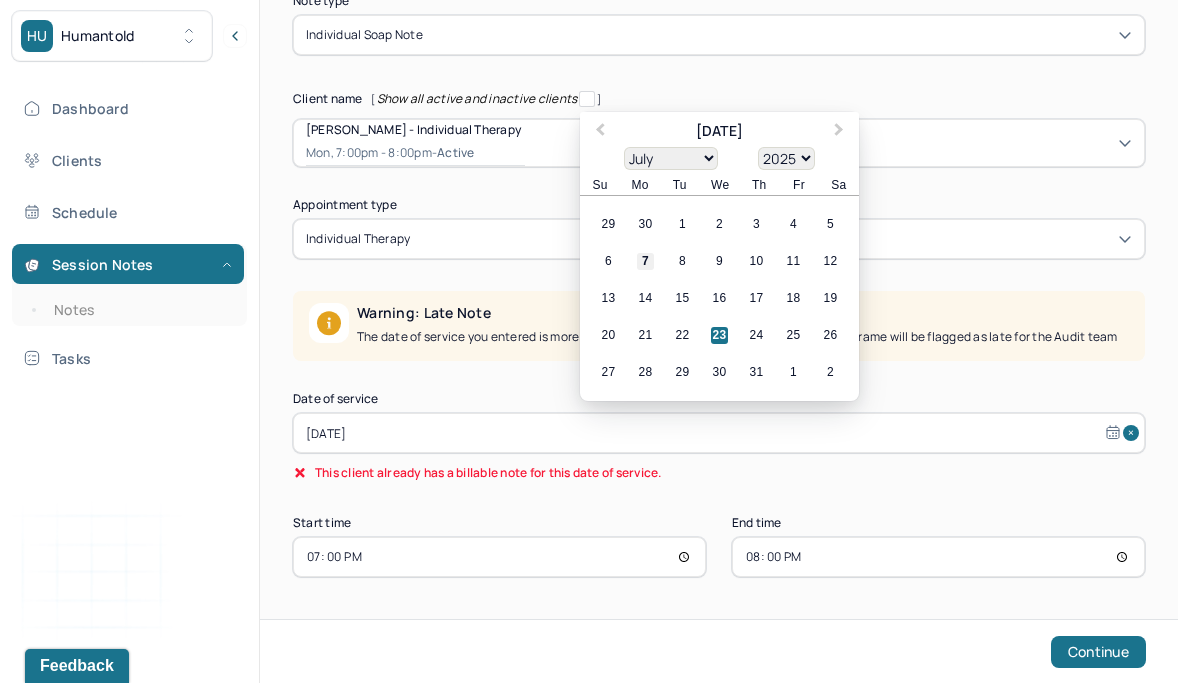 click on "7" at bounding box center (645, 261) 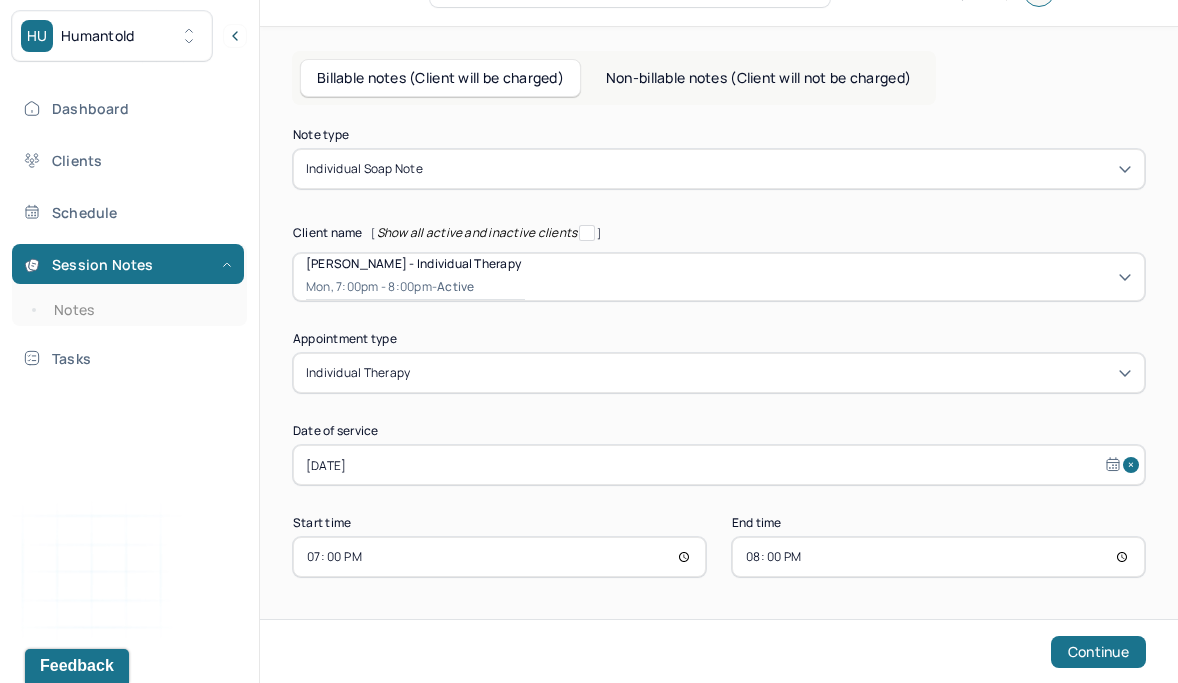 scroll, scrollTop: 45, scrollLeft: 0, axis: vertical 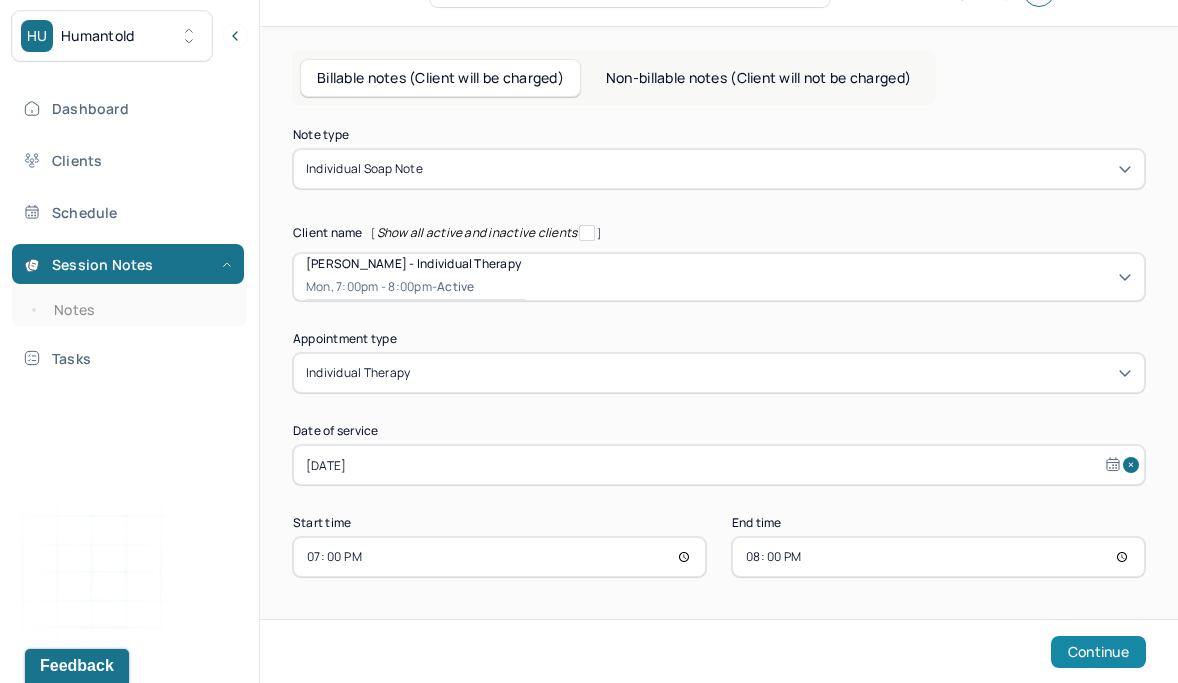 click on "Continue" at bounding box center [1098, 652] 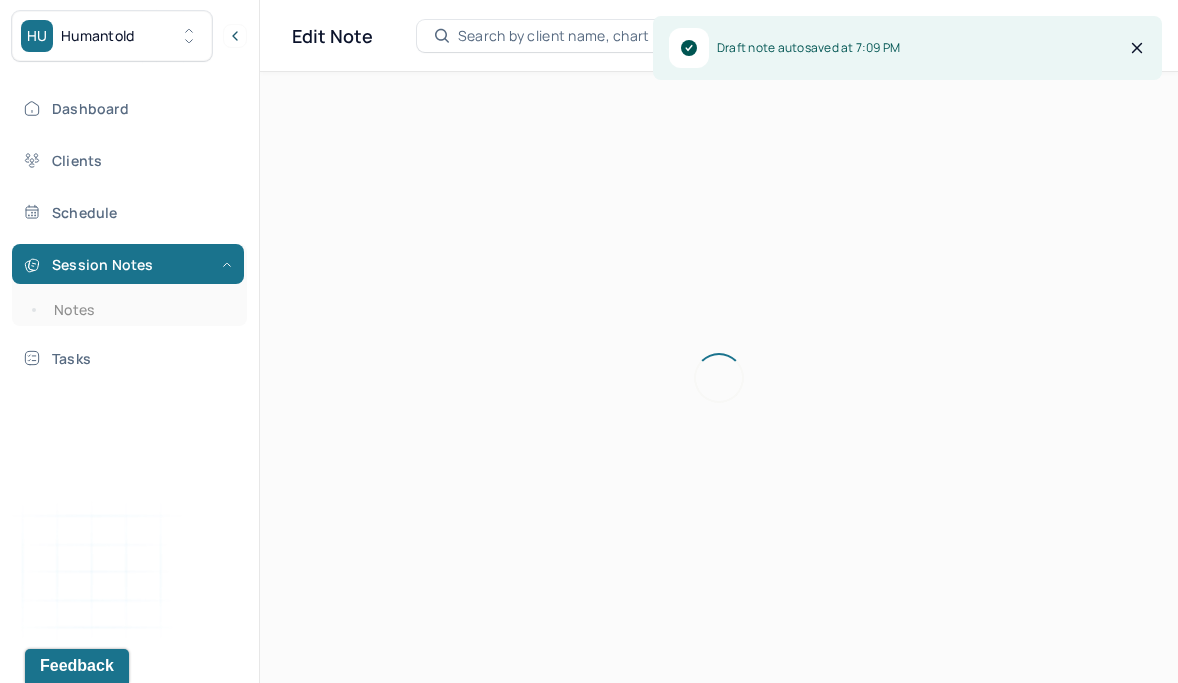 scroll, scrollTop: 0, scrollLeft: 0, axis: both 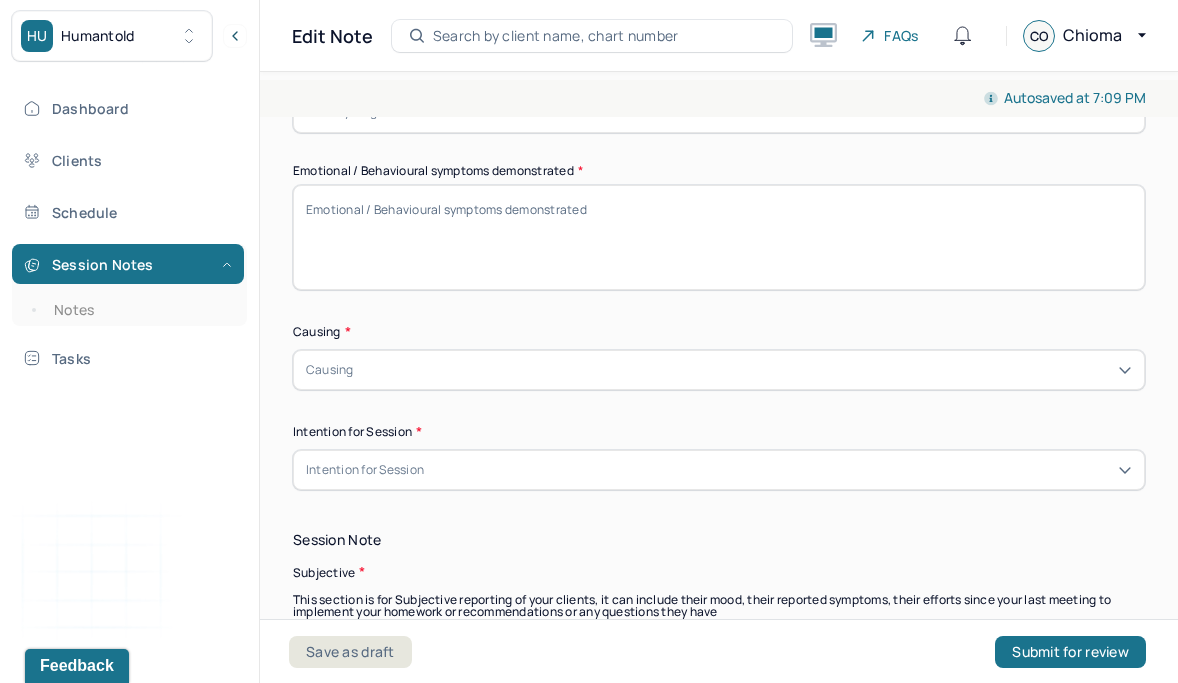 click on "Emotional / Behavioural symptoms demonstrated *" at bounding box center (719, 237) 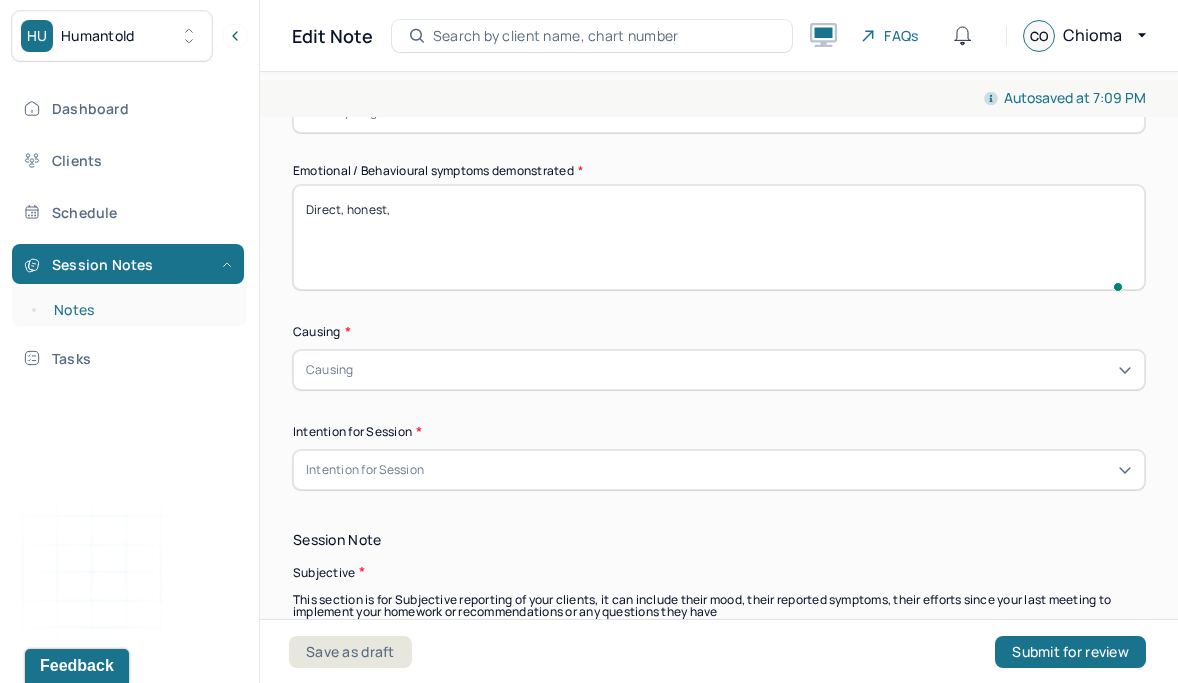 type on "Direct, honest," 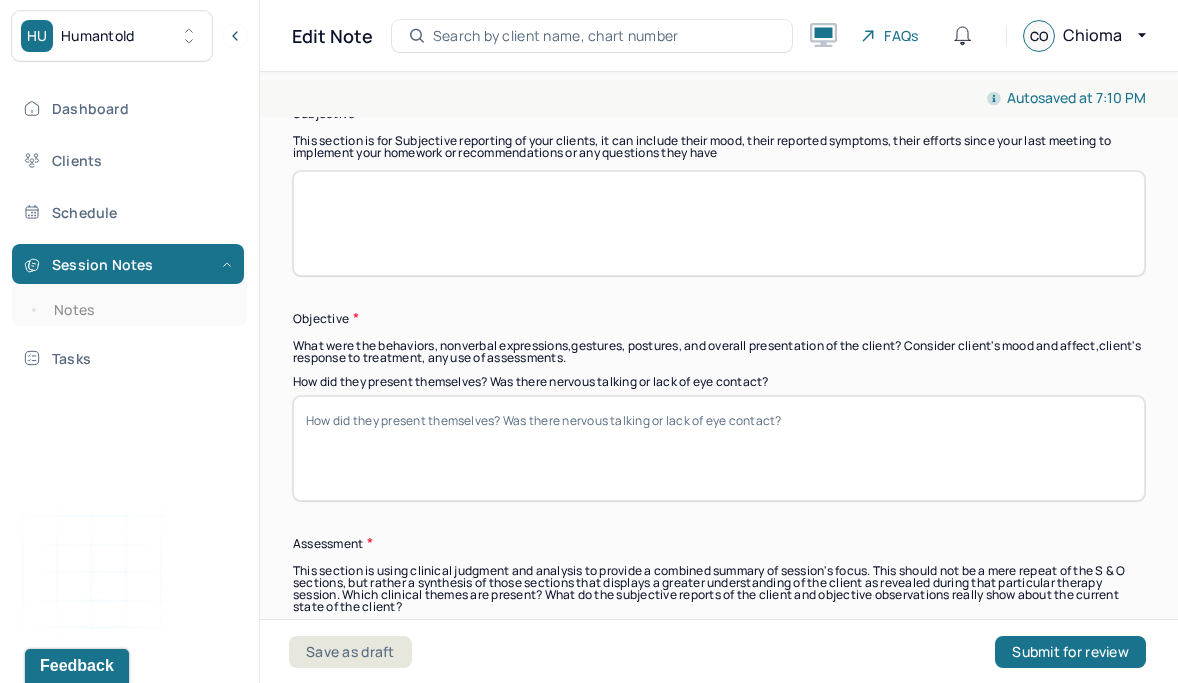 scroll, scrollTop: 1101, scrollLeft: 0, axis: vertical 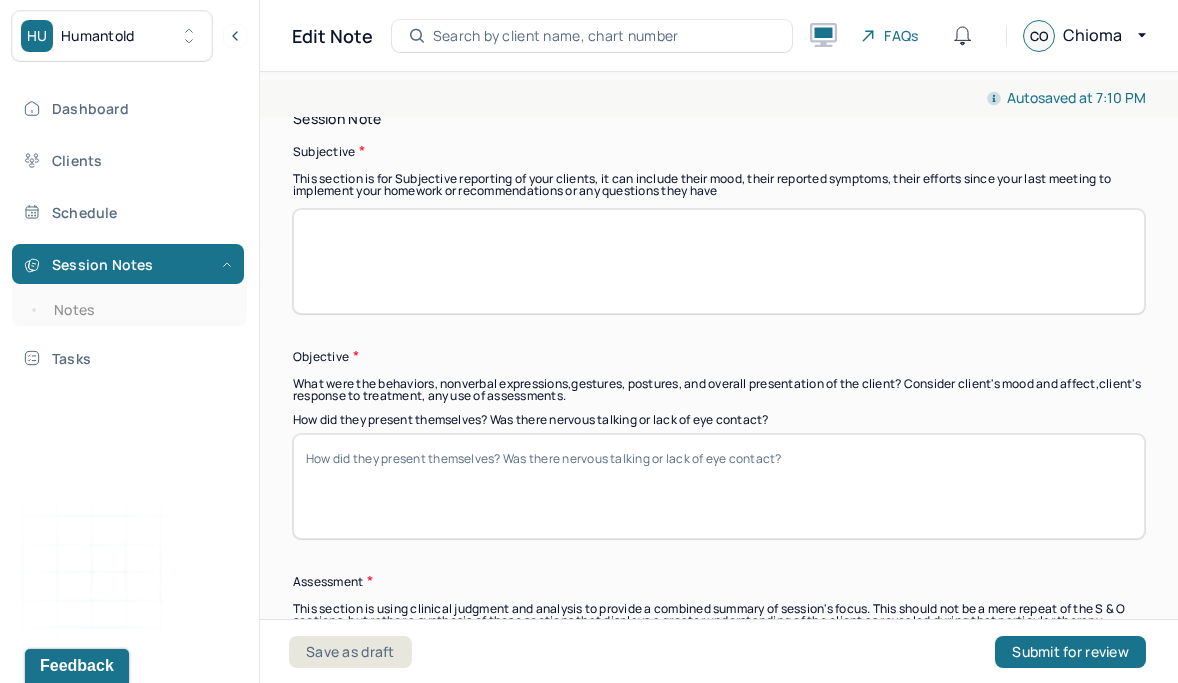 click at bounding box center (719, 261) 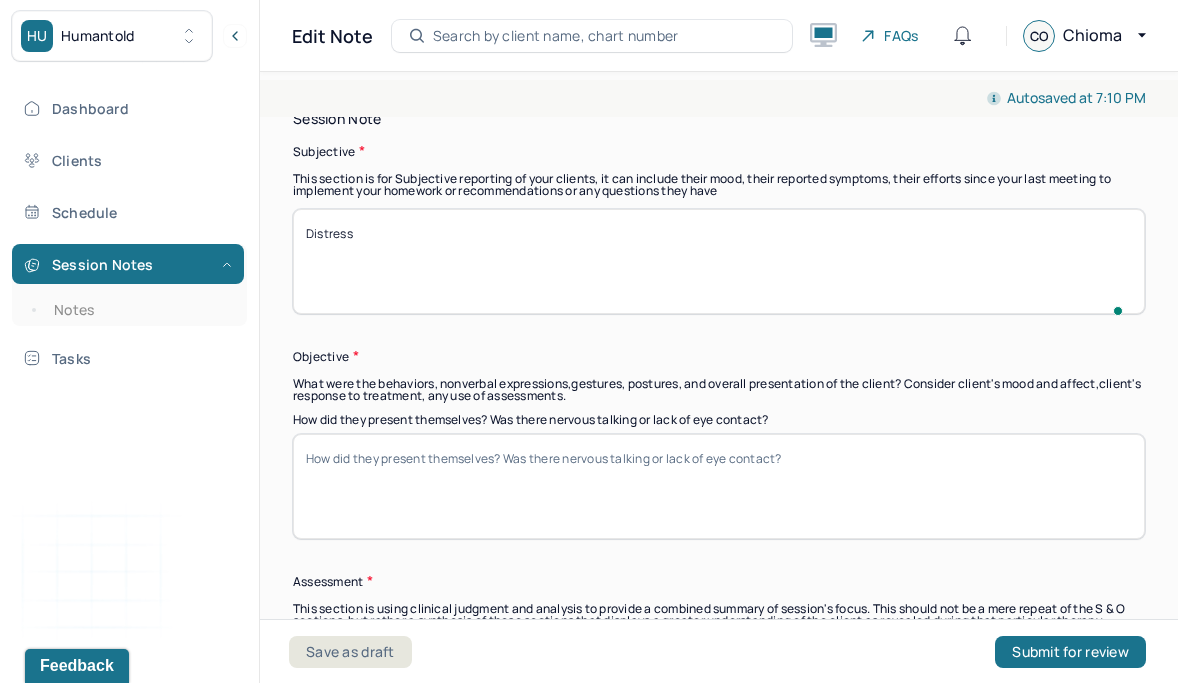 scroll, scrollTop: 1101, scrollLeft: 0, axis: vertical 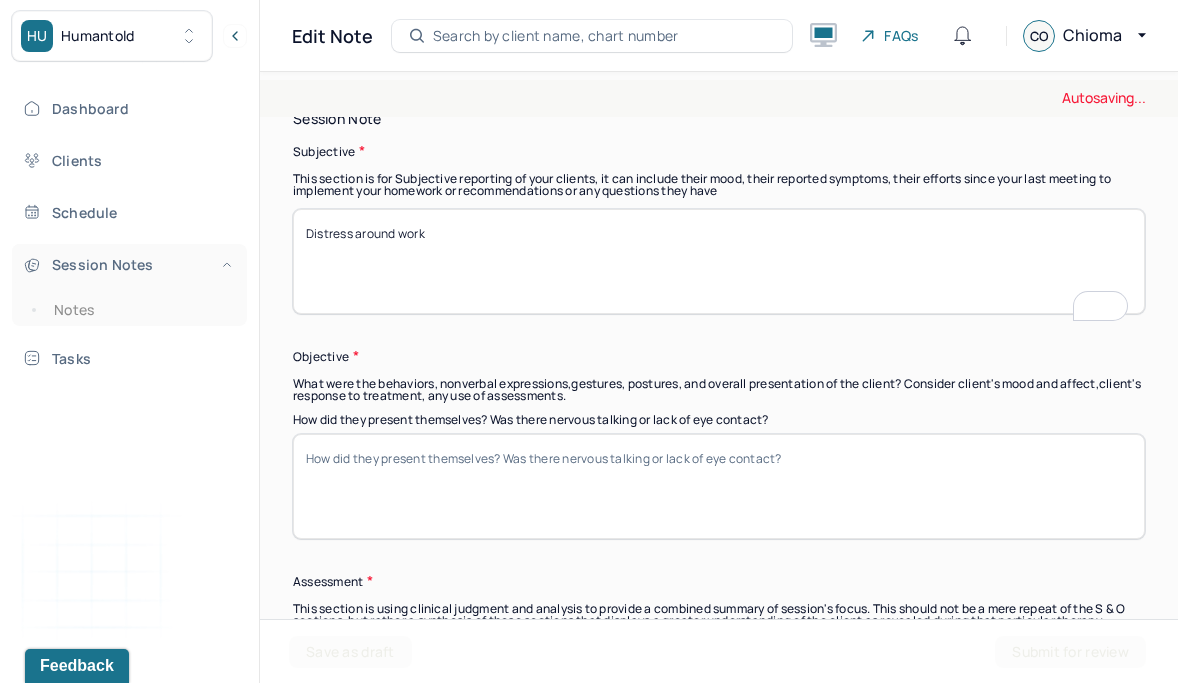 type on "Distress around work" 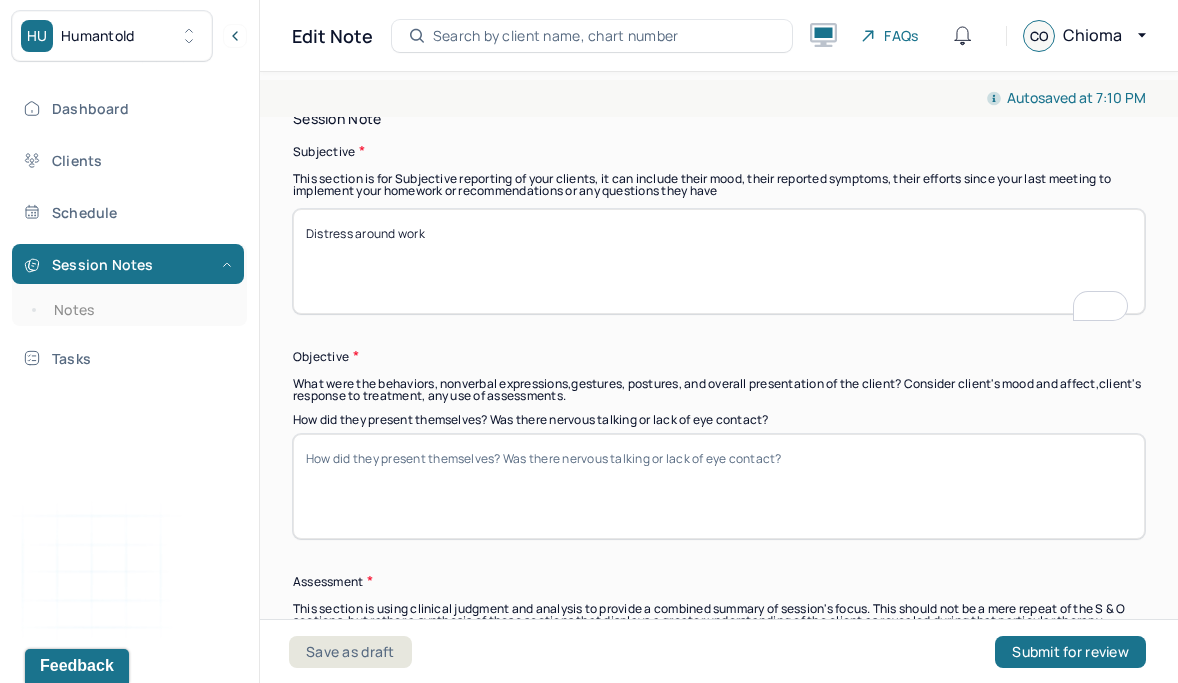 scroll, scrollTop: 1197, scrollLeft: 0, axis: vertical 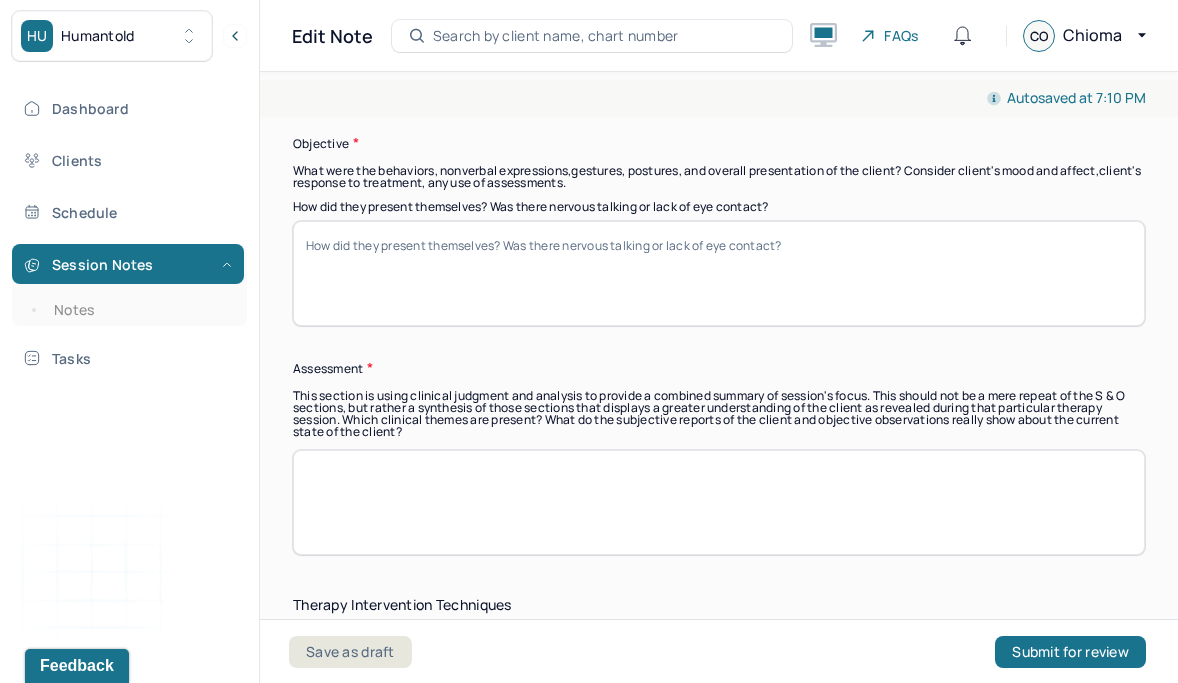 click on "How did they present themselves? Was there nervous talking or lack of eye contact?" at bounding box center (719, 273) 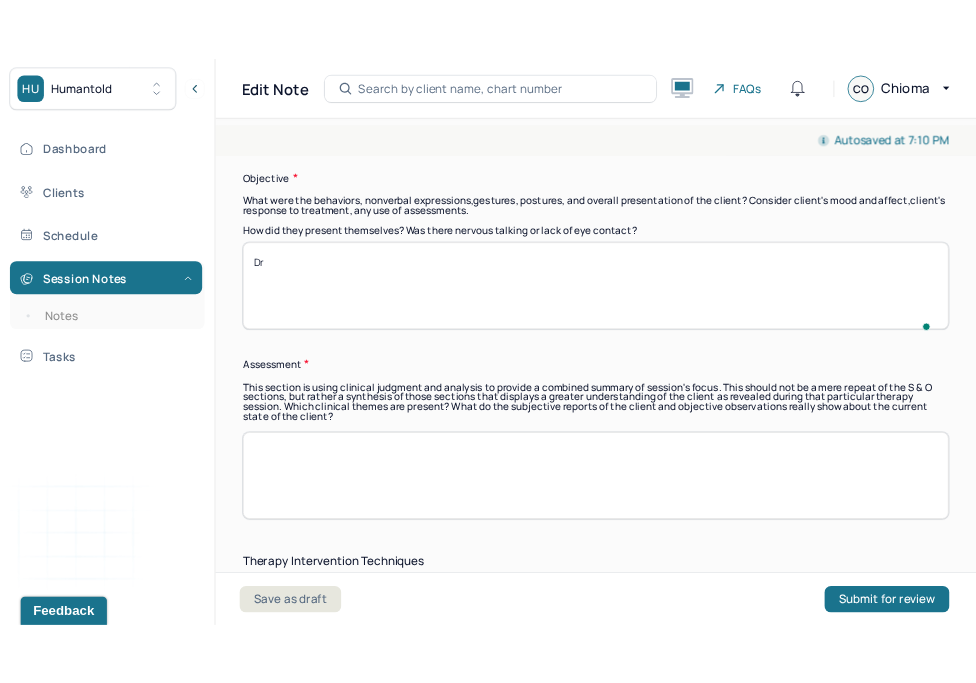 scroll, scrollTop: 1314, scrollLeft: 0, axis: vertical 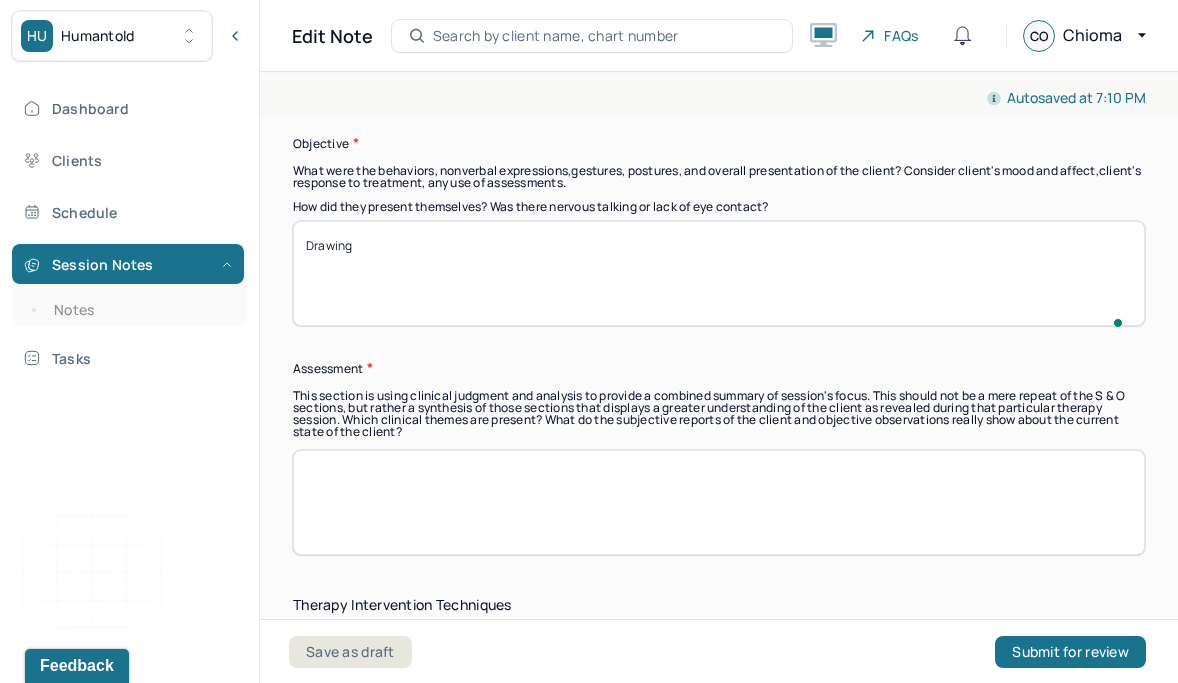 click on "Drawing" at bounding box center [719, 273] 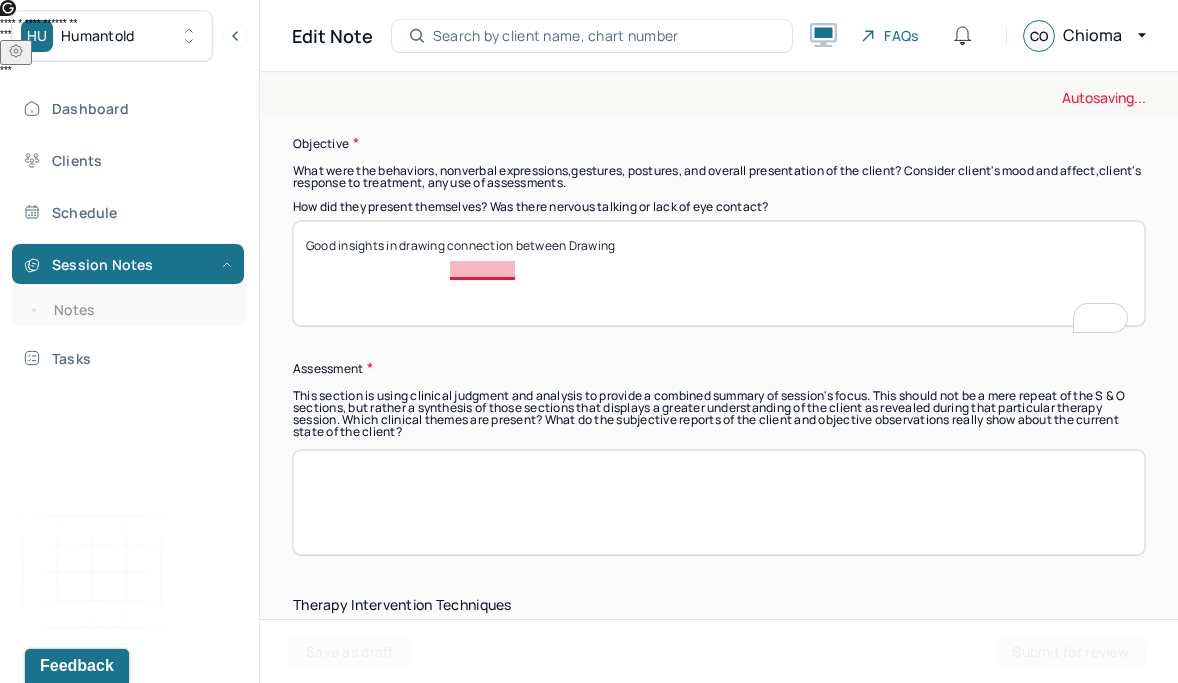 click on "Good insights in drawing connection between Drawing" at bounding box center [719, 273] 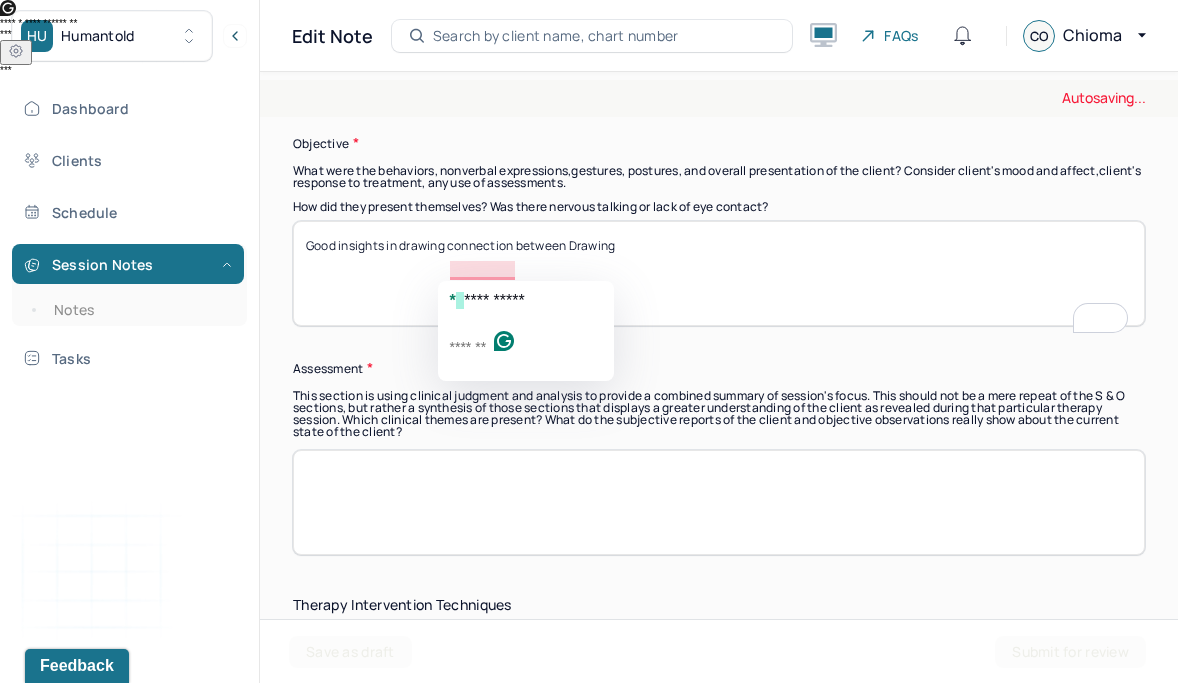 click on "Good insights in drawing connection between Drawing" at bounding box center (719, 273) 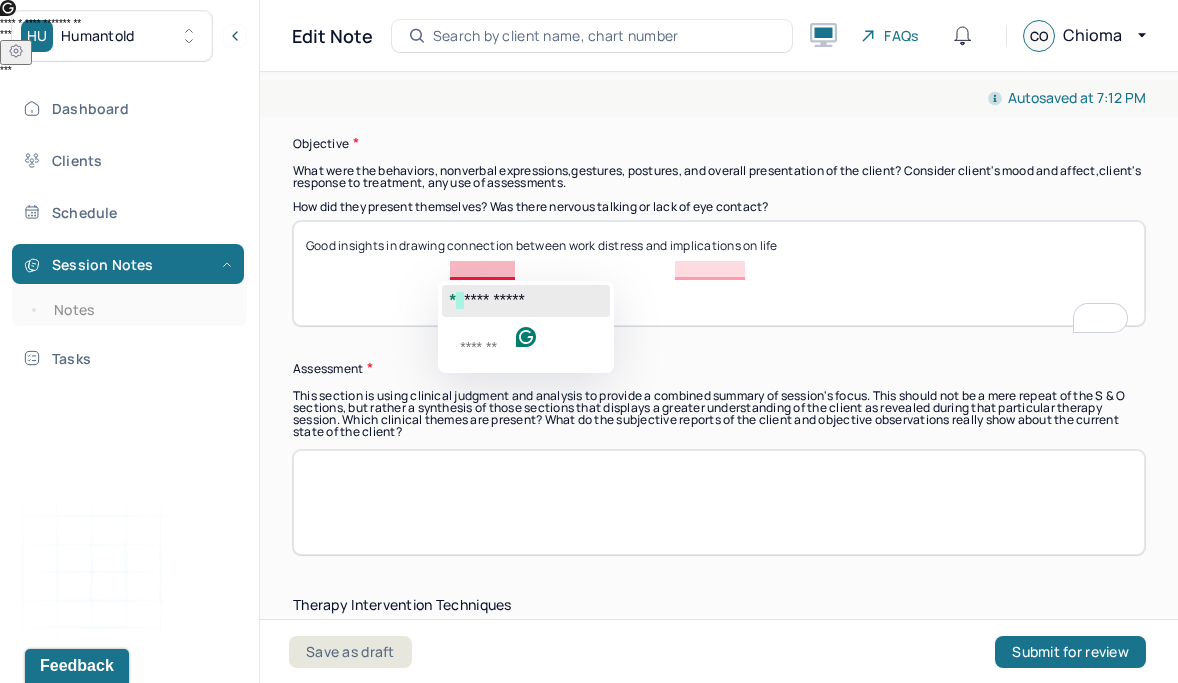 click on "**********" 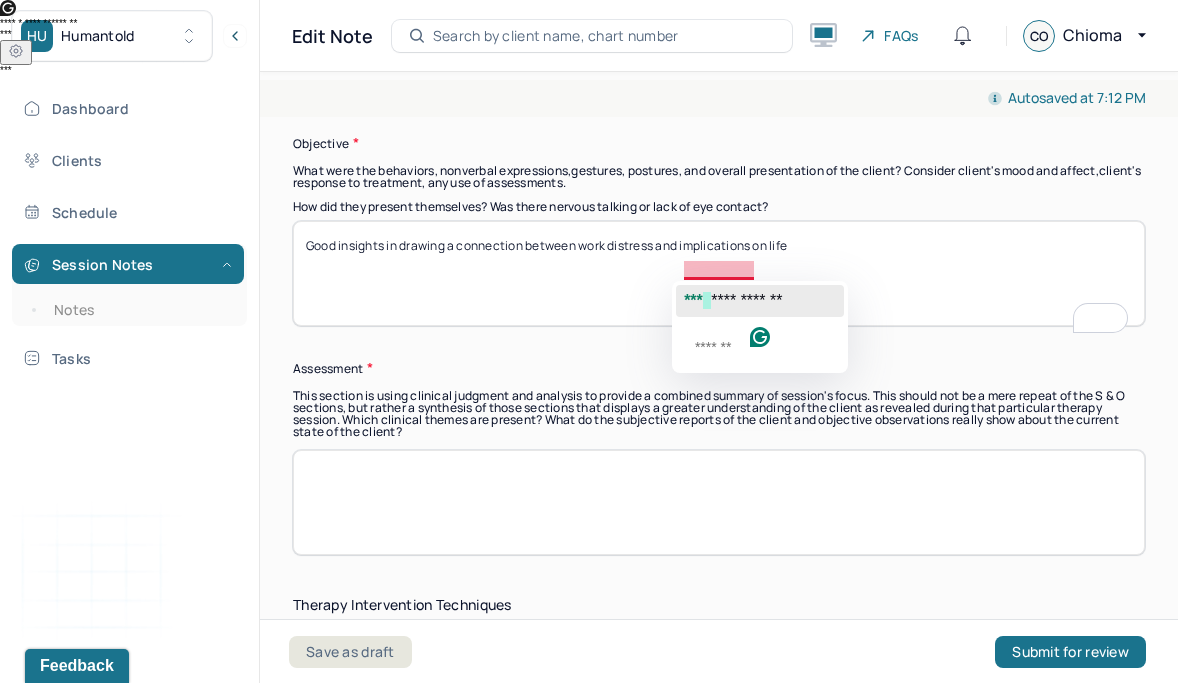 click on "**********" 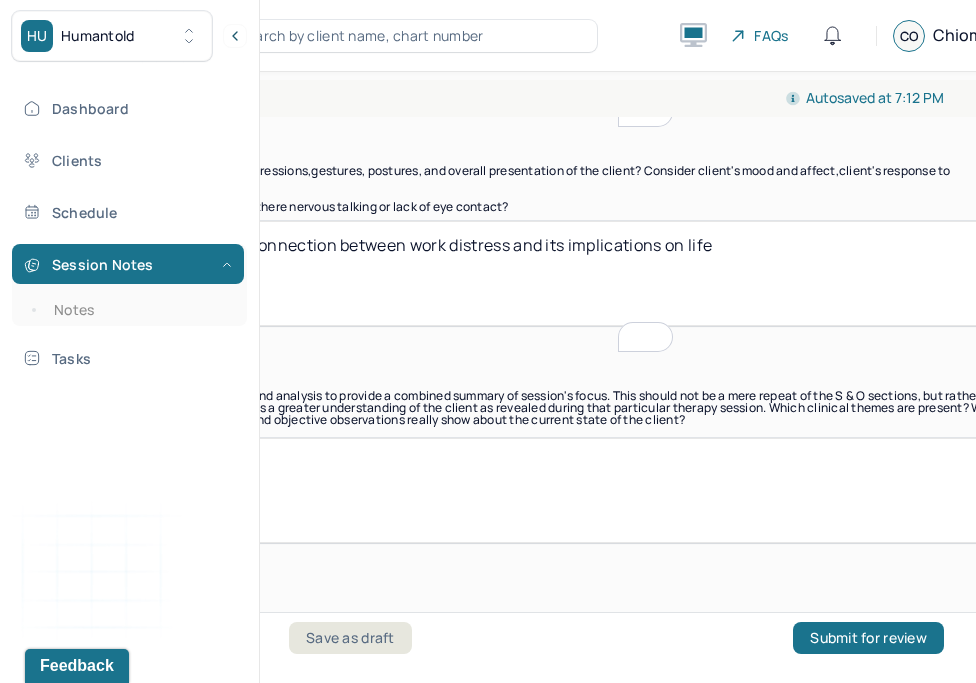 scroll, scrollTop: 1290, scrollLeft: 0, axis: vertical 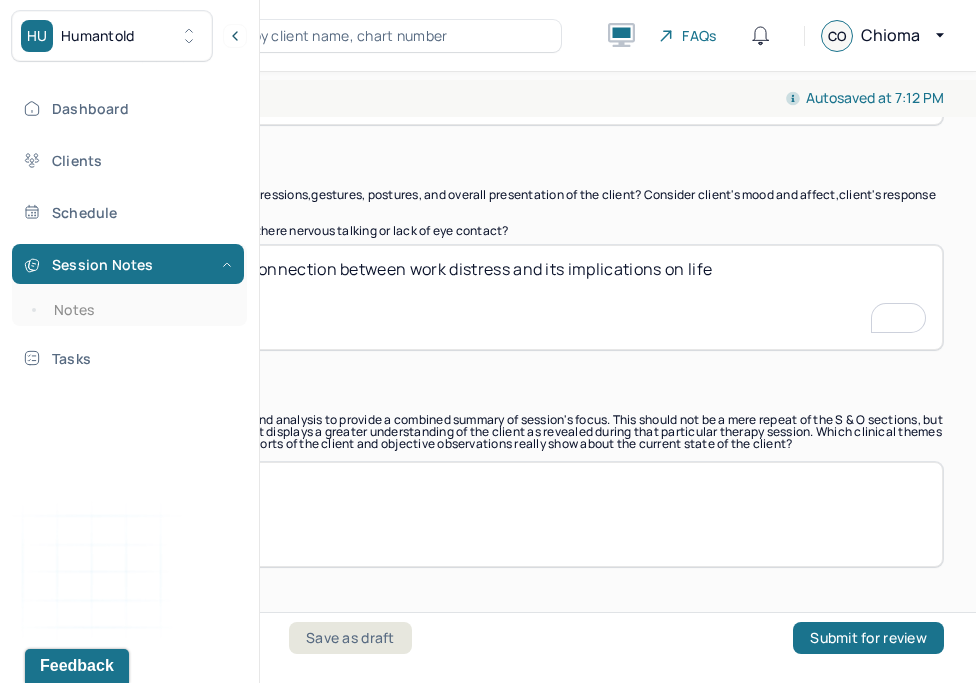 click on "Good insights in drawing a connection between work distress and implications on life" at bounding box center (488, 297) 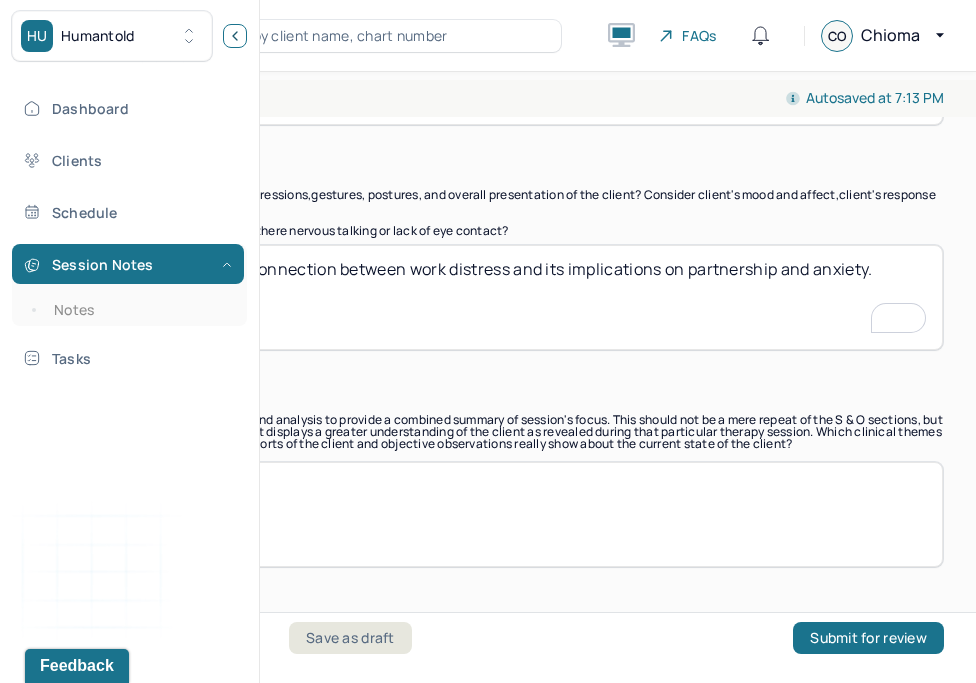 type on "Good insights in drawing a connection between work distress and its implications on partnership and anxiety." 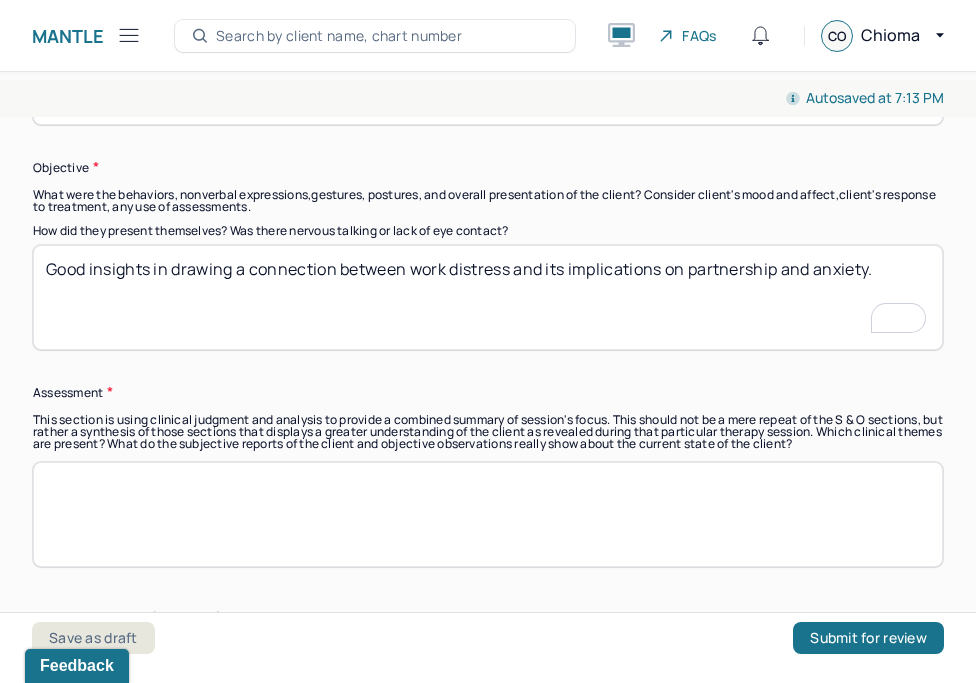 scroll, scrollTop: 1801, scrollLeft: 0, axis: vertical 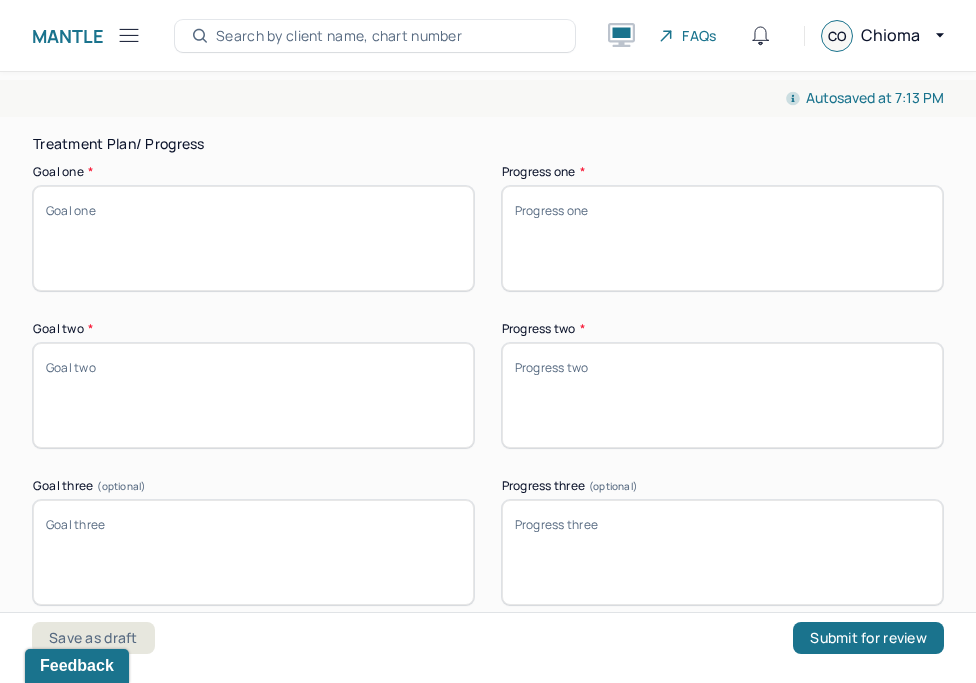click on "Progress one *" at bounding box center (722, 238) 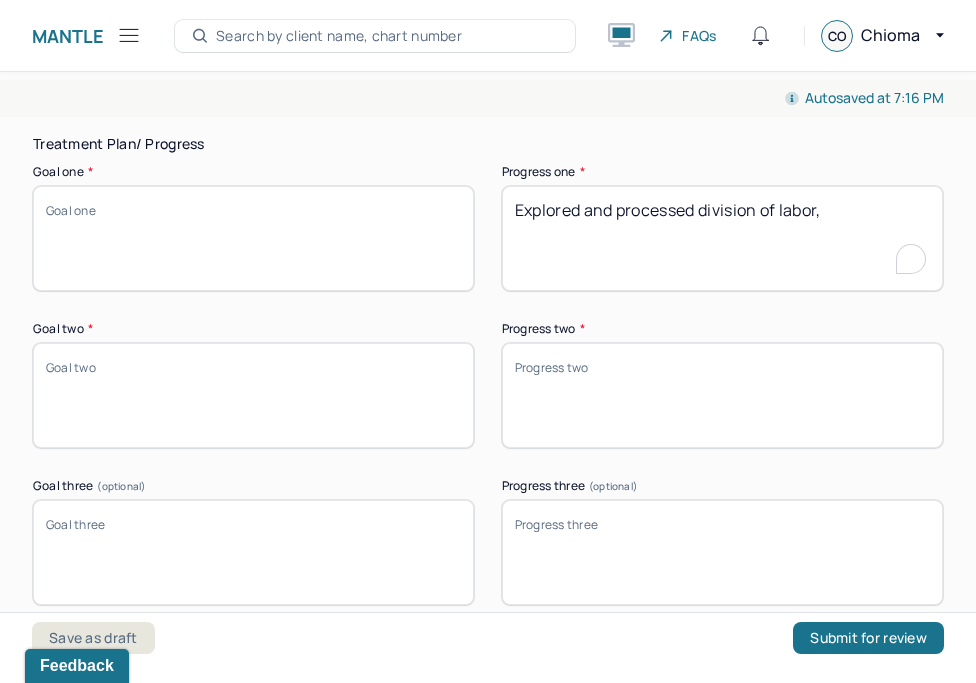 click on "Explored and processed divsion of labor," at bounding box center (722, 238) 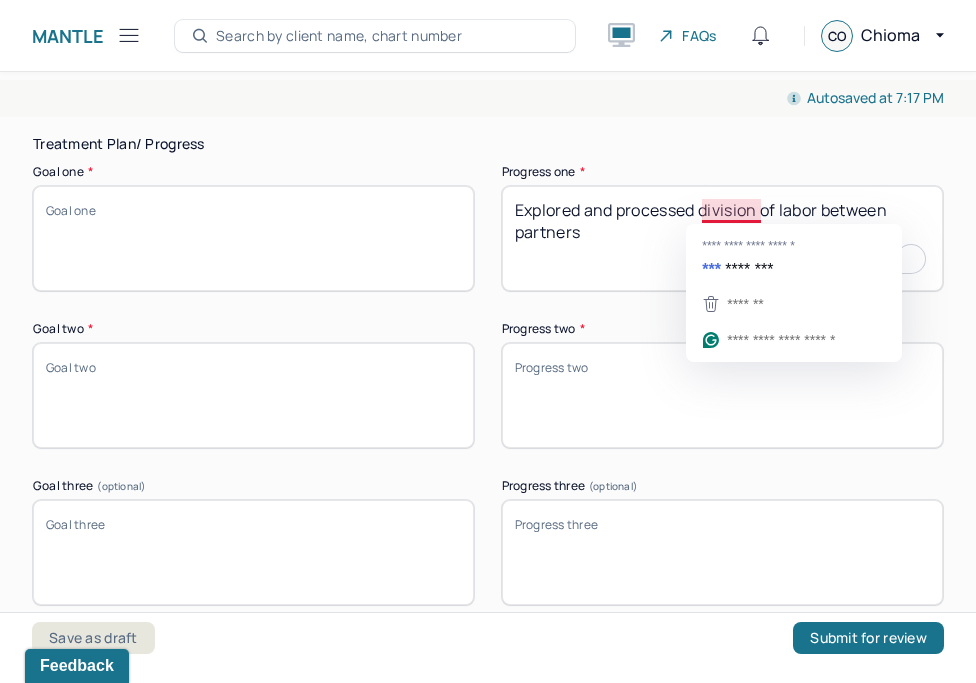 click on "Explored and processed division of labor between partners" at bounding box center [722, 238] 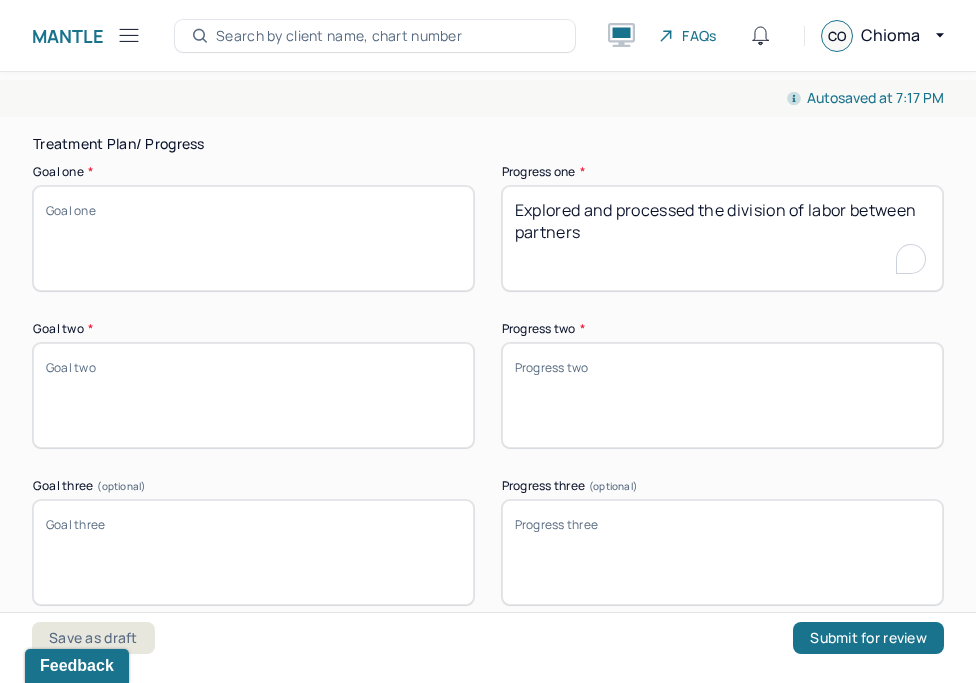 type on "Explored and processed the division of labor between partners" 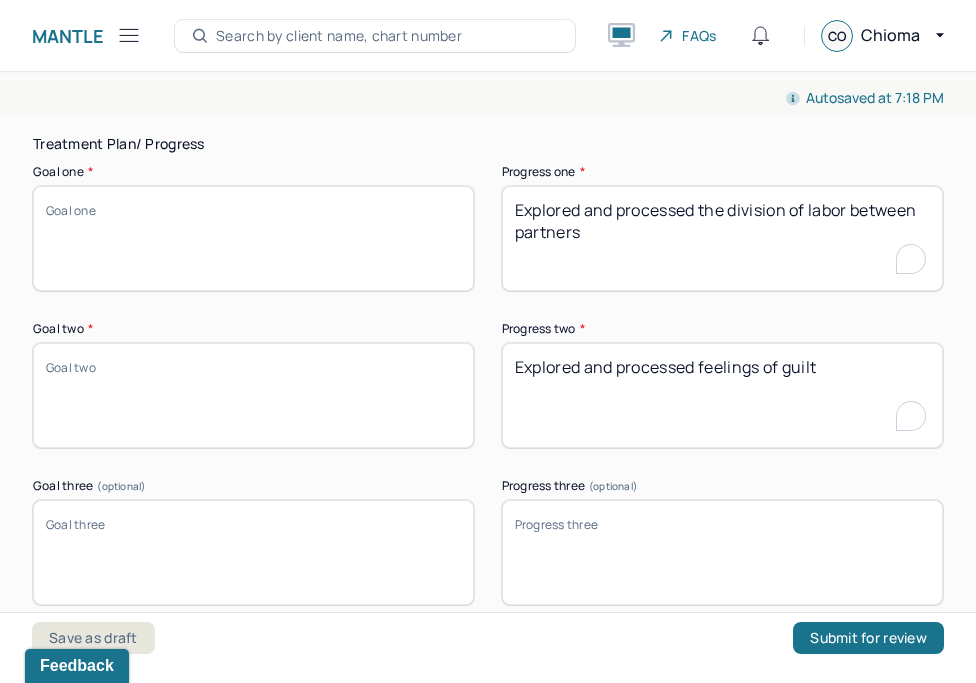 click on "Explored and processied feelings of guilt" at bounding box center [722, 395] 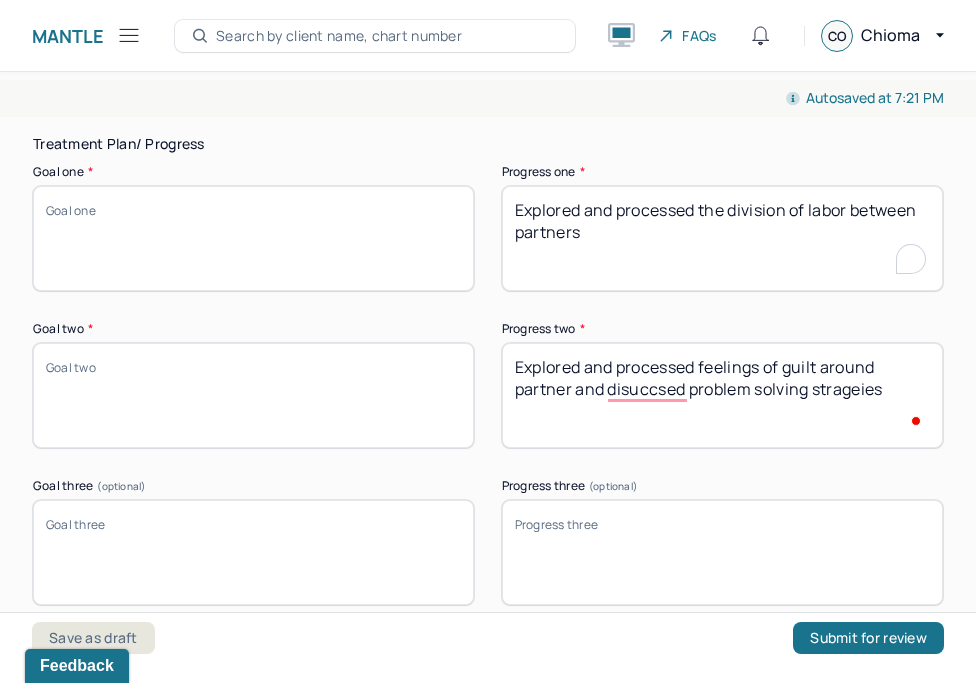 type on "Explored and processed feelings of guilt around partner and disuccsed problem solving strageies" 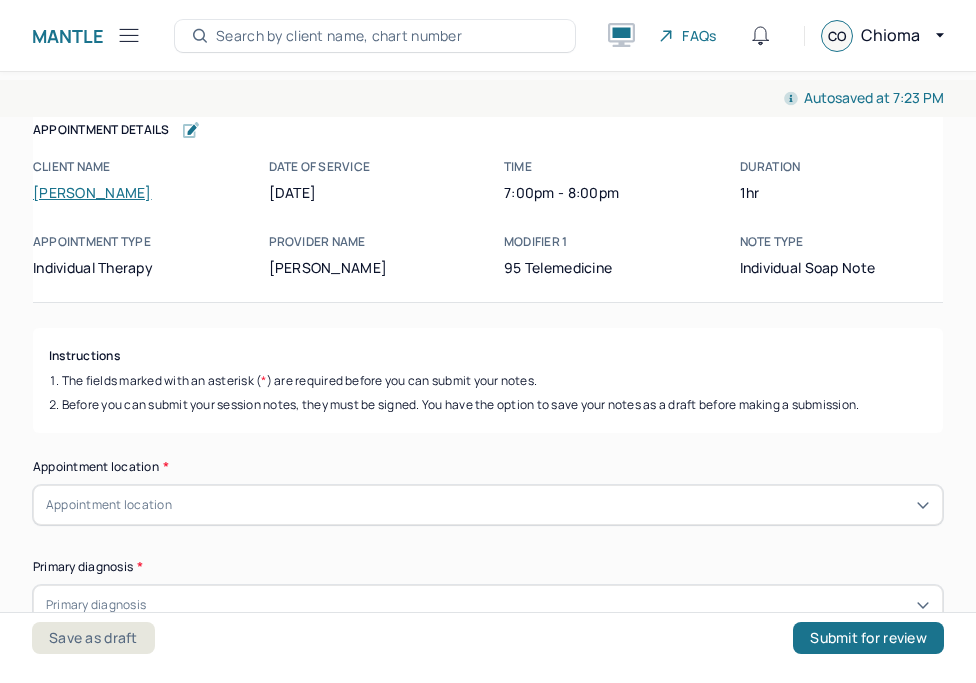 scroll, scrollTop: 0, scrollLeft: 0, axis: both 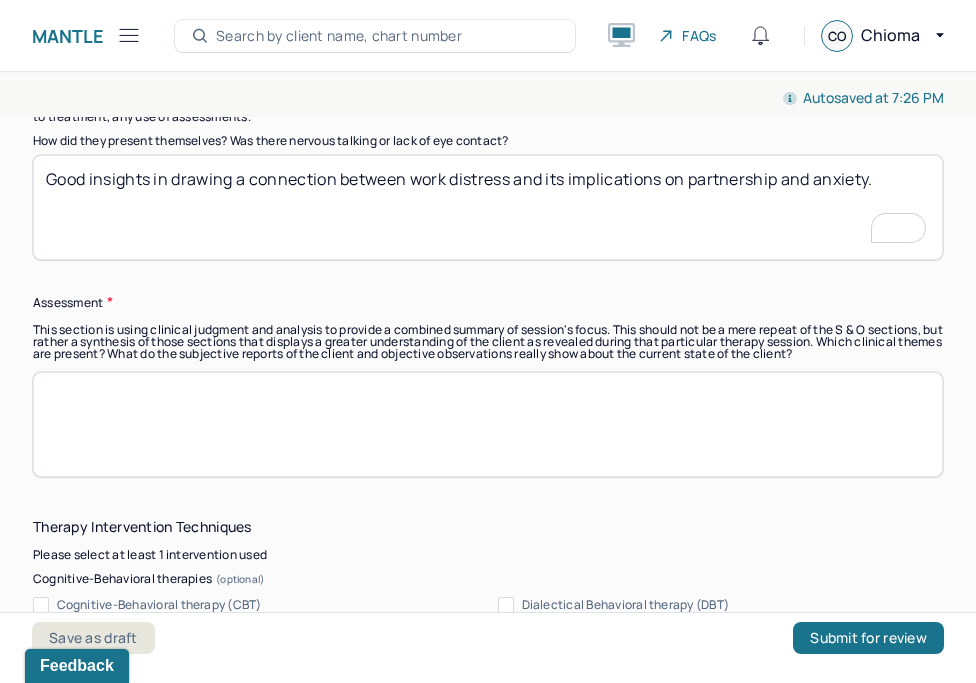 type on "Explored and processed feelings of guilt around partner and discussed problem-solving strategies. Explored and processed coping mech" 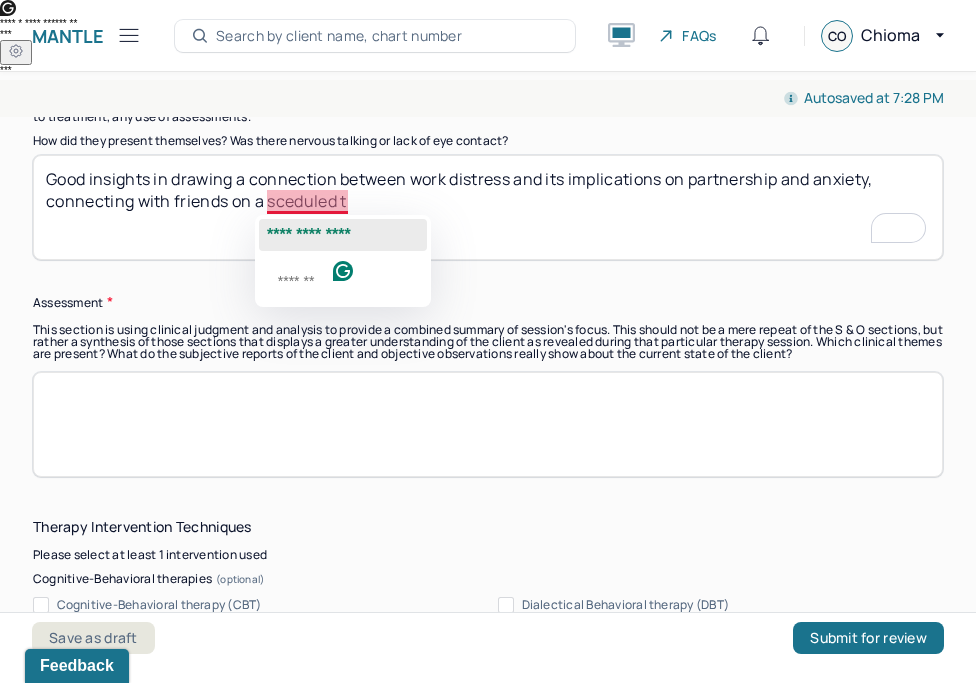 click on "*********" 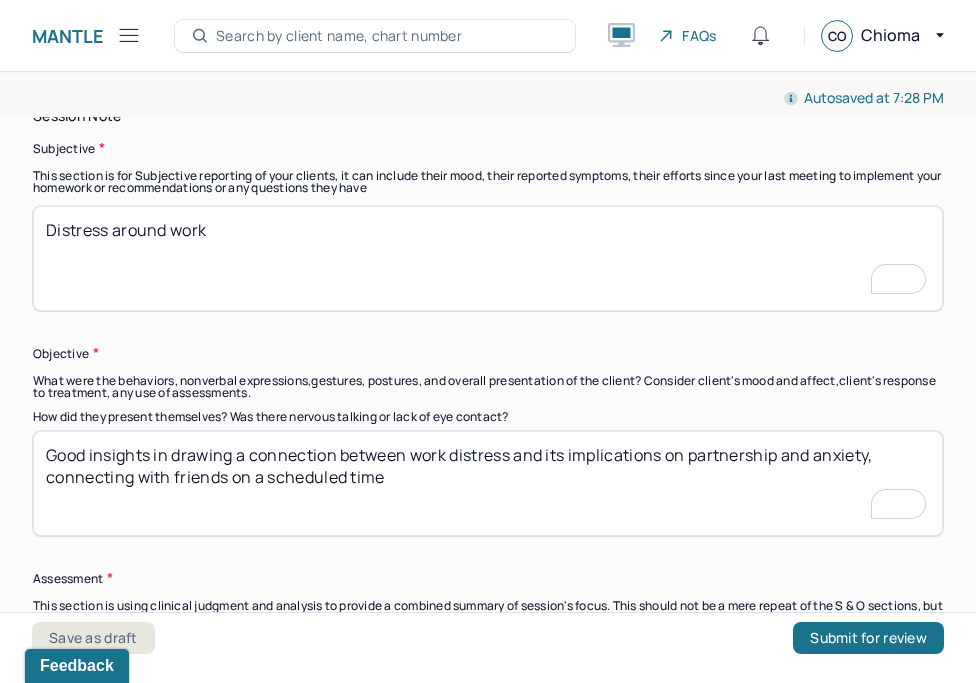 type on "Good insights in drawing a connection between work distress and its implications on partnership and anxiety, connecting with friends on a scheduled time" 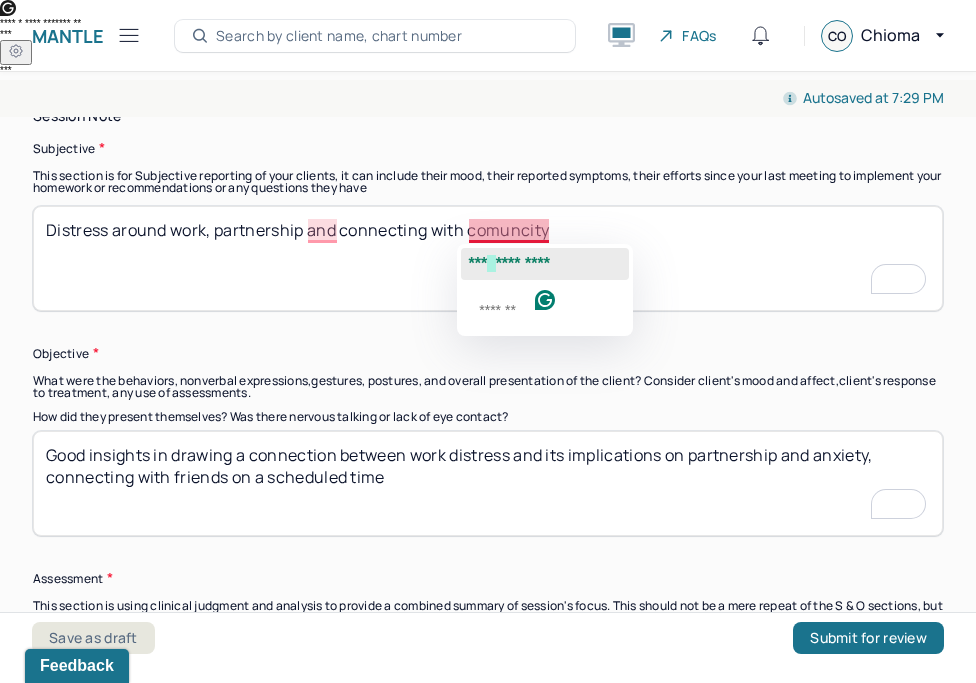 click on "*********" 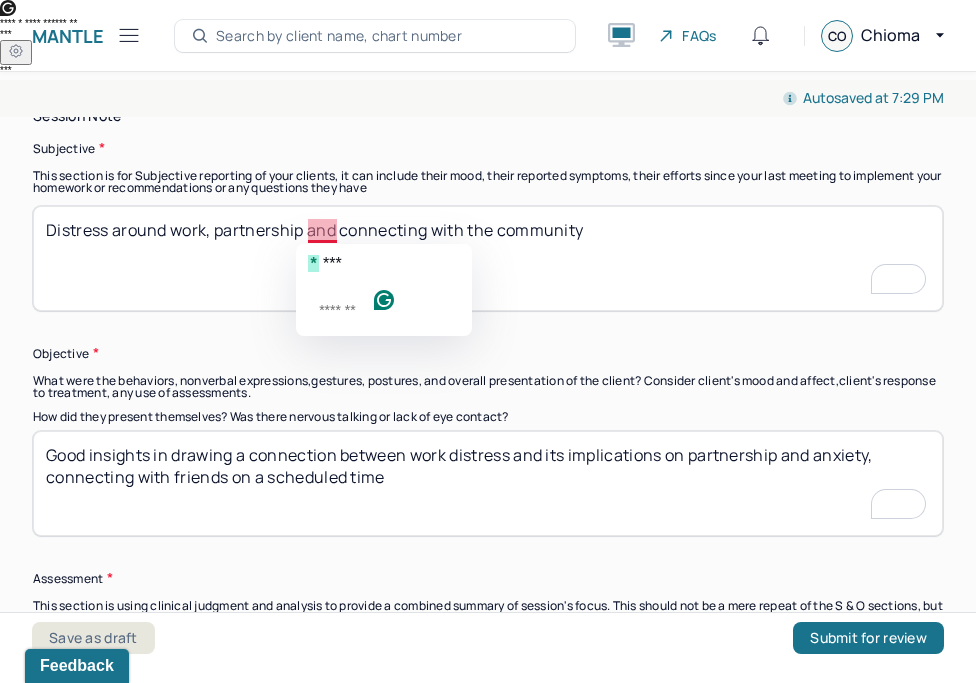 click on "***" 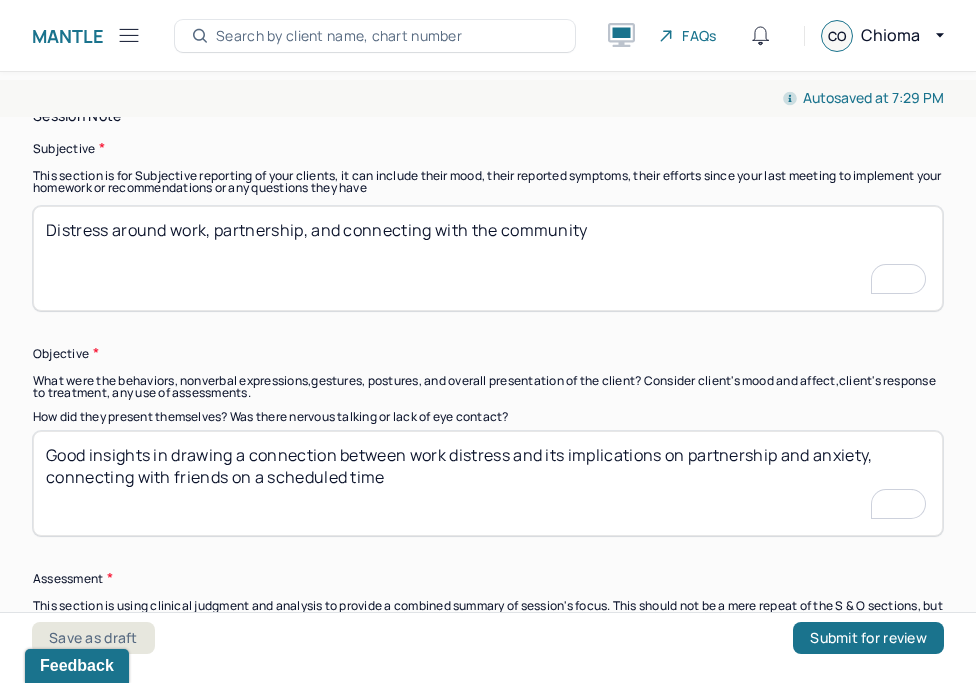 click on "Distress around work, partnership and connecting with comuncity" at bounding box center (488, 258) 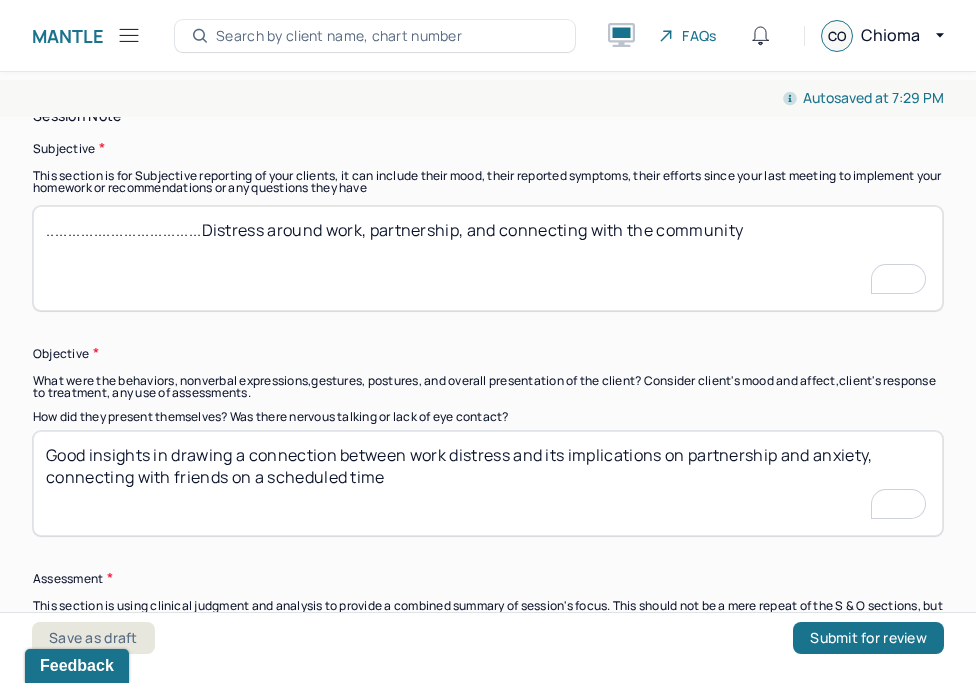 type on "....................................Distress around work, partnership, and connecting with the community" 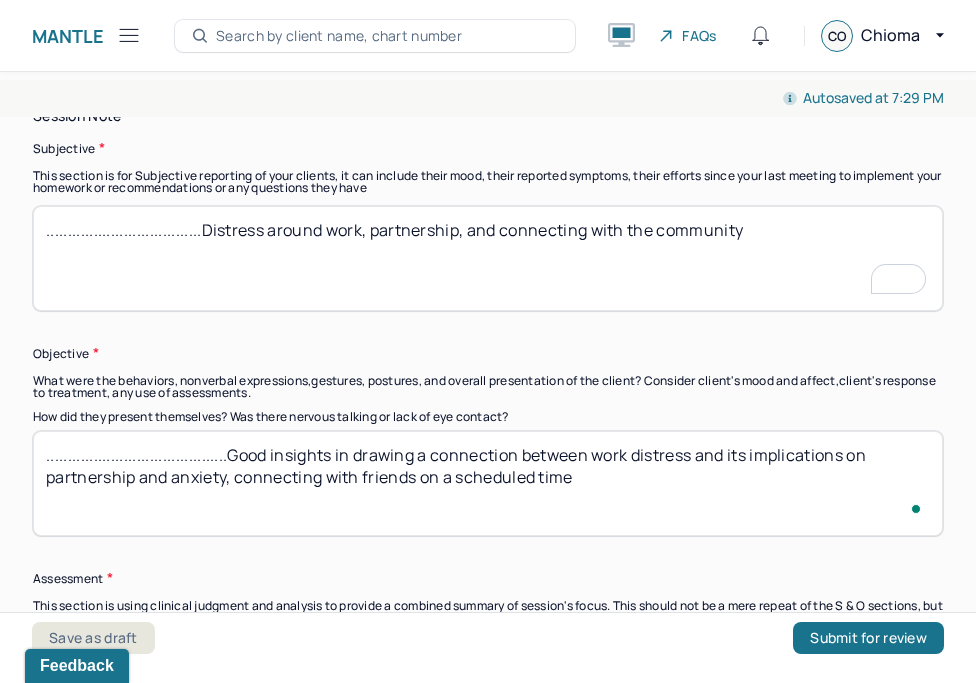 scroll, scrollTop: 1281, scrollLeft: 0, axis: vertical 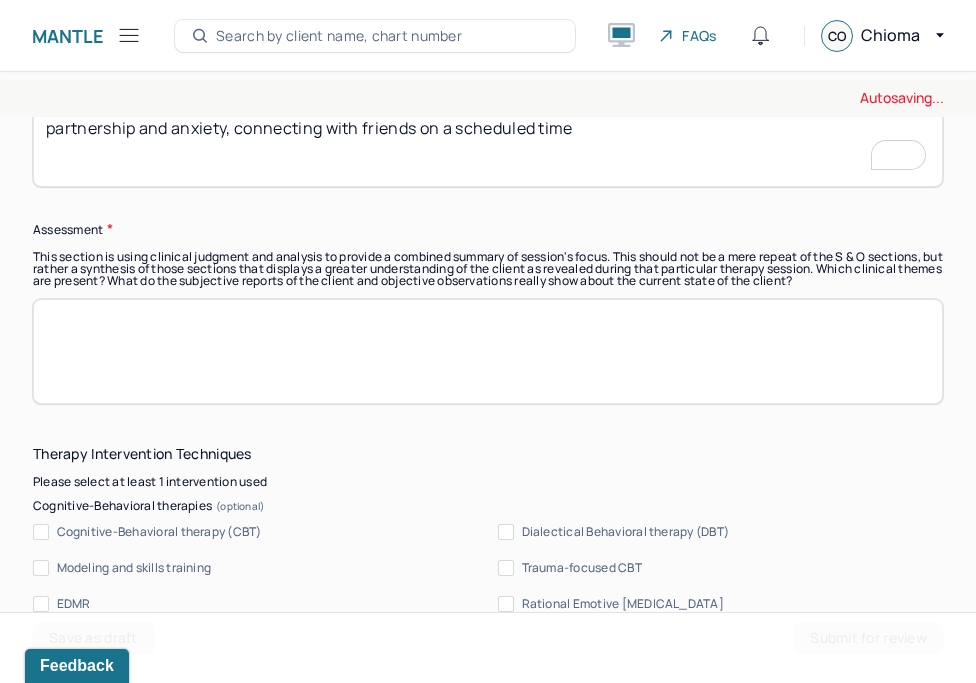 type on "..........................................Good insights in drawing a connection between work distress and its implications on partnership and anxiety, connecting with friends on a scheduled time" 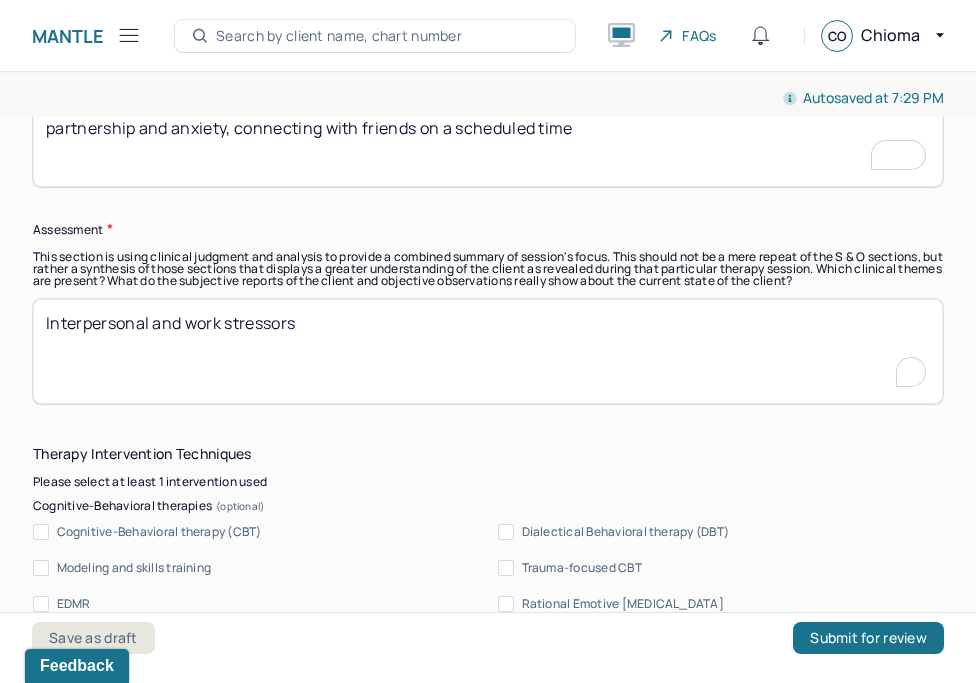 click on "Interpersonal and work stressors" at bounding box center (488, 351) 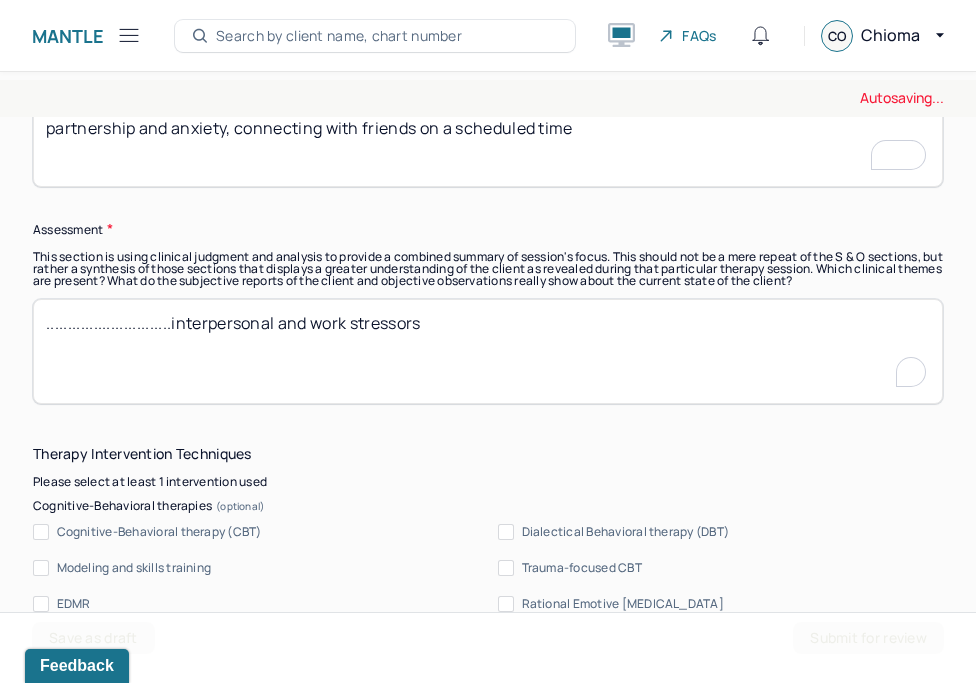click on "Interpersonal and work stressors" at bounding box center (488, 351) 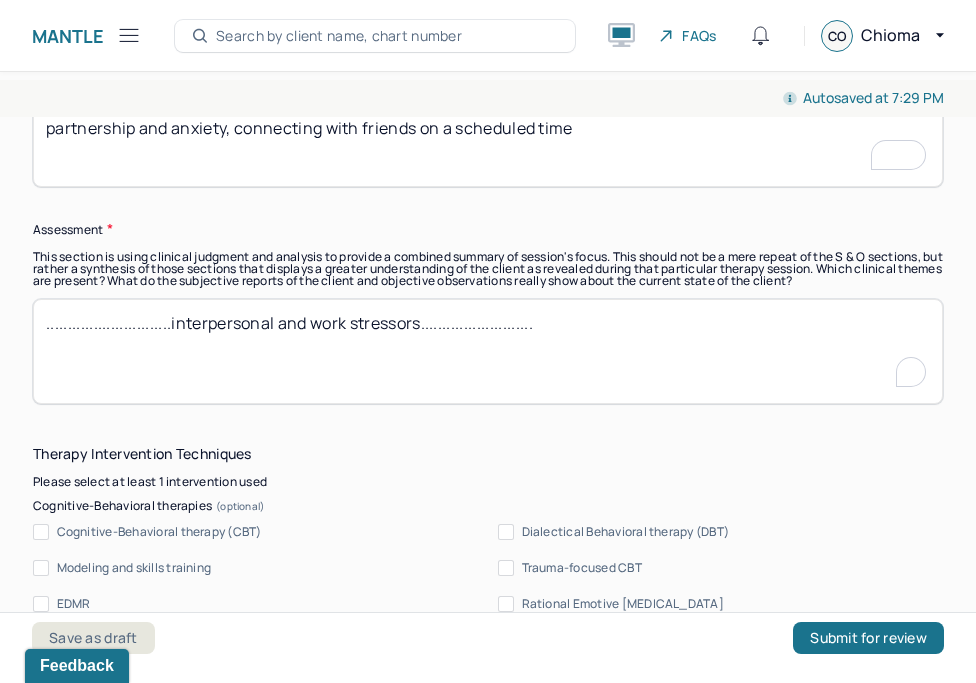 scroll, scrollTop: 1763, scrollLeft: 0, axis: vertical 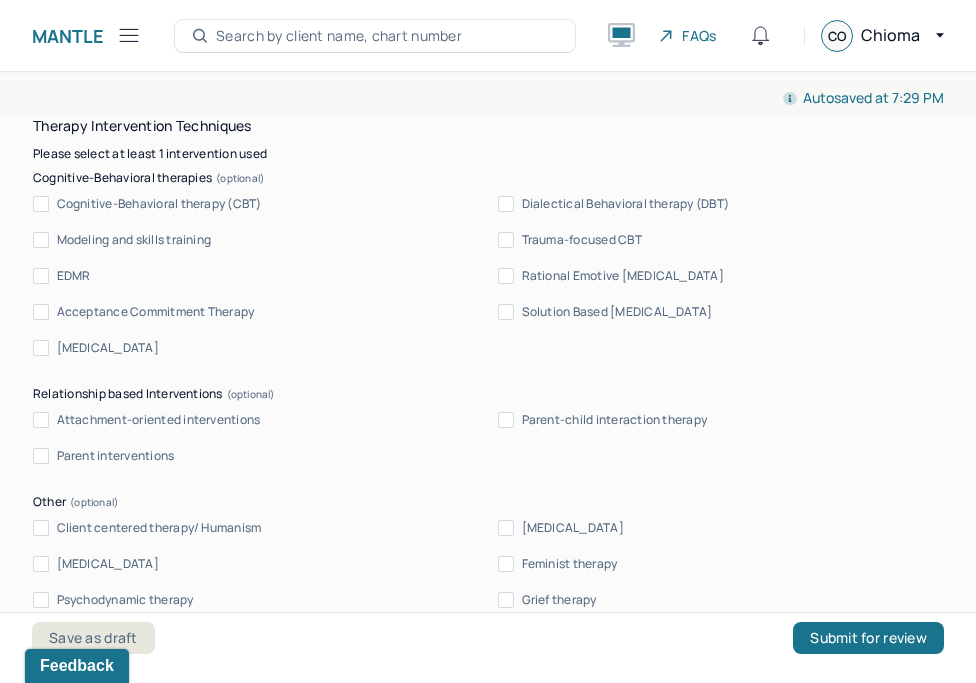 type on ".............................interpersonal and work stressors.........................." 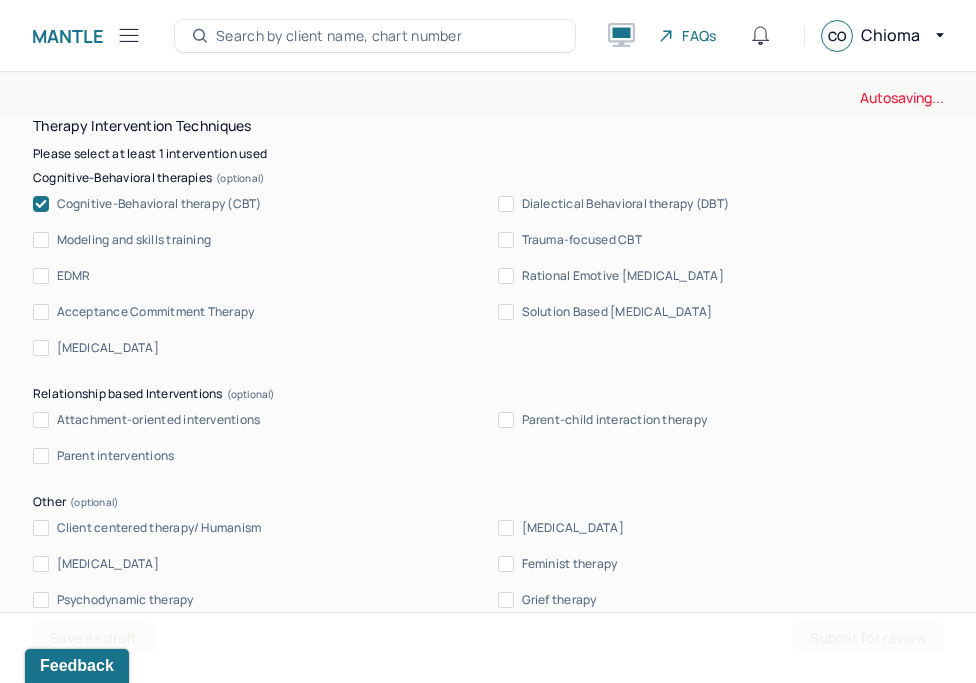 click on "Acceptance Commitment Therapy" at bounding box center [41, 312] 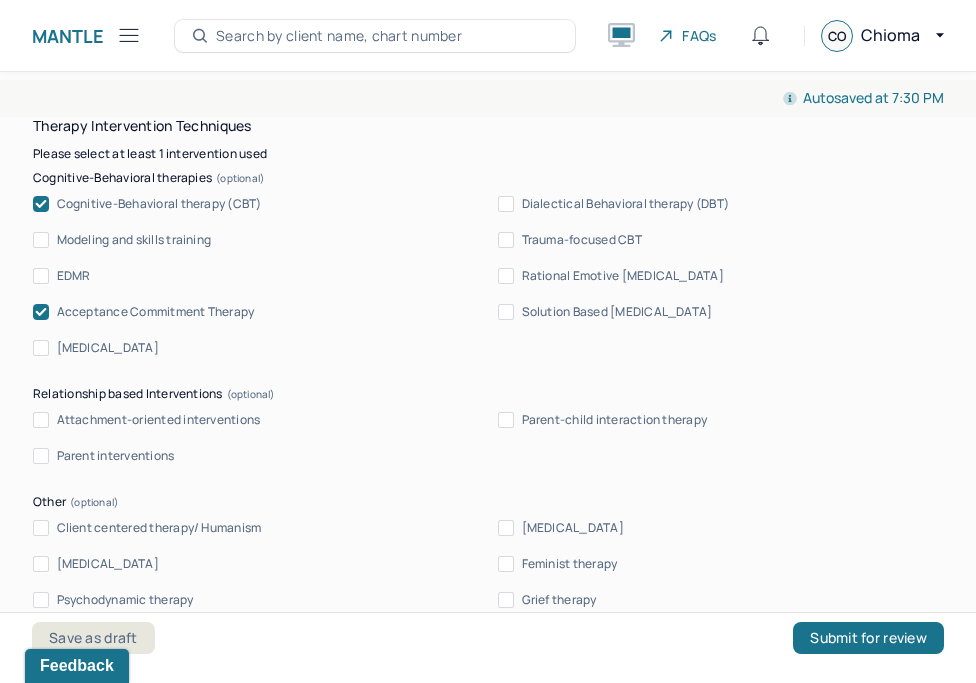 click on "[MEDICAL_DATA]" at bounding box center (41, 348) 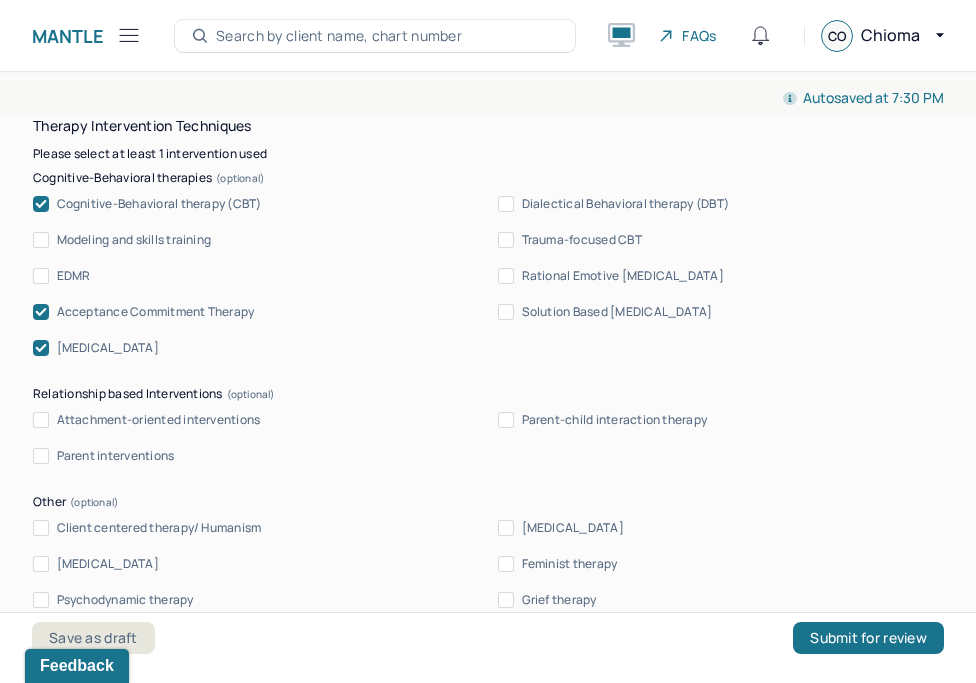 scroll, scrollTop: 1876, scrollLeft: 0, axis: vertical 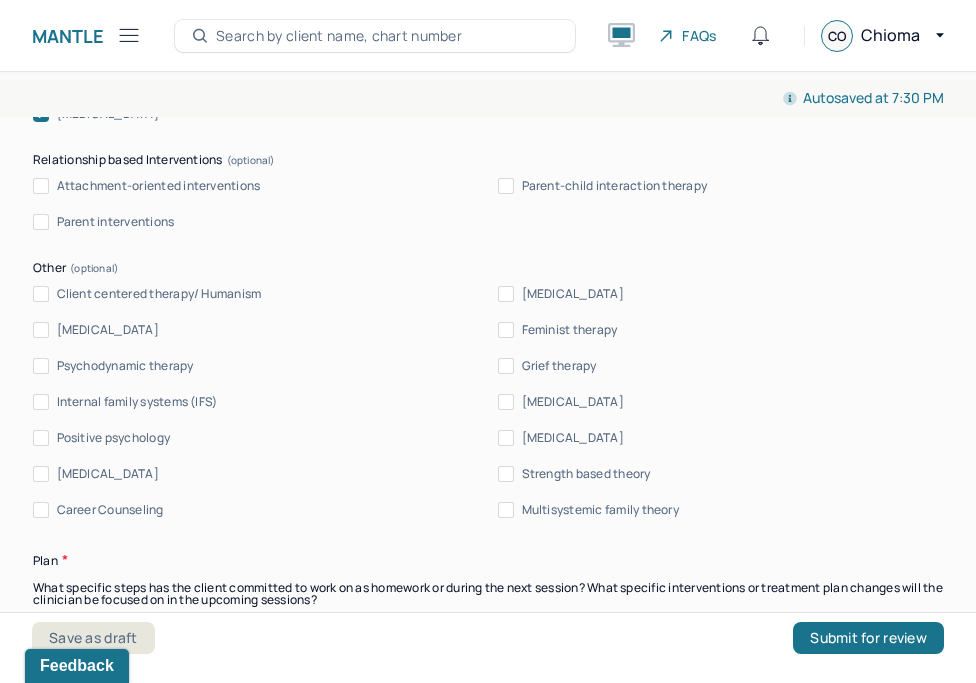 click on "Client centered therapy/ Humanism" at bounding box center [159, 294] 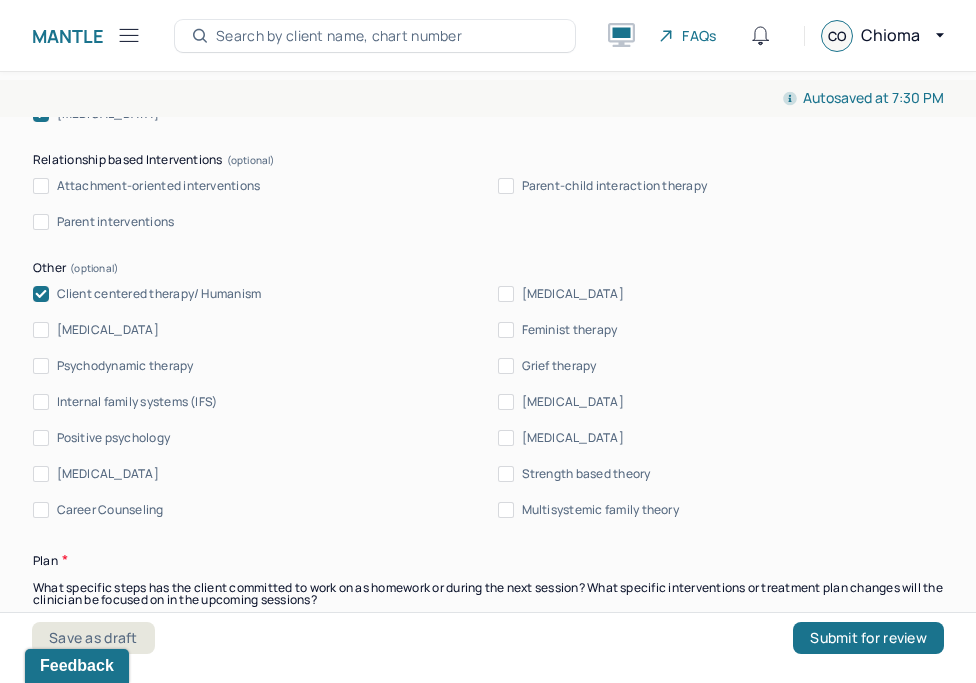 click on "Psychodynamic therapy" at bounding box center [41, 366] 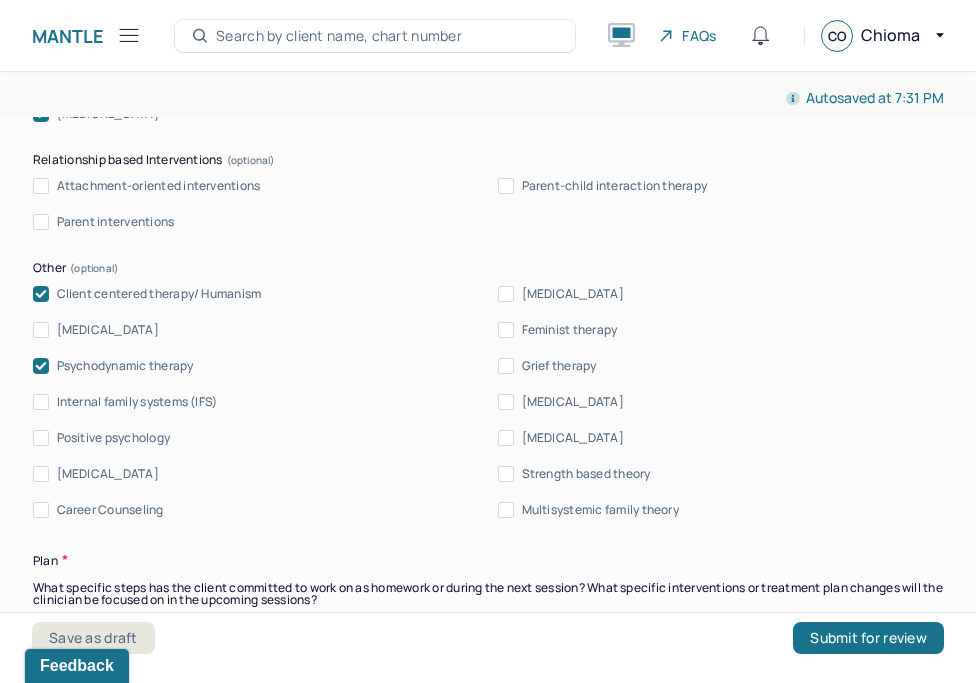 click on "Positive psychology" at bounding box center [101, 438] 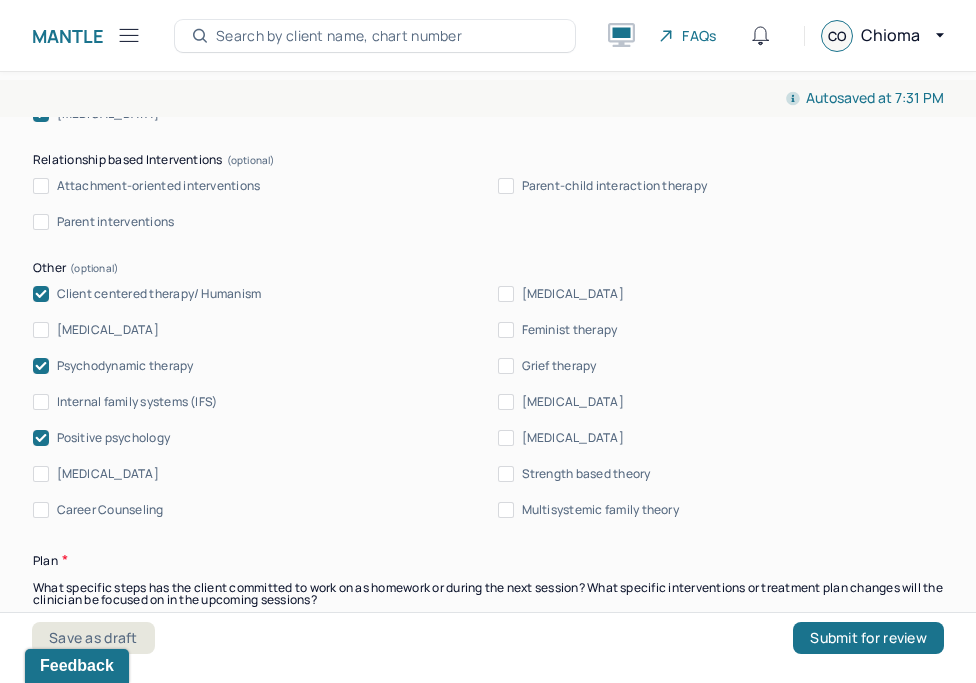 click on "[MEDICAL_DATA]" at bounding box center [506, 438] 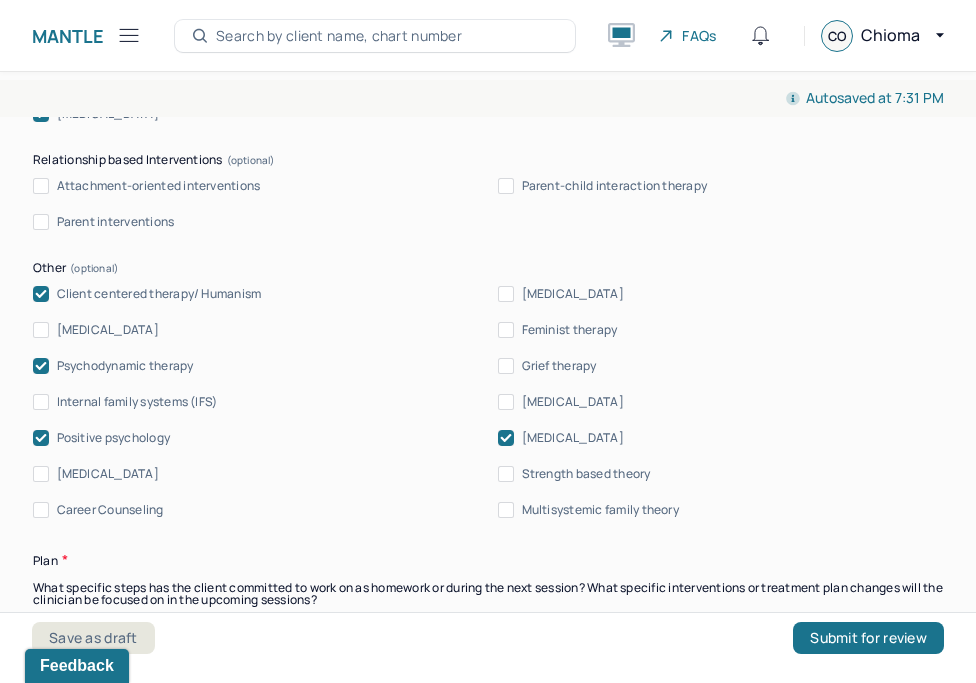 click on "Strength based theory" at bounding box center (506, 474) 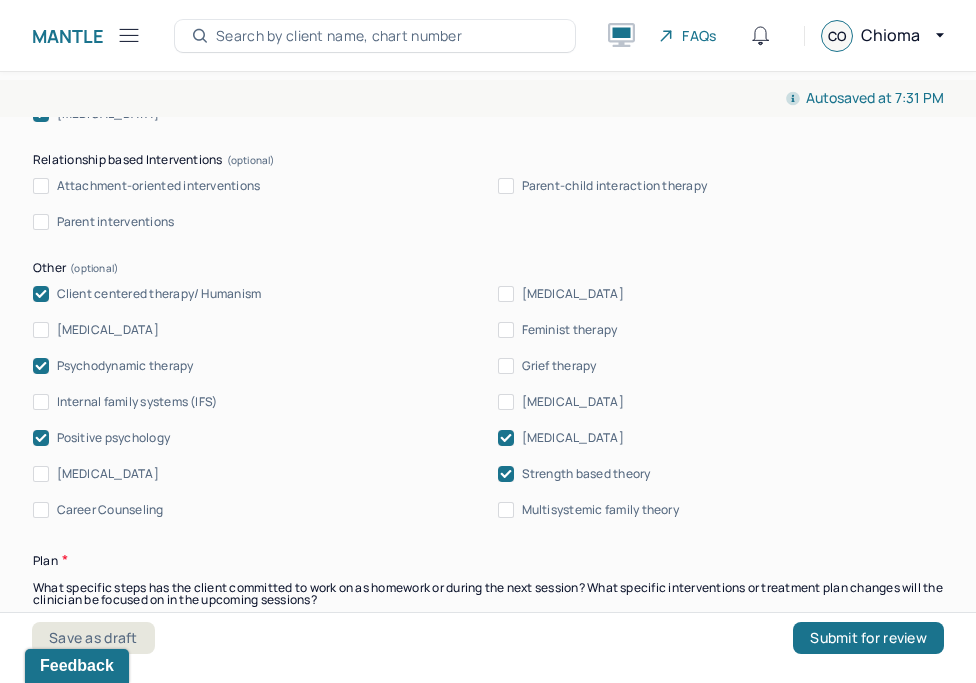 scroll, scrollTop: 1868, scrollLeft: 0, axis: vertical 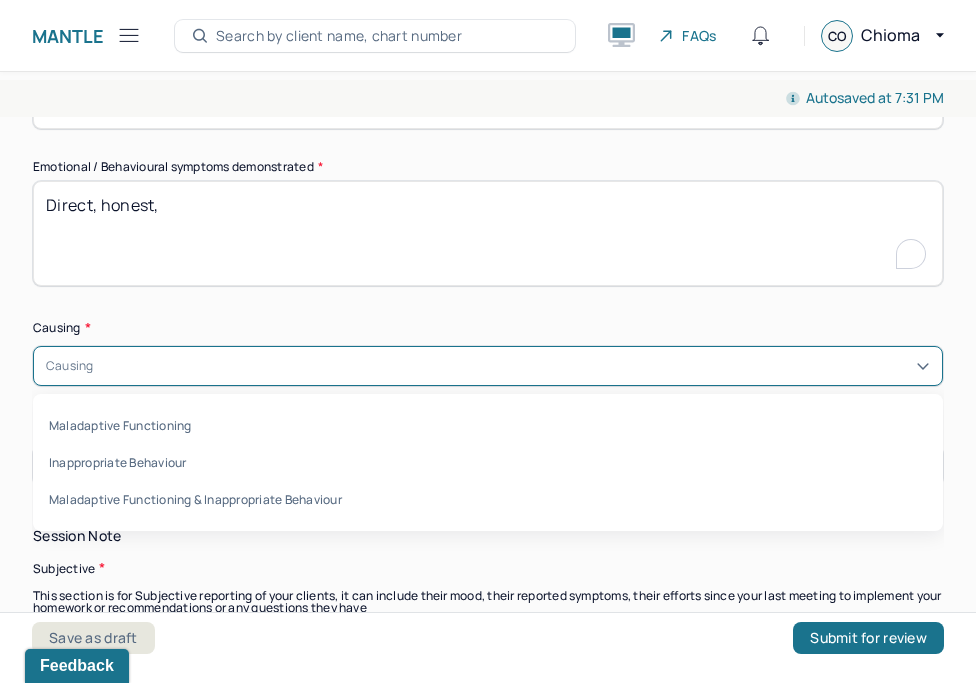 click on "Causing" at bounding box center (488, 366) 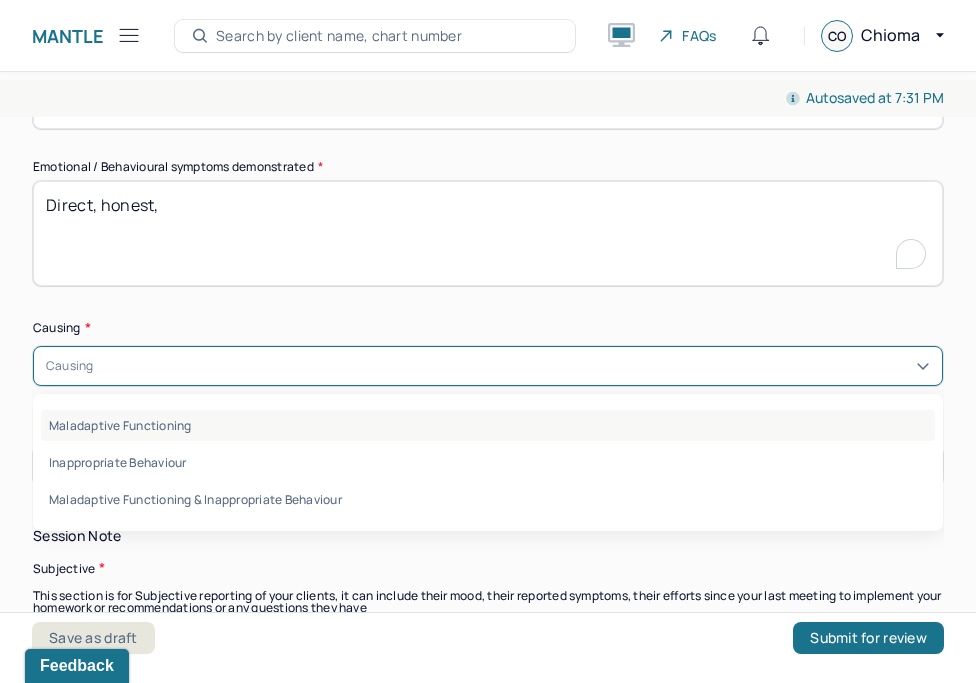 click on "Maladaptive Functioning" at bounding box center [488, 425] 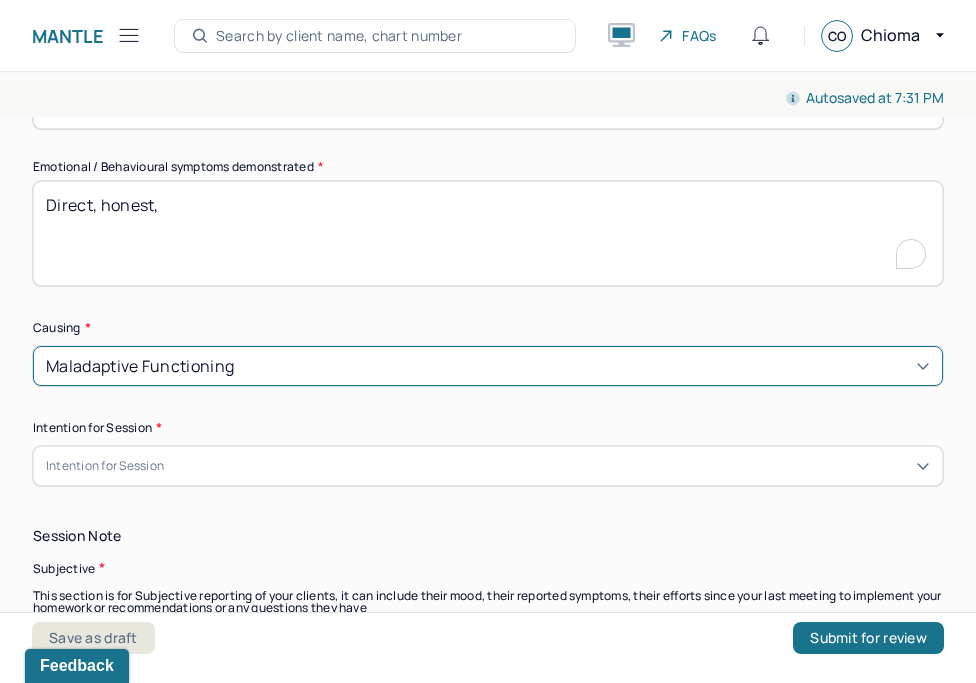 click on "Intention for Session" at bounding box center (488, 466) 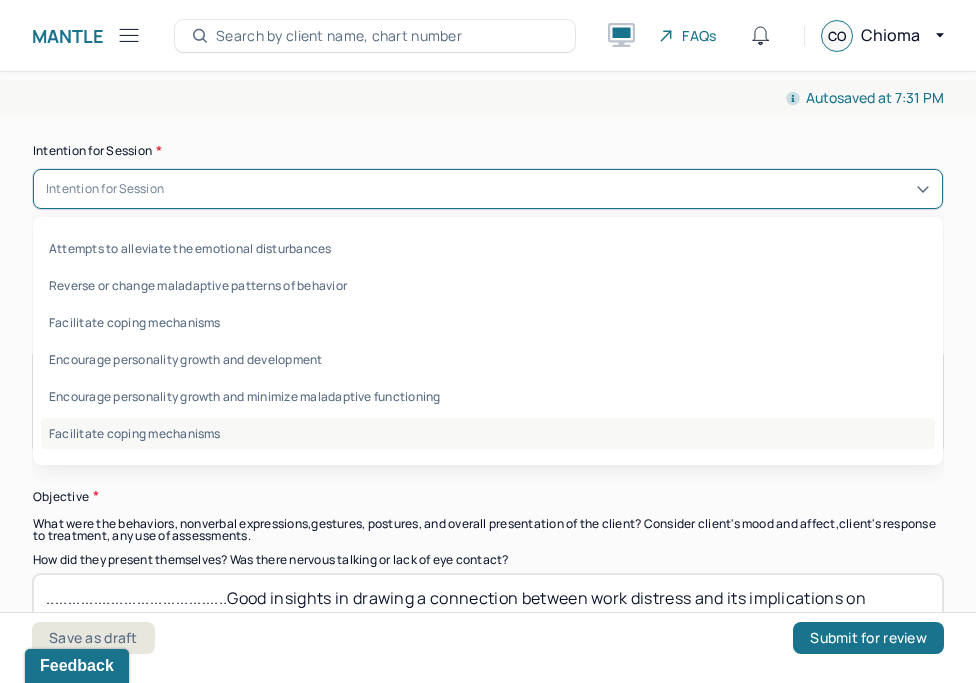 drag, startPoint x: 200, startPoint y: 407, endPoint x: 142, endPoint y: 429, distance: 62.03225 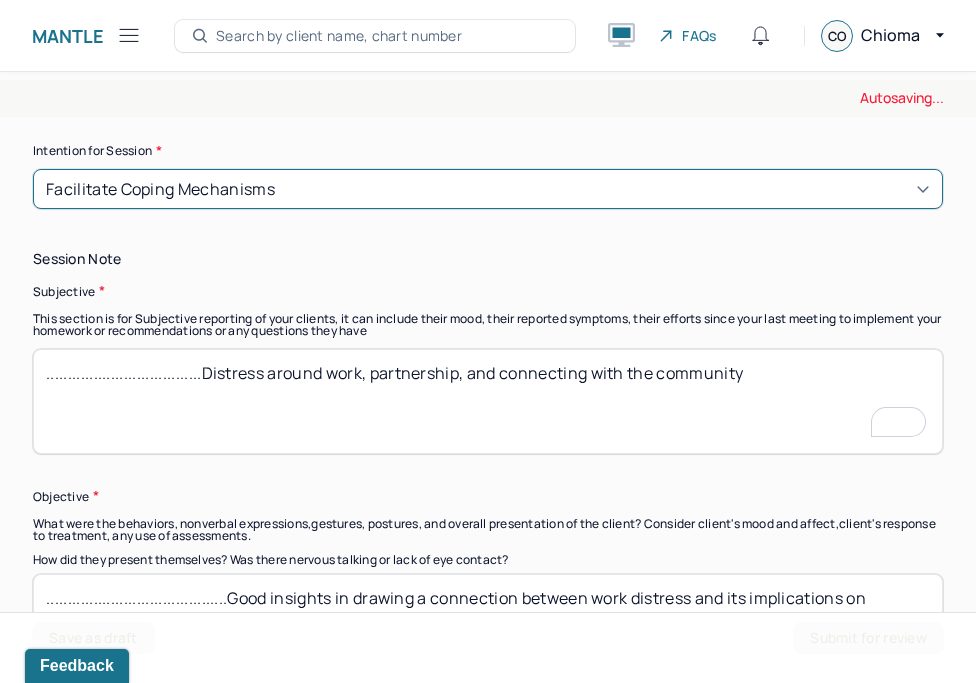 scroll, scrollTop: 1218, scrollLeft: 0, axis: vertical 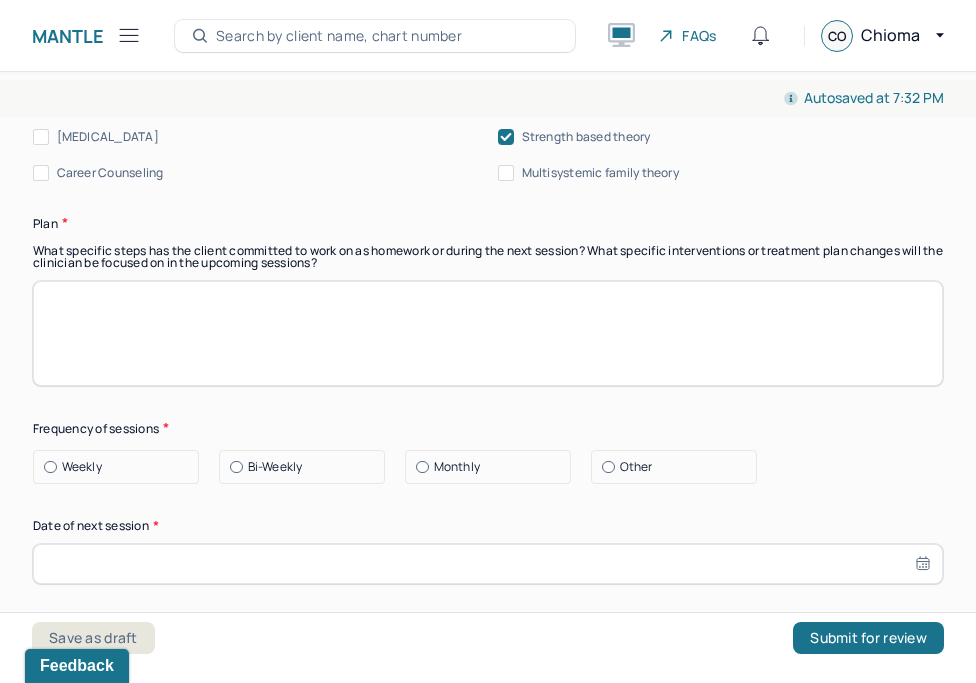click at bounding box center (488, 333) 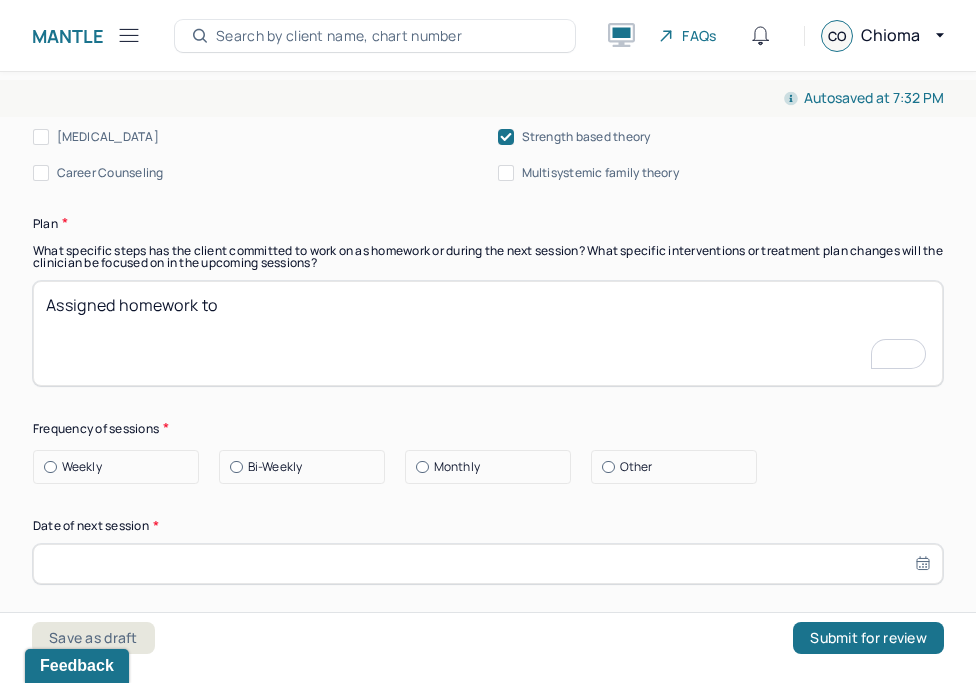 type on "Assigned homework to" 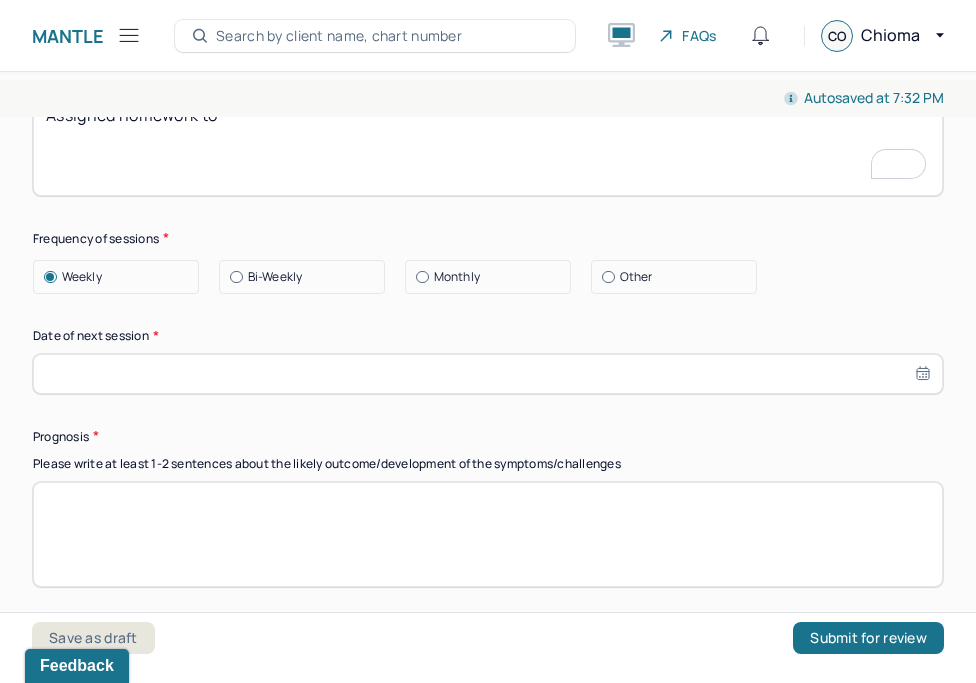 click at bounding box center [488, 374] 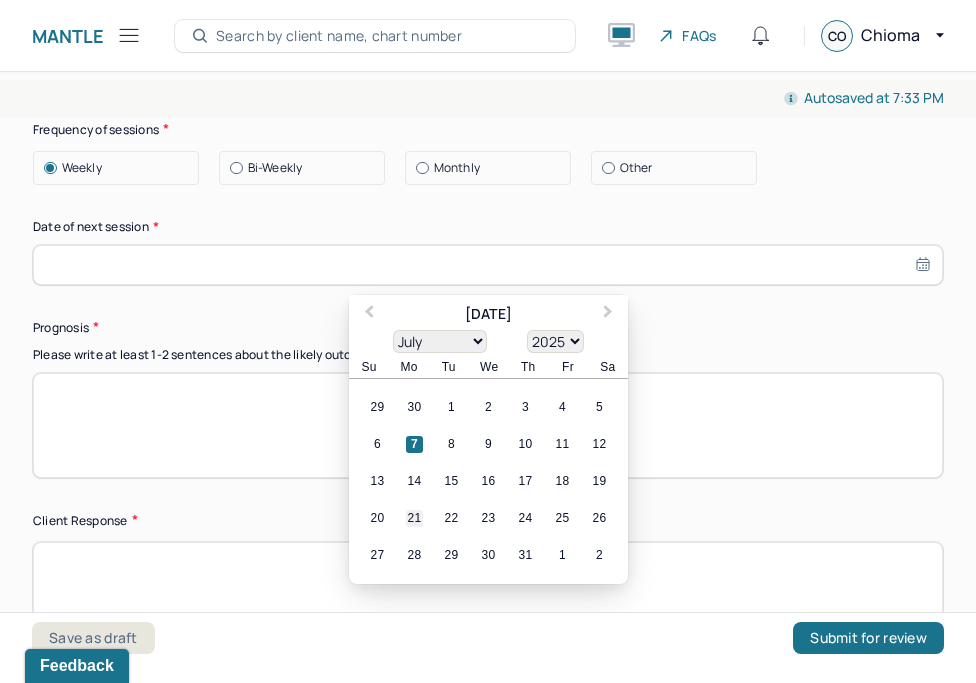click on "21" at bounding box center (414, 518) 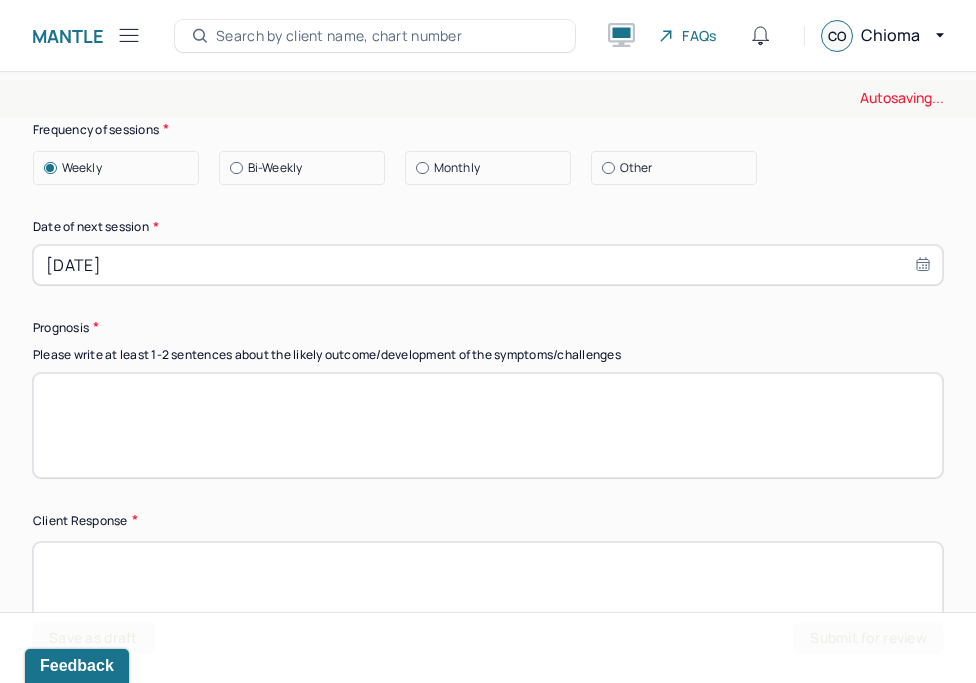 click at bounding box center (488, 425) 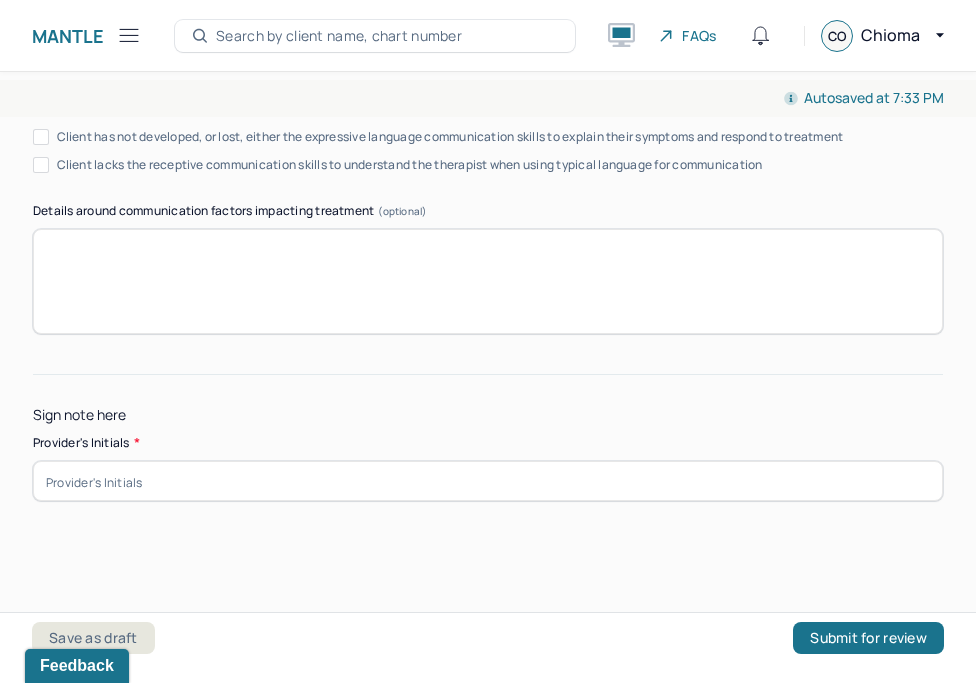 click at bounding box center (488, 481) 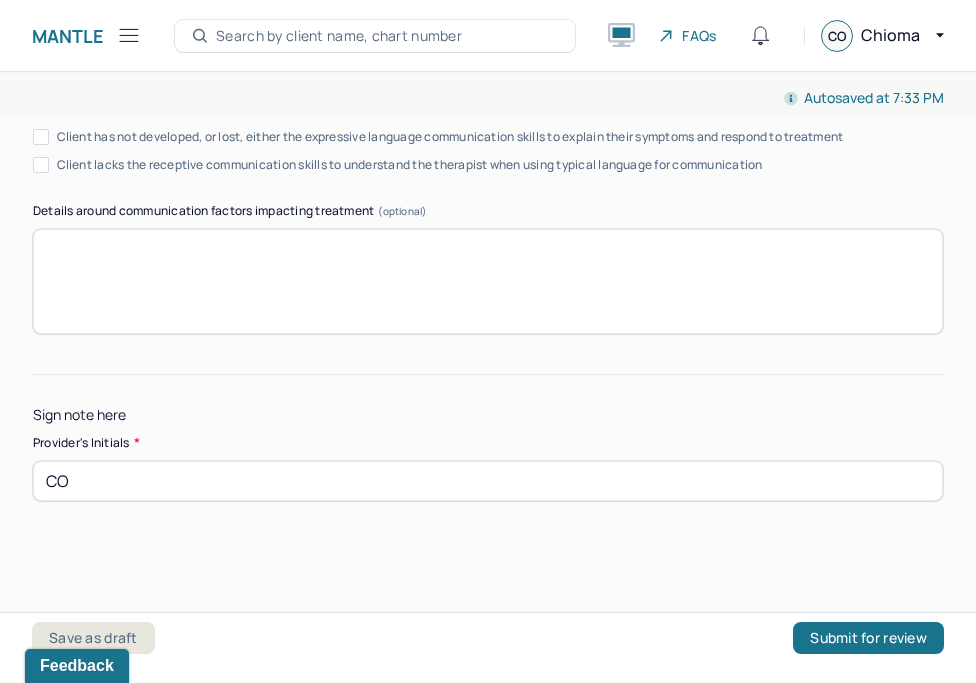 type on "CO" 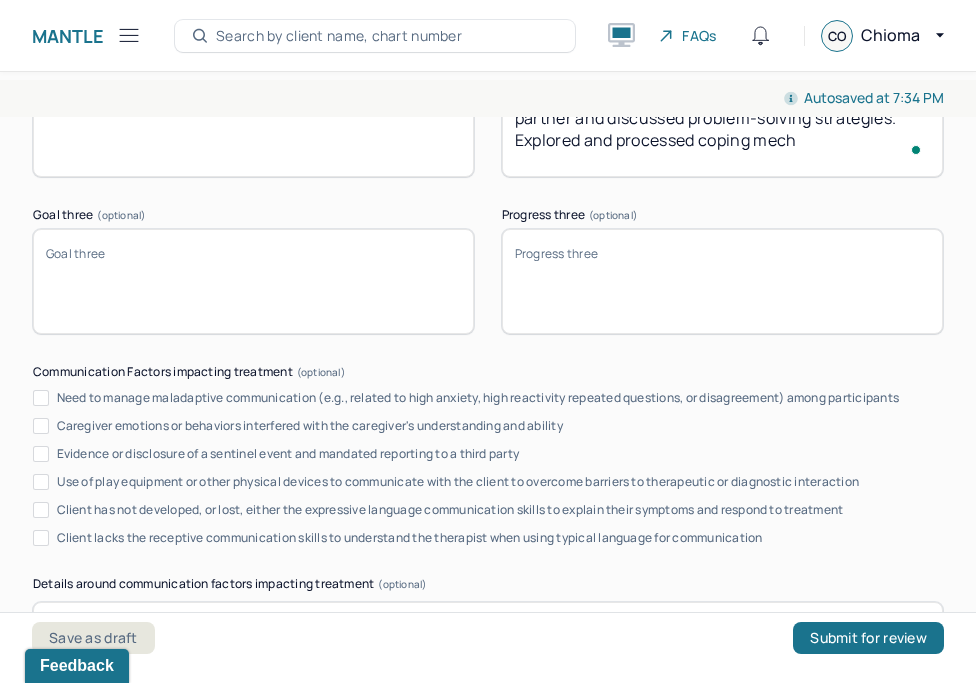 scroll, scrollTop: 3397, scrollLeft: 0, axis: vertical 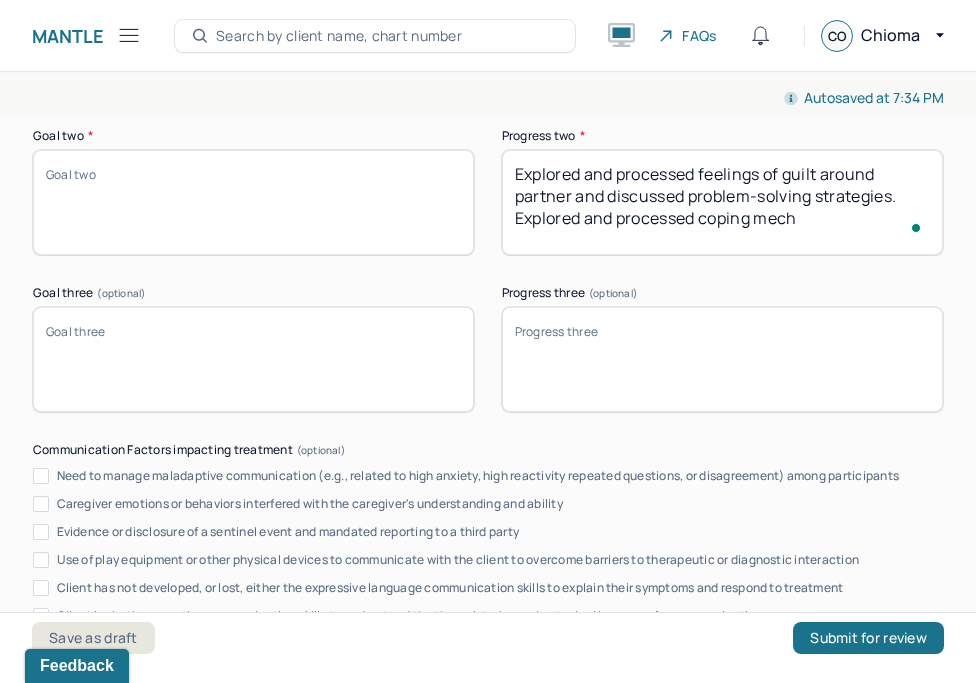 click on "Explored and processed feelings of guilt around partner and discussed problem-solving strategies. Explored and processed coping mech" at bounding box center (722, 202) 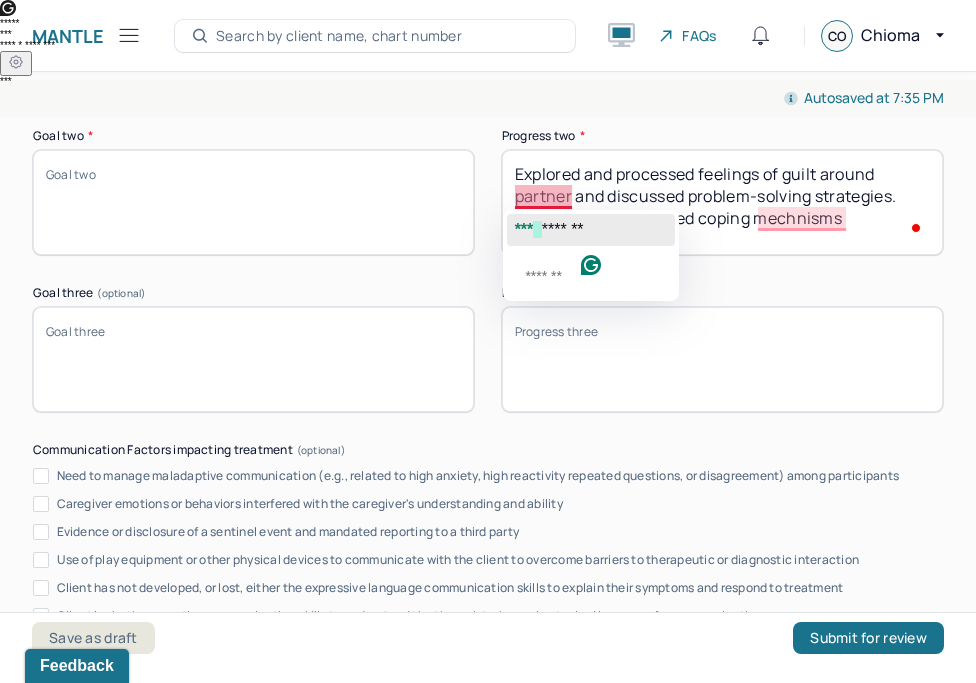 click on "*******" 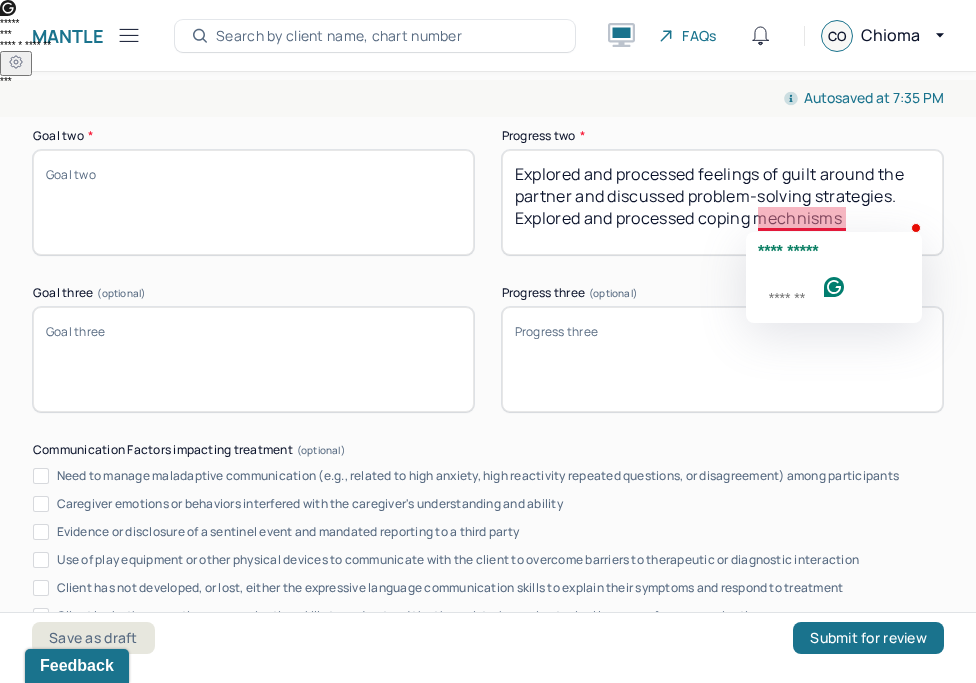 click on "**********" 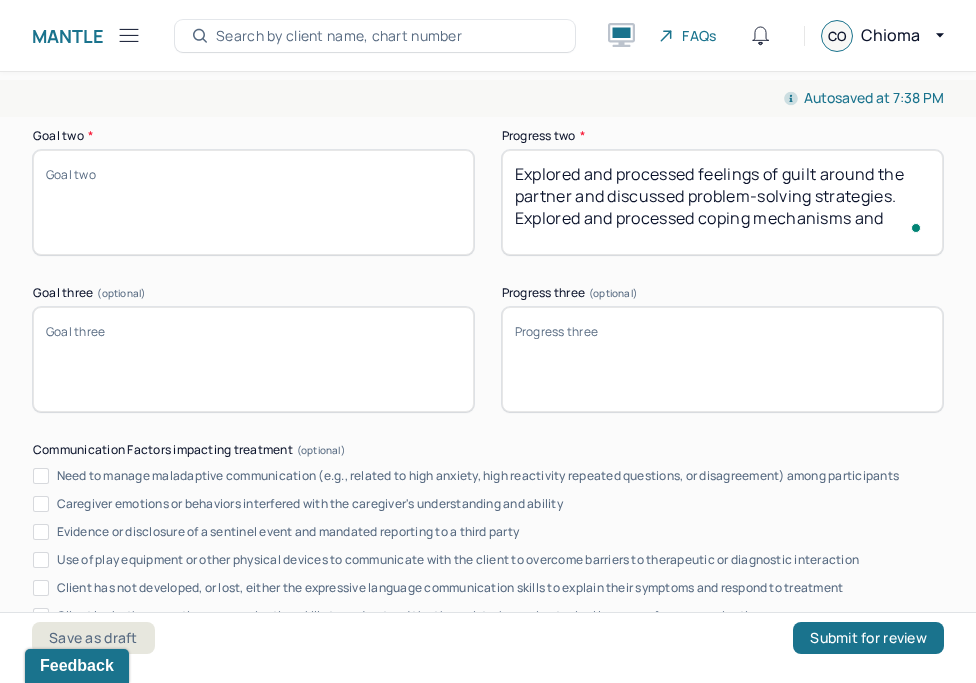 scroll, scrollTop: 3224, scrollLeft: 0, axis: vertical 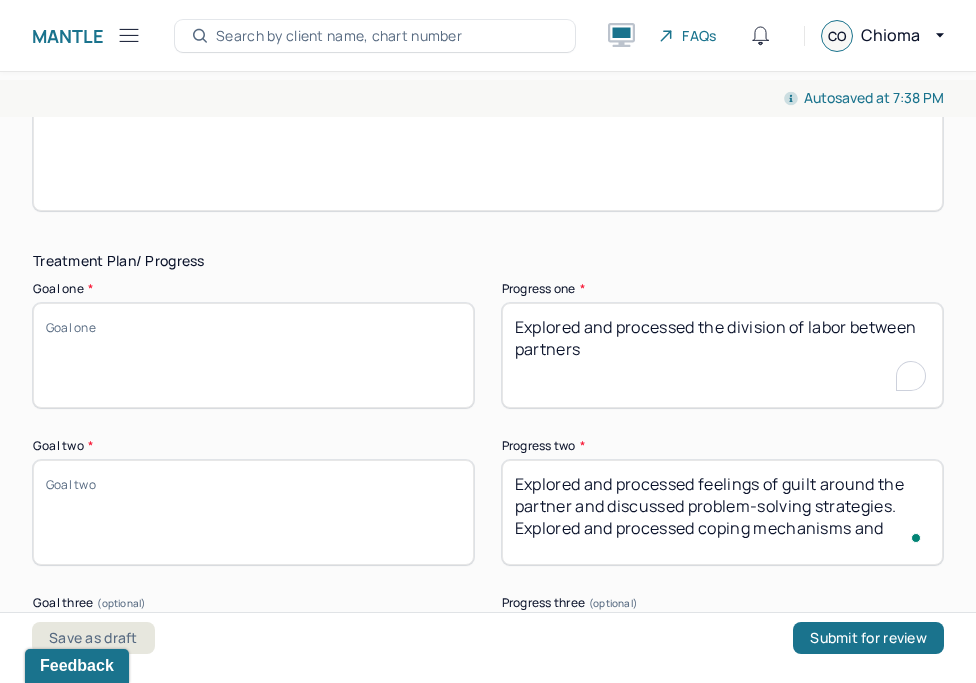 type on "Explored and processed feelings of guilt around the partner and discussed problem-solving strategies. Explored and processed coping mechanisms and" 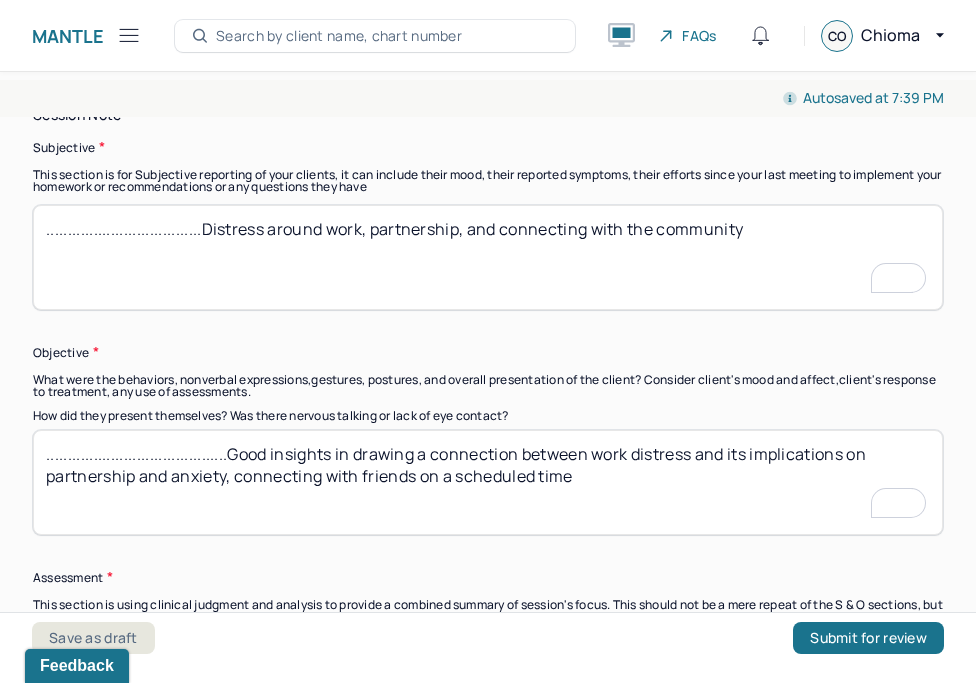 type on "Explored and processed the division of labor between partners." 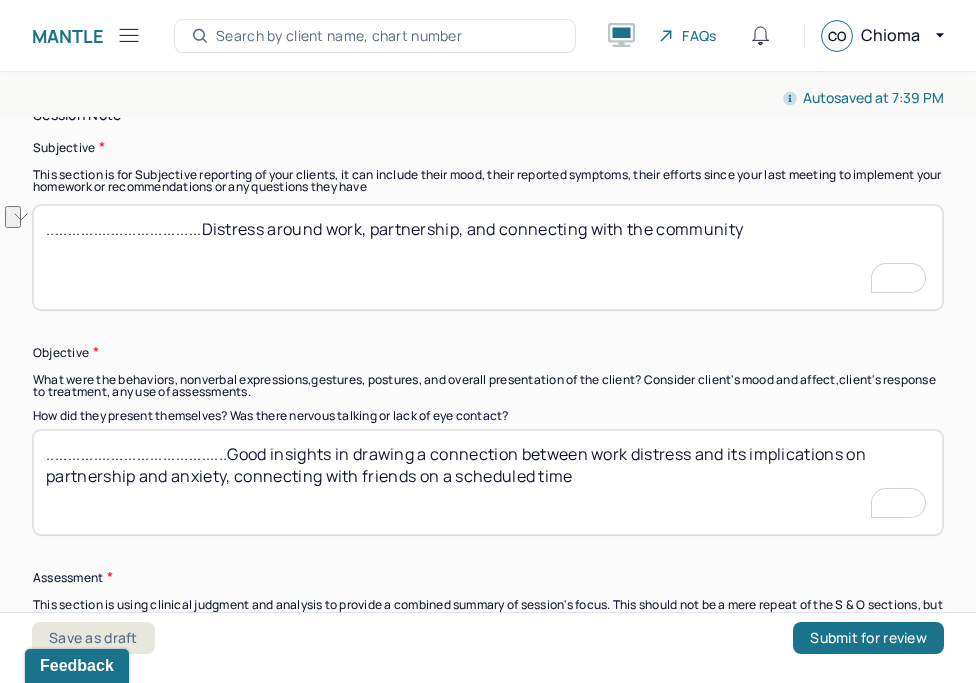 drag, startPoint x: 755, startPoint y: 227, endPoint x: 505, endPoint y: 226, distance: 250.002 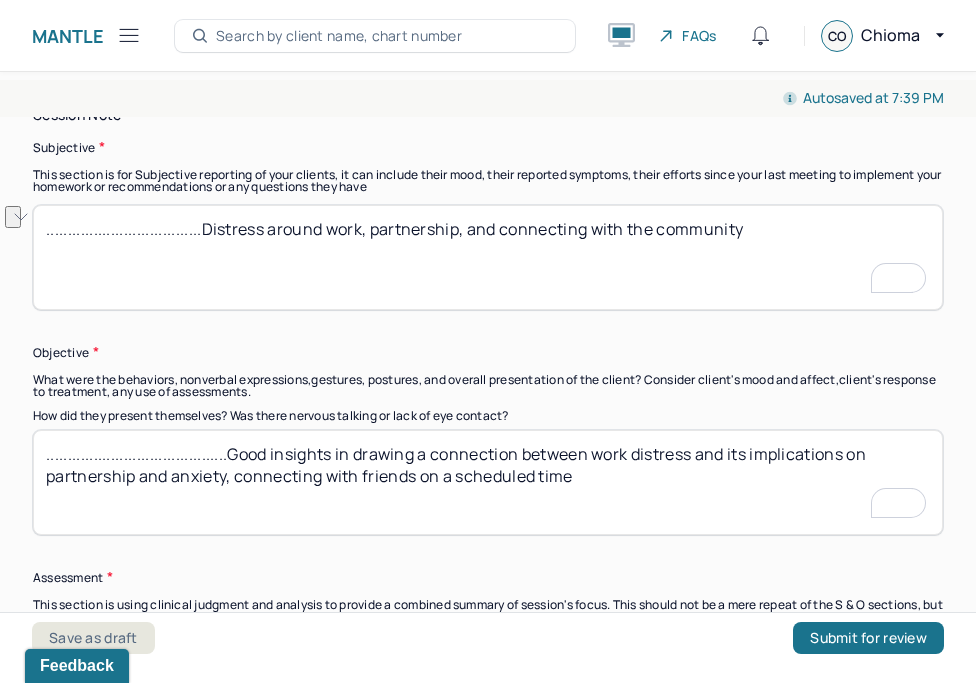 click on "....................................Distress around work, partnership, and connecting with the community" at bounding box center [488, 257] 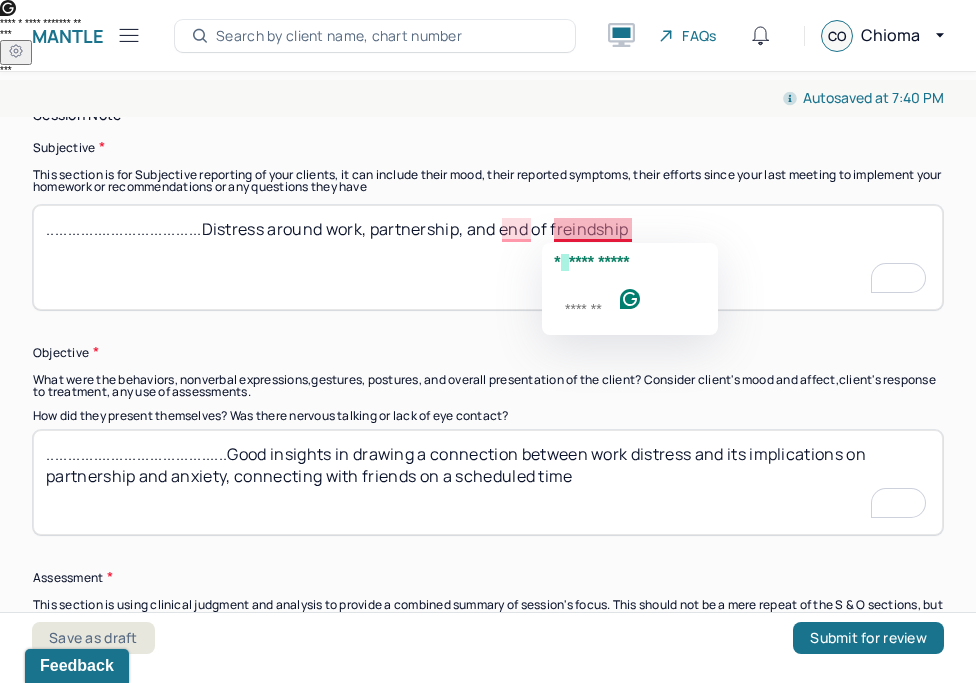 click on "**********" 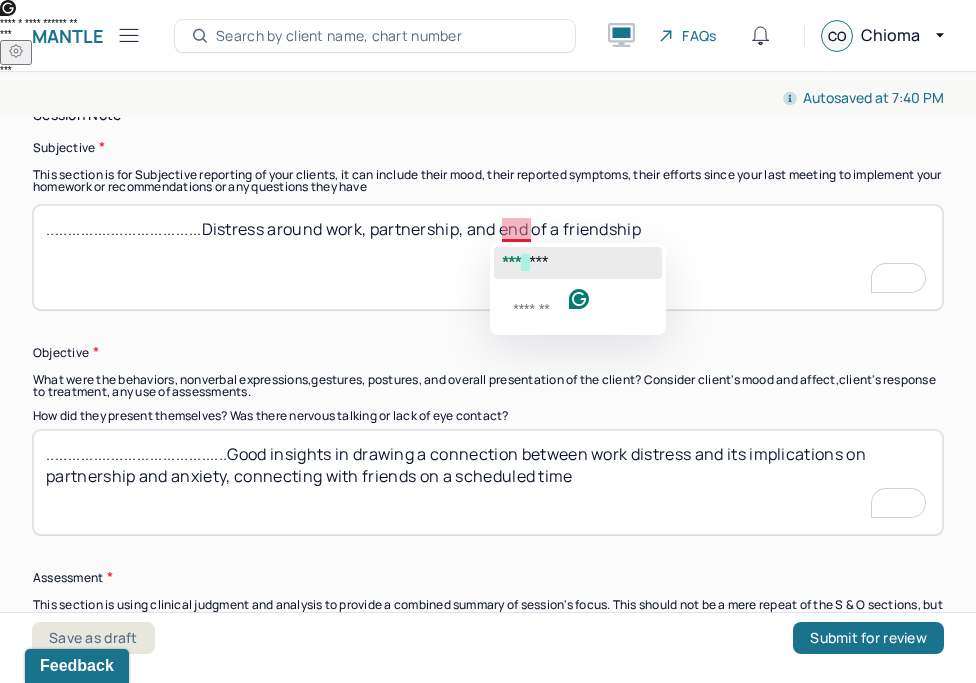 click on "***" 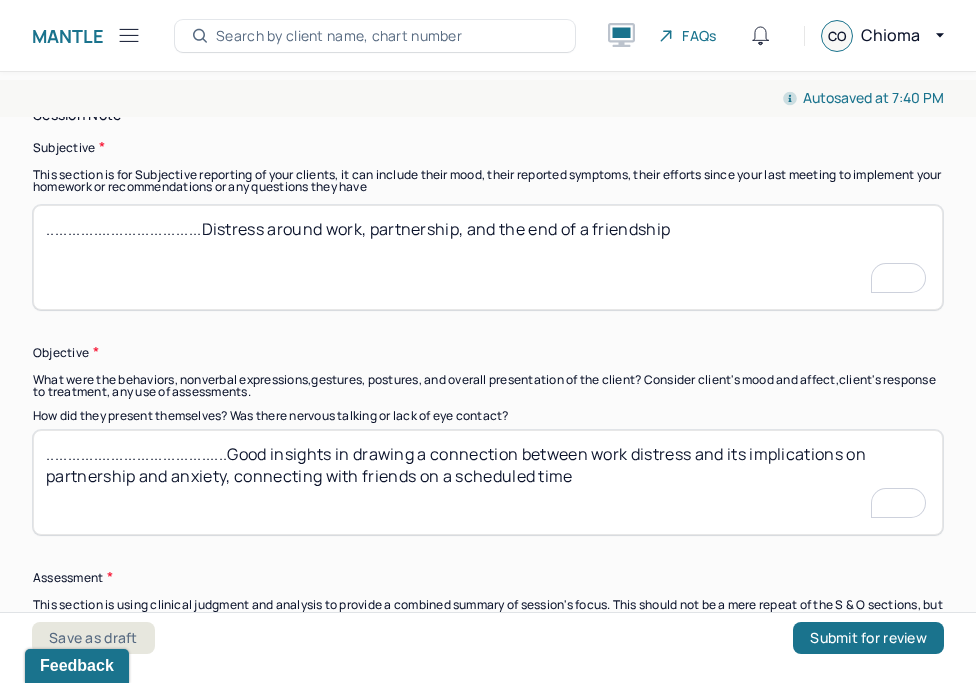 type on "....................................Distress around work, partnership, and the end of a friendship" 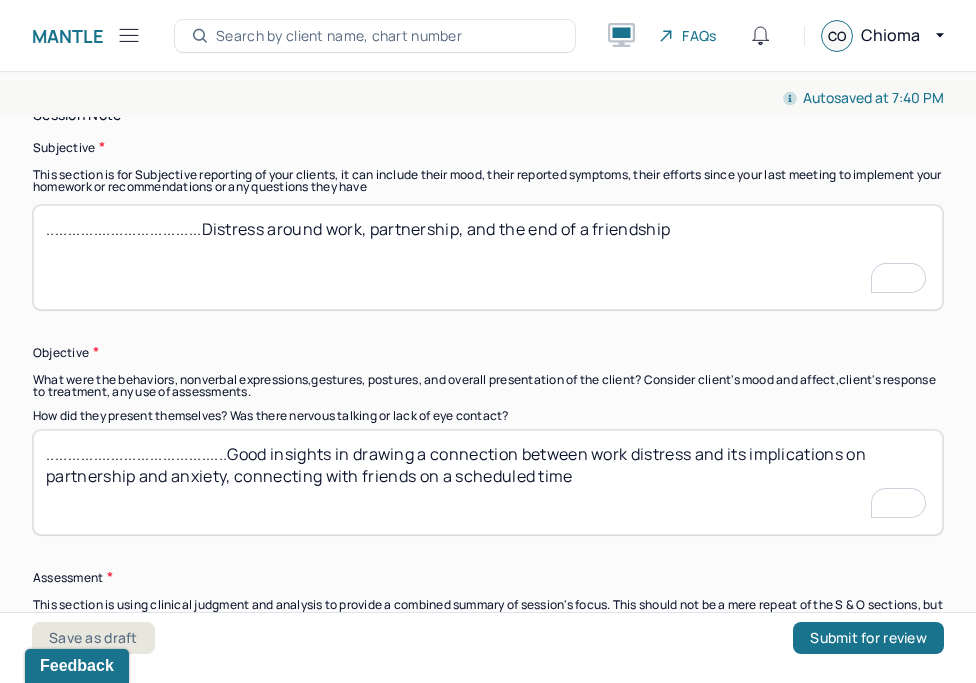 scroll, scrollTop: 1076, scrollLeft: 0, axis: vertical 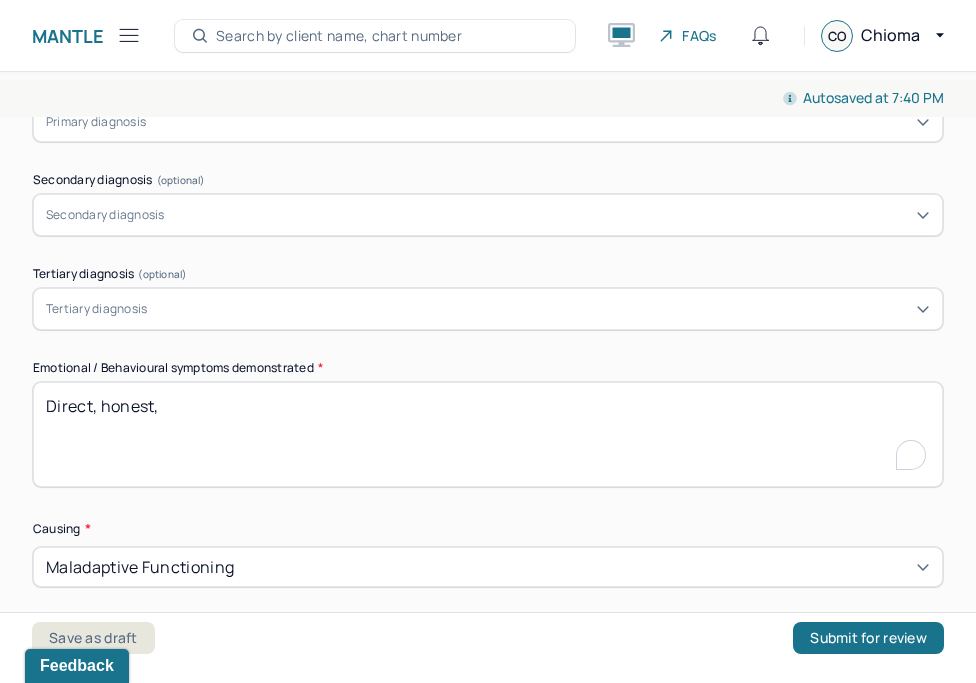 click on "Direct, honest," at bounding box center (488, 434) 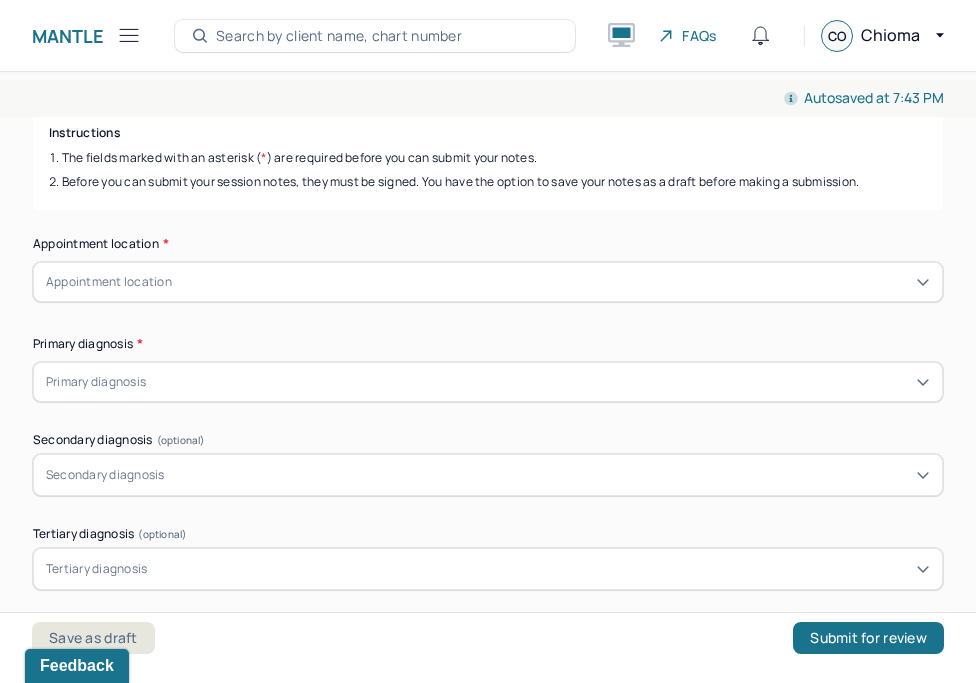 type on "Reflective, honest," 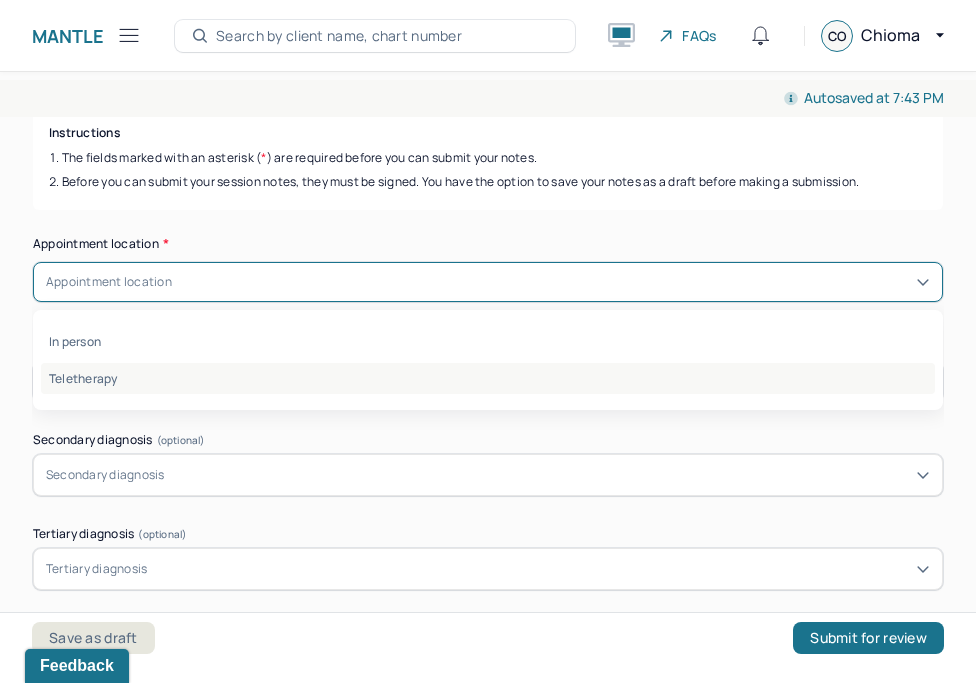 click on "Teletherapy" at bounding box center (488, 378) 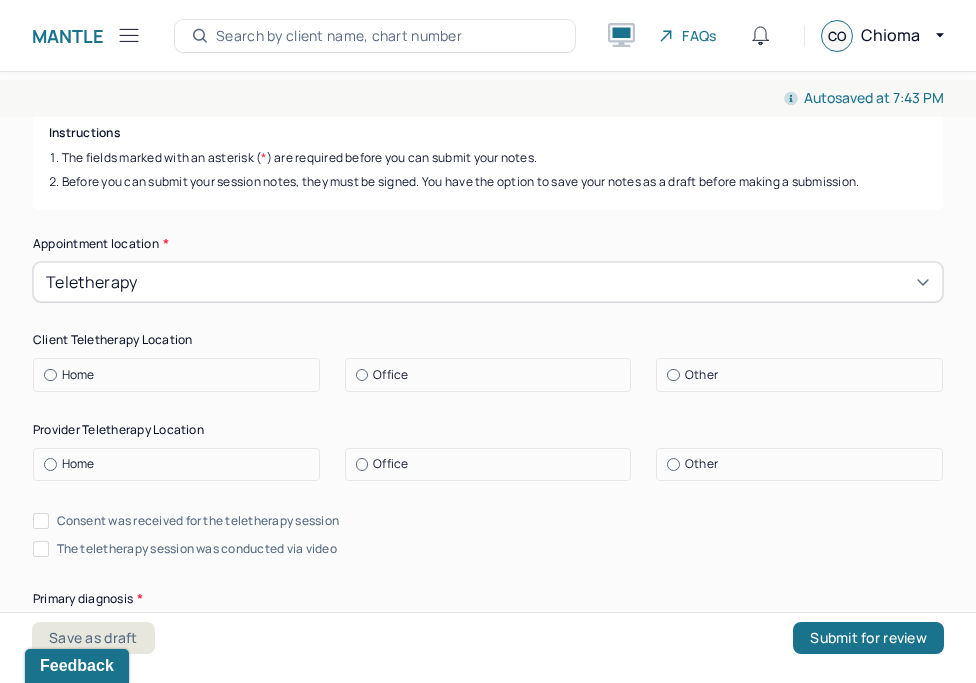 click at bounding box center [50, 375] 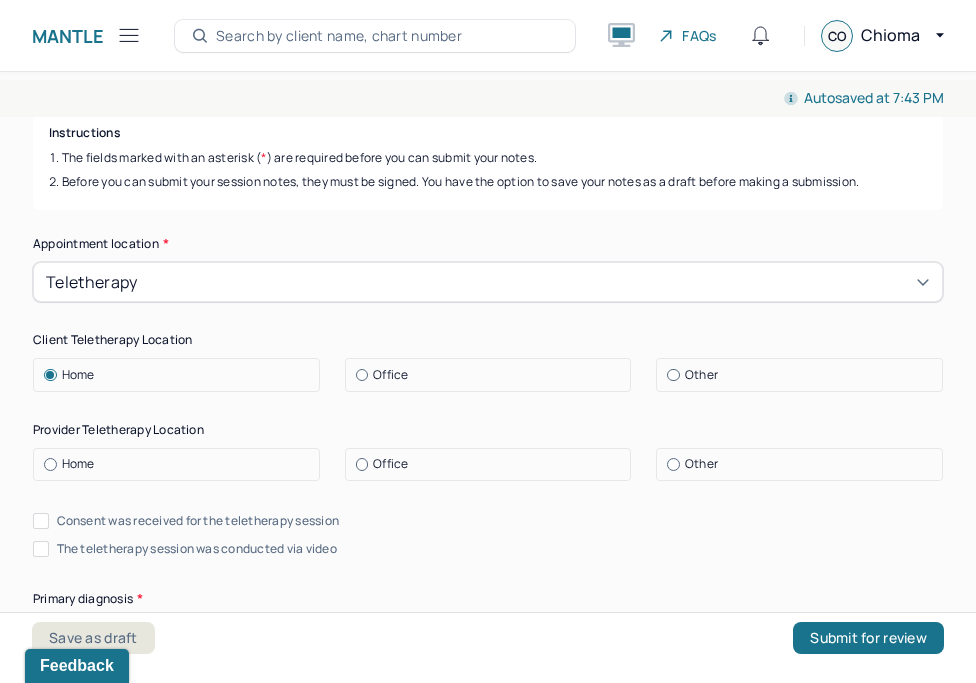 click on "Office" at bounding box center (493, 464) 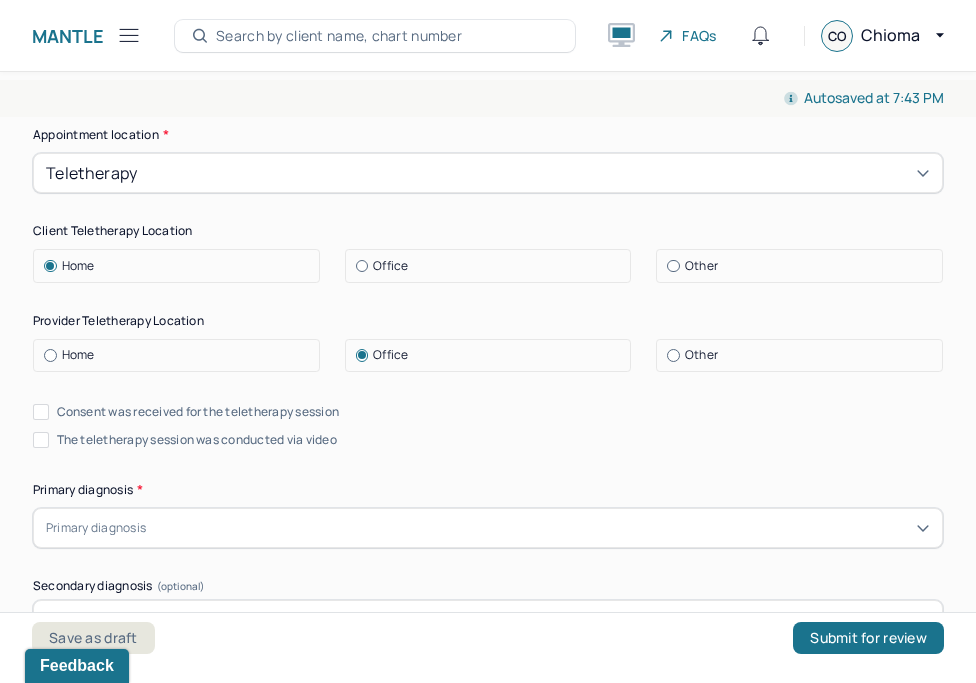 click on "Consent was received for the teletherapy session" at bounding box center (41, 412) 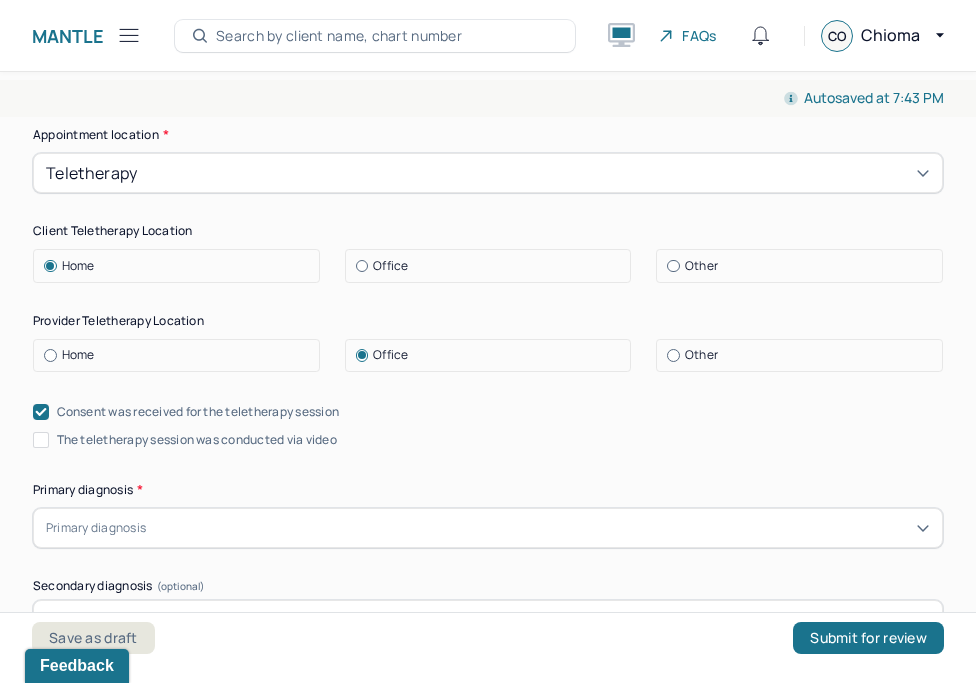 click on "The teletherapy session was conducted via video" at bounding box center [41, 440] 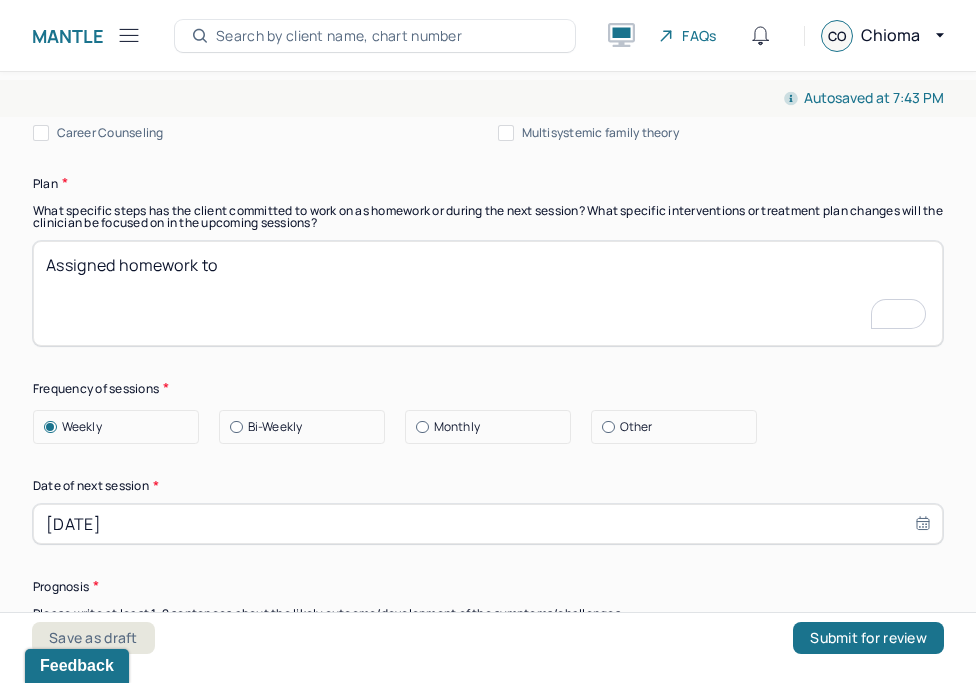 click on "Assigned homework to" at bounding box center [488, 293] 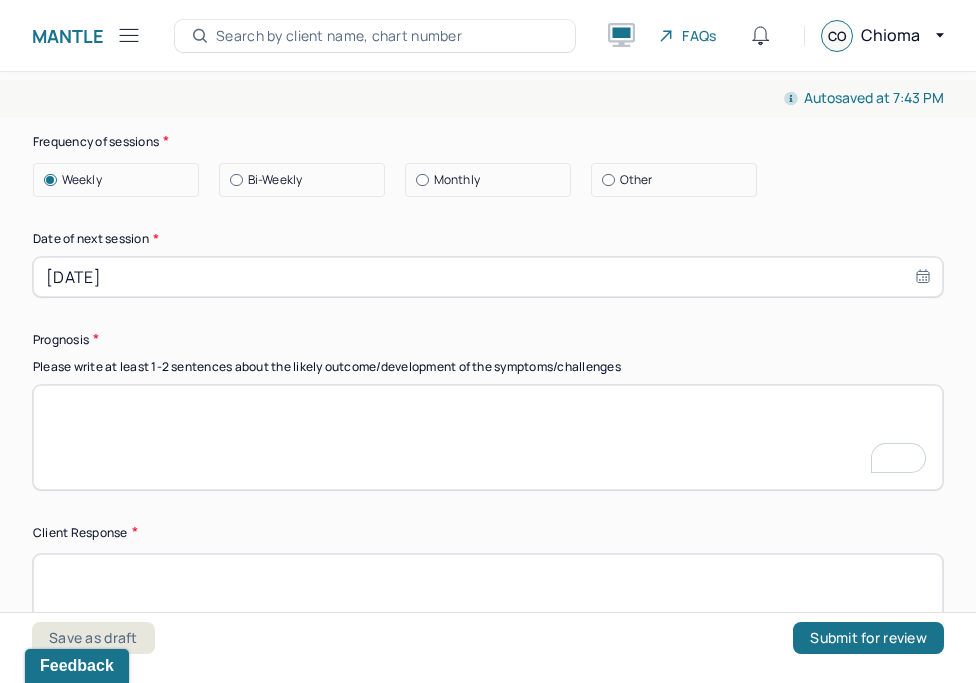 select on "6" 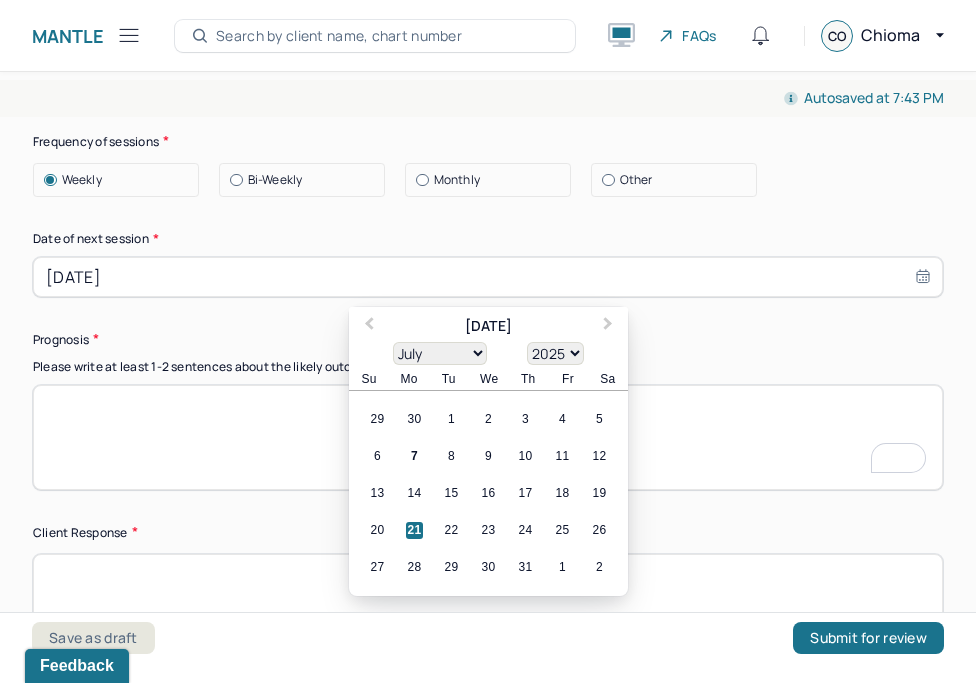 click on "[DATE]" at bounding box center [488, 277] 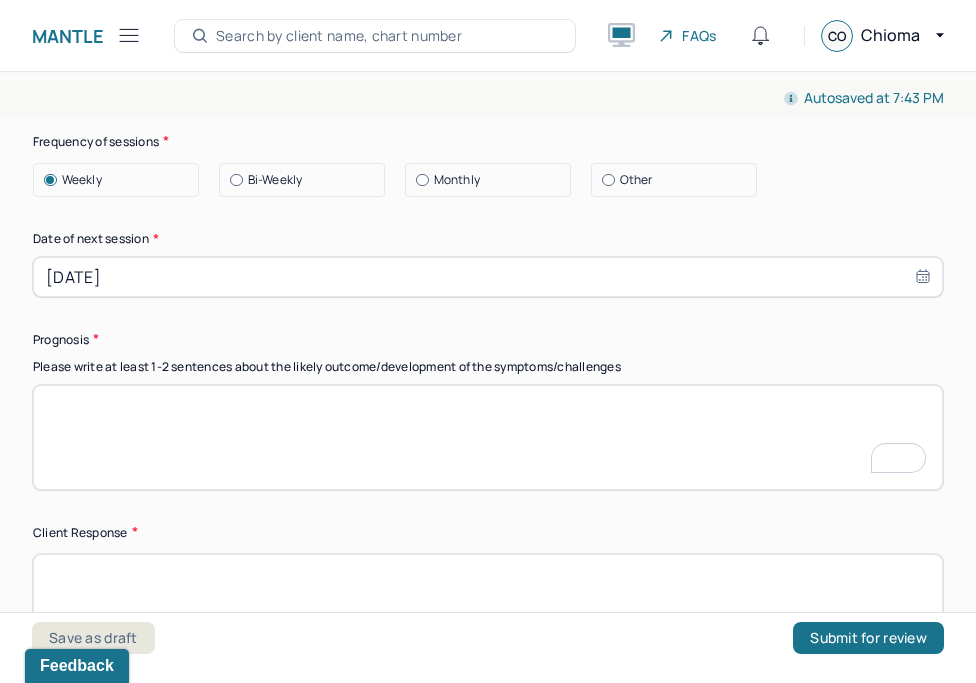 scroll, scrollTop: 2996, scrollLeft: 0, axis: vertical 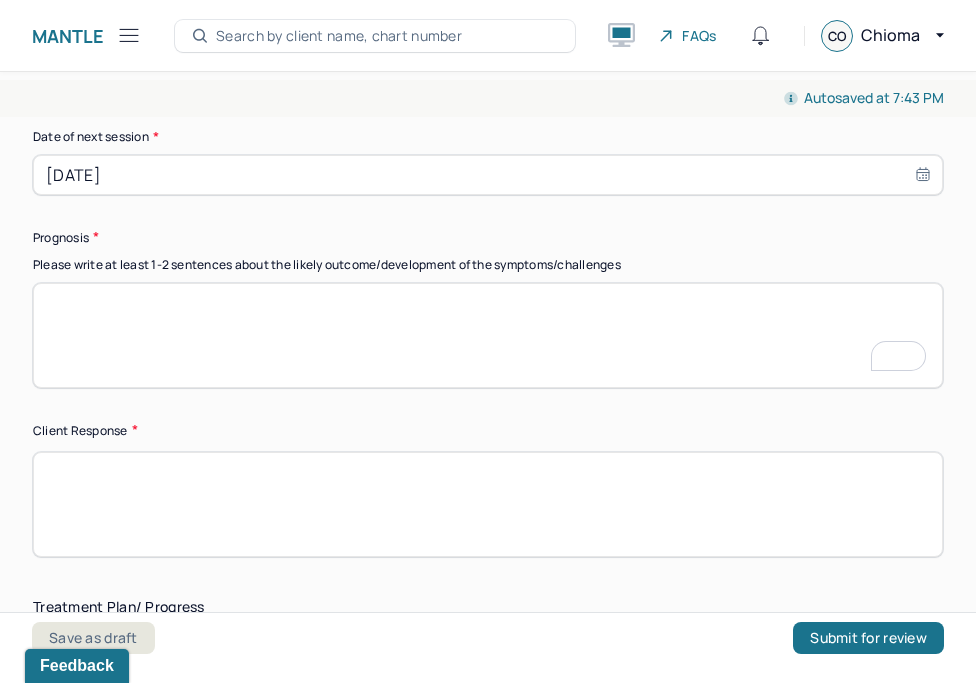 click at bounding box center [488, 504] 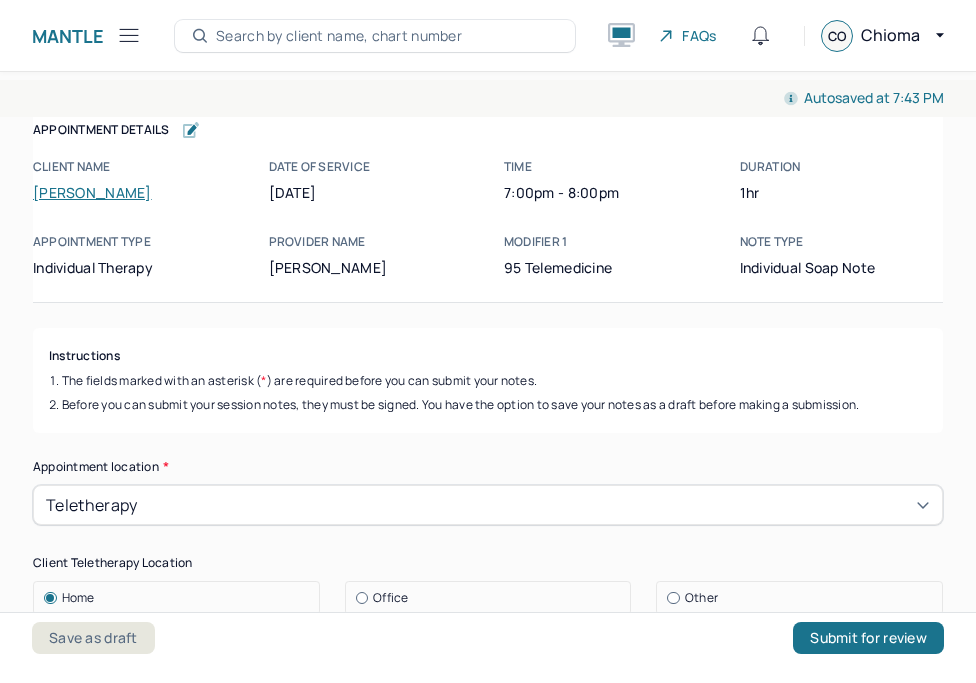 type on "The client was collaborative and receptive to treatment." 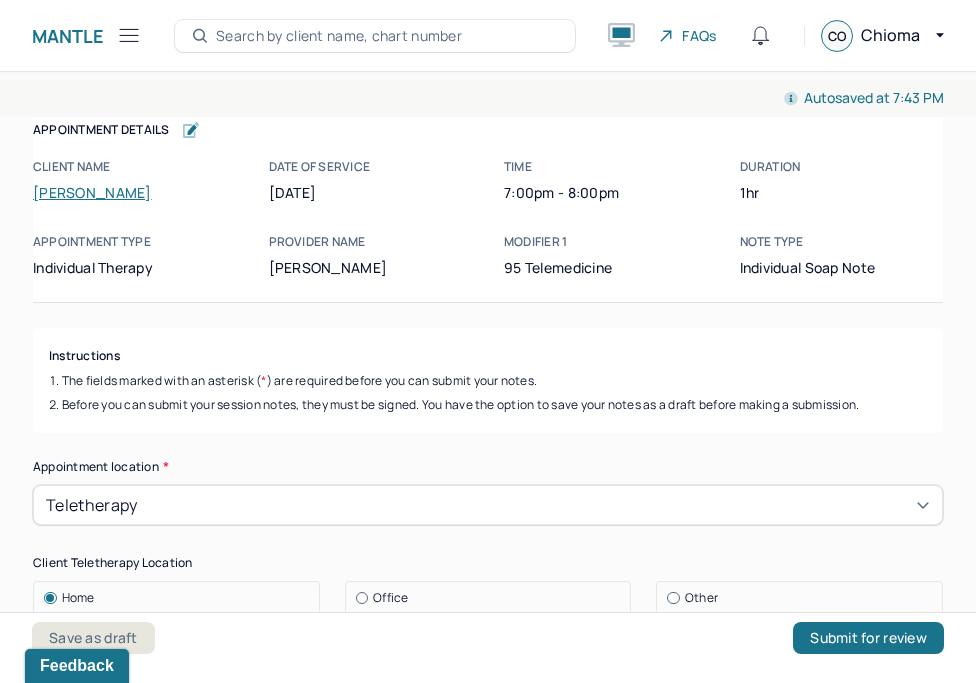 scroll, scrollTop: 2996, scrollLeft: 0, axis: vertical 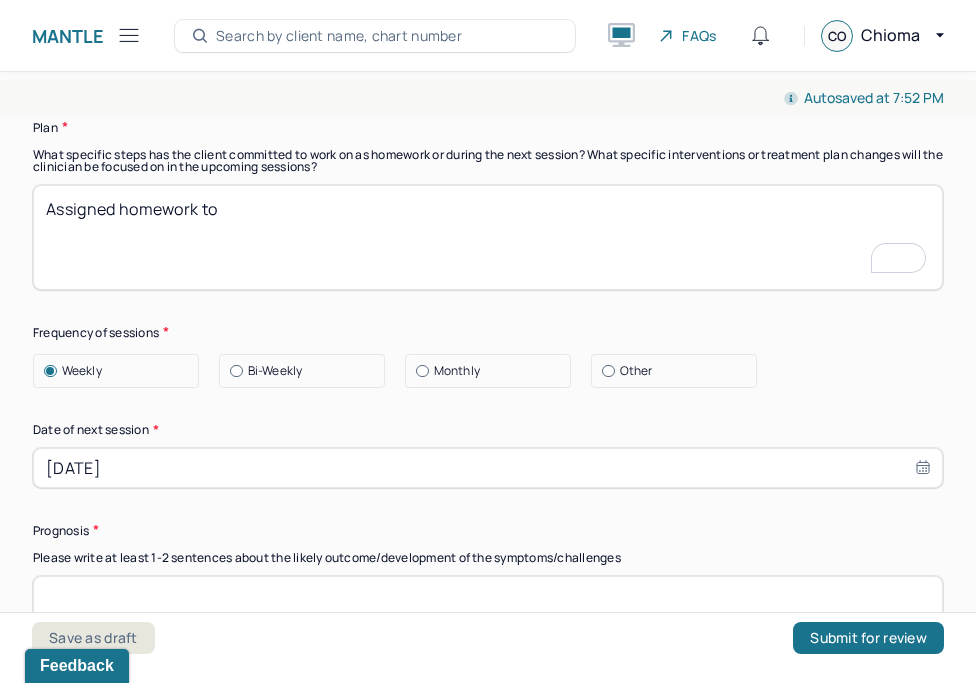 click on "Assigned homework to" at bounding box center [488, 237] 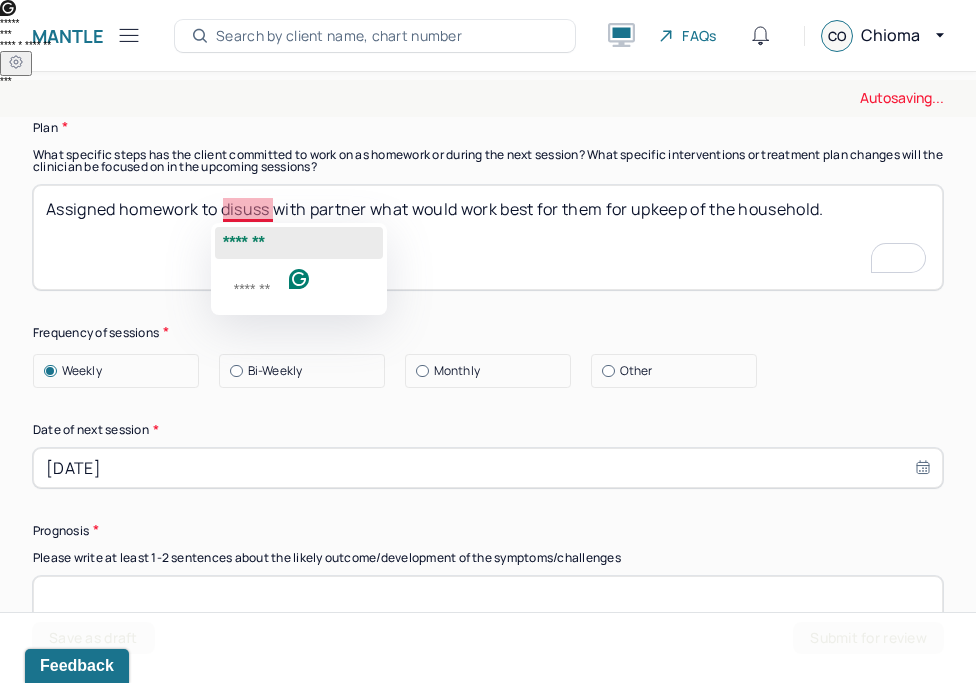 click on "*******" 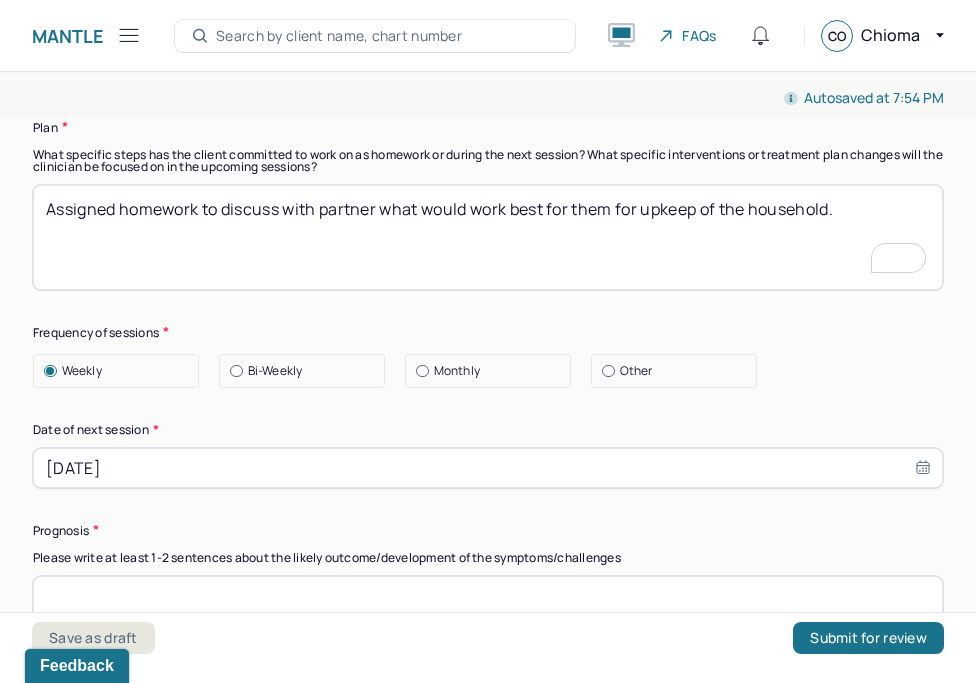 click on "Assigned homework to disuss with partner what would work best for them for upkeep of the household." at bounding box center (488, 237) 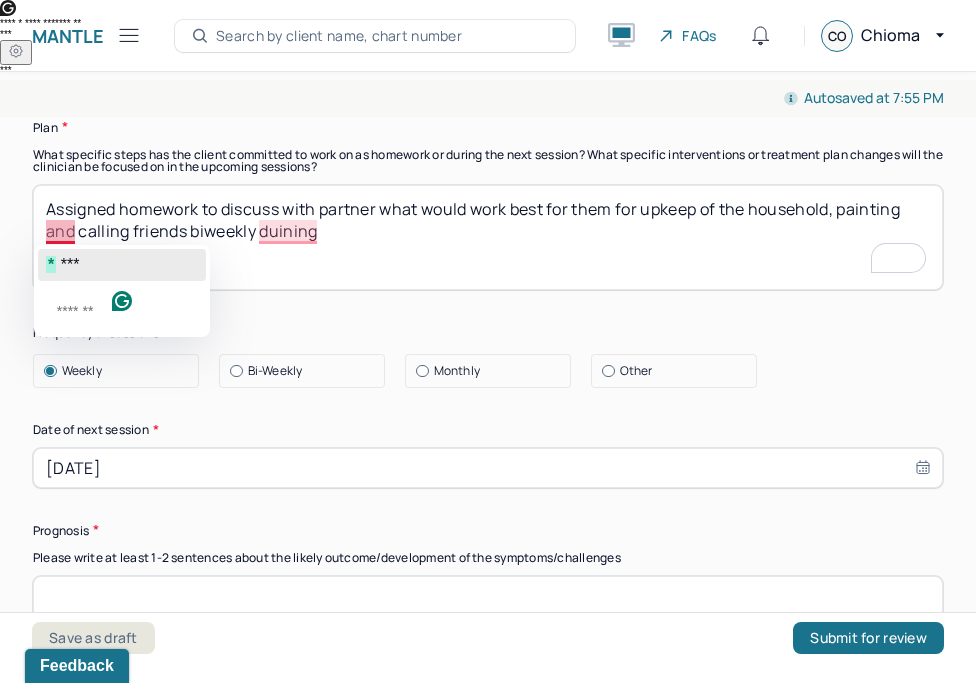 click on "***" 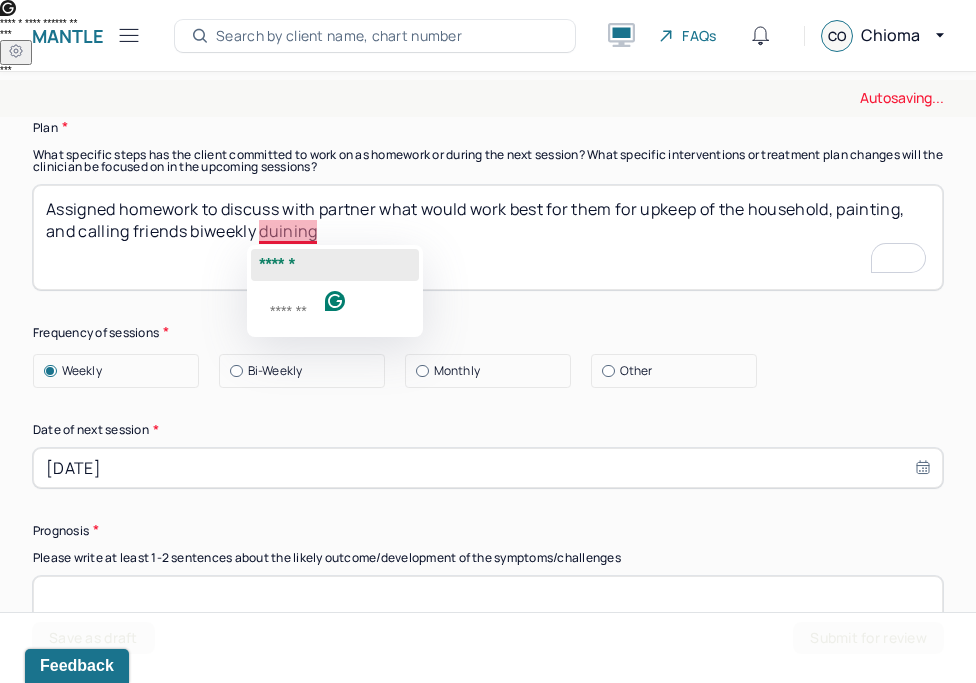 click on "******" 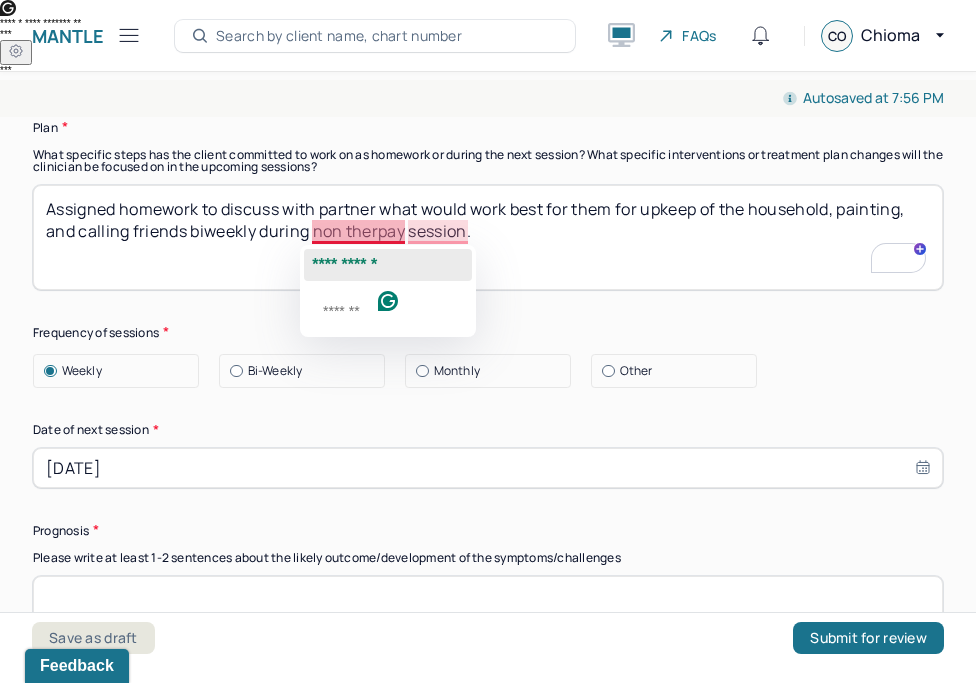 click on "**********" 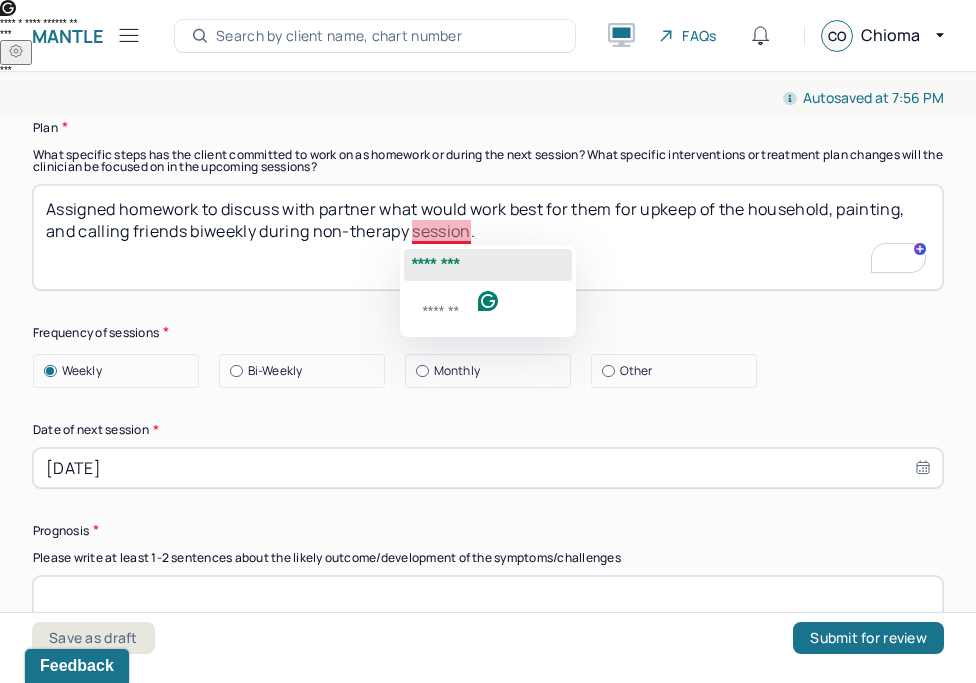 click on "********" 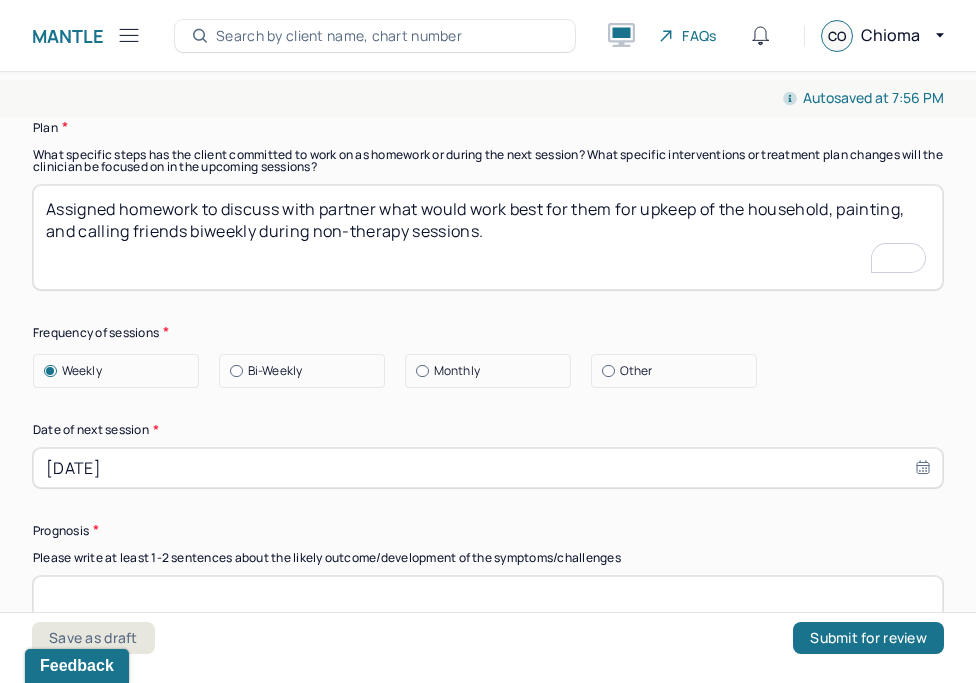 scroll, scrollTop: 2463, scrollLeft: 0, axis: vertical 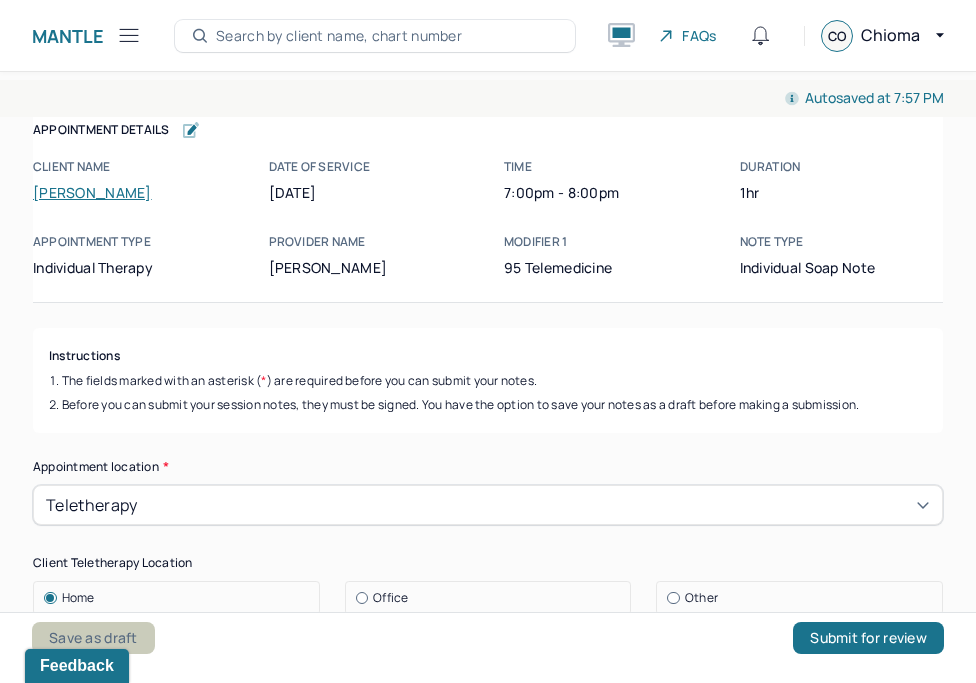 type on "Assigned homework to discuss with partner what would work best for them for upkeep of the household, painting, and calling friends biweekly during non-therapy sessions." 